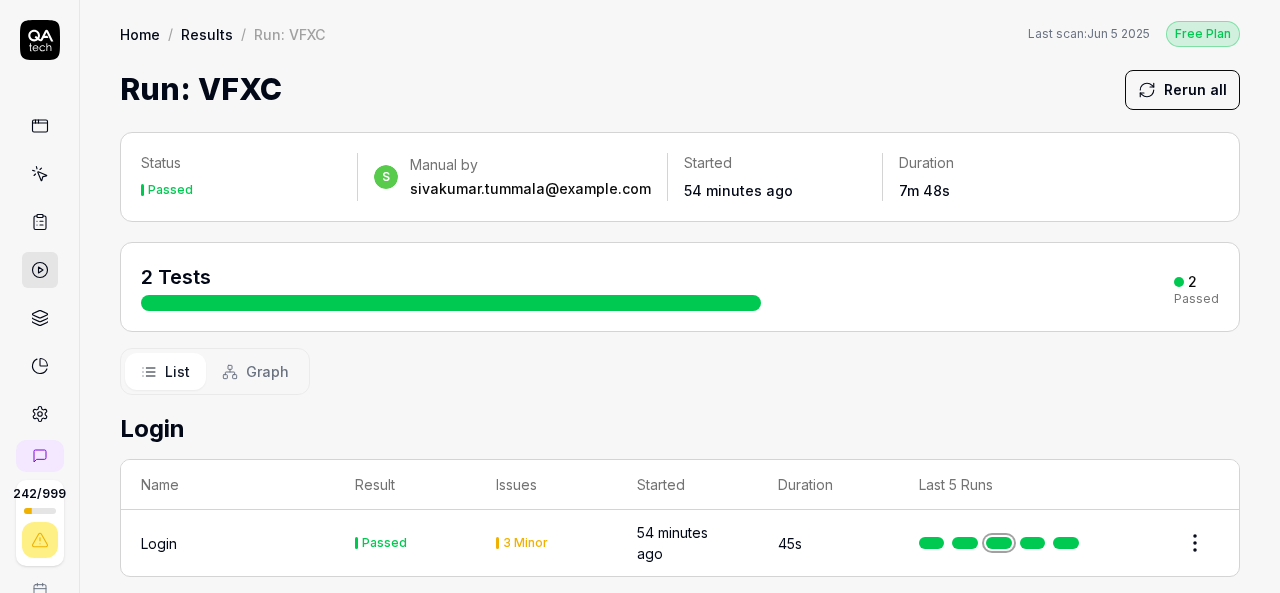 scroll, scrollTop: 0, scrollLeft: 0, axis: both 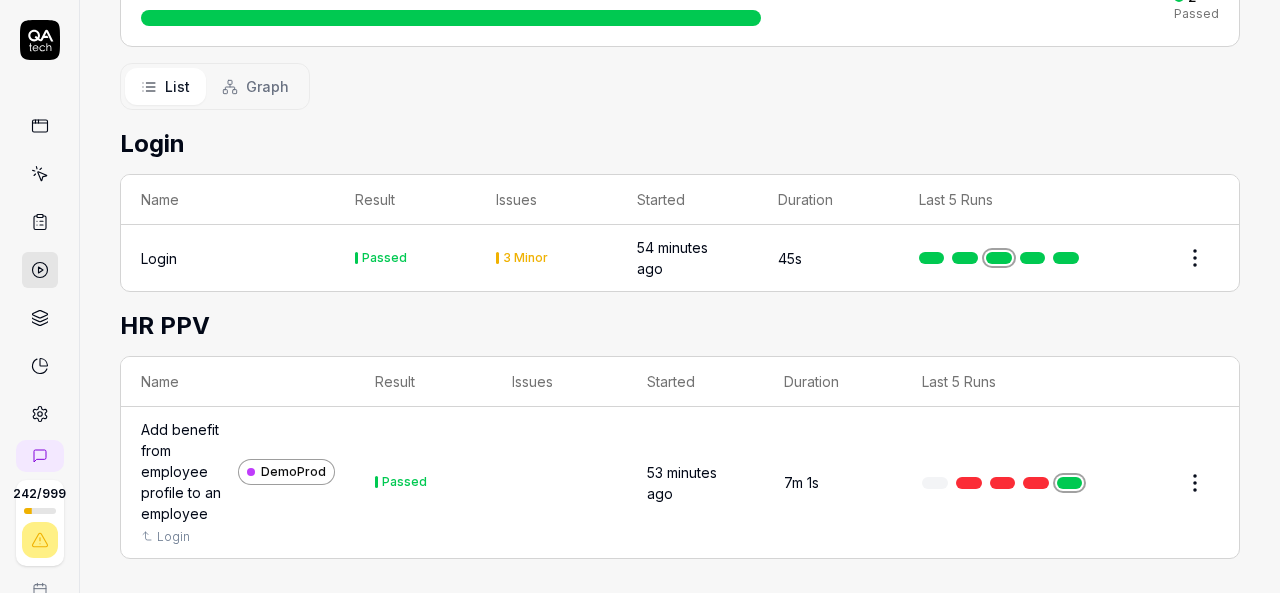 click on "Add benefit from employee profile to an employee" at bounding box center [185, 471] 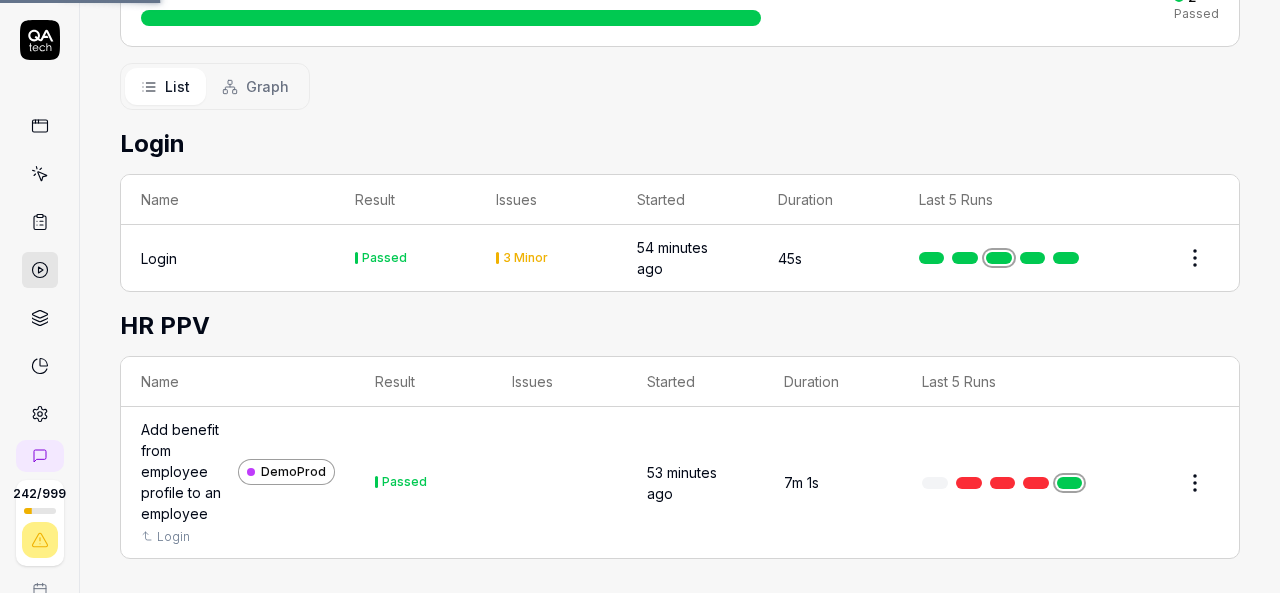 scroll, scrollTop: 0, scrollLeft: 0, axis: both 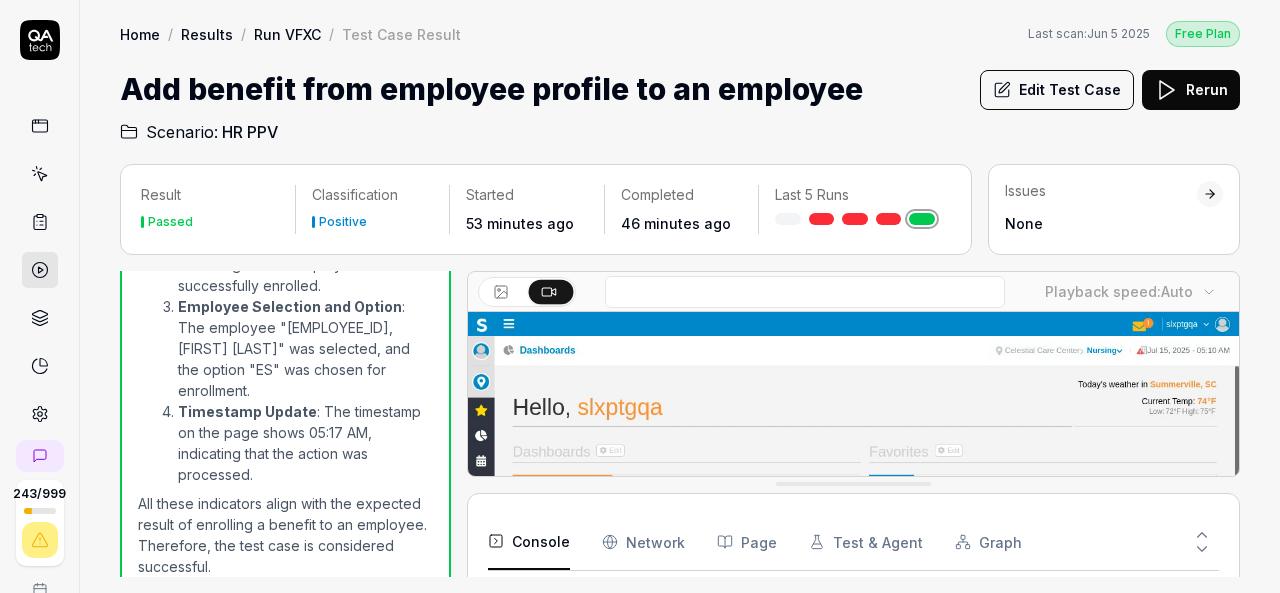 click 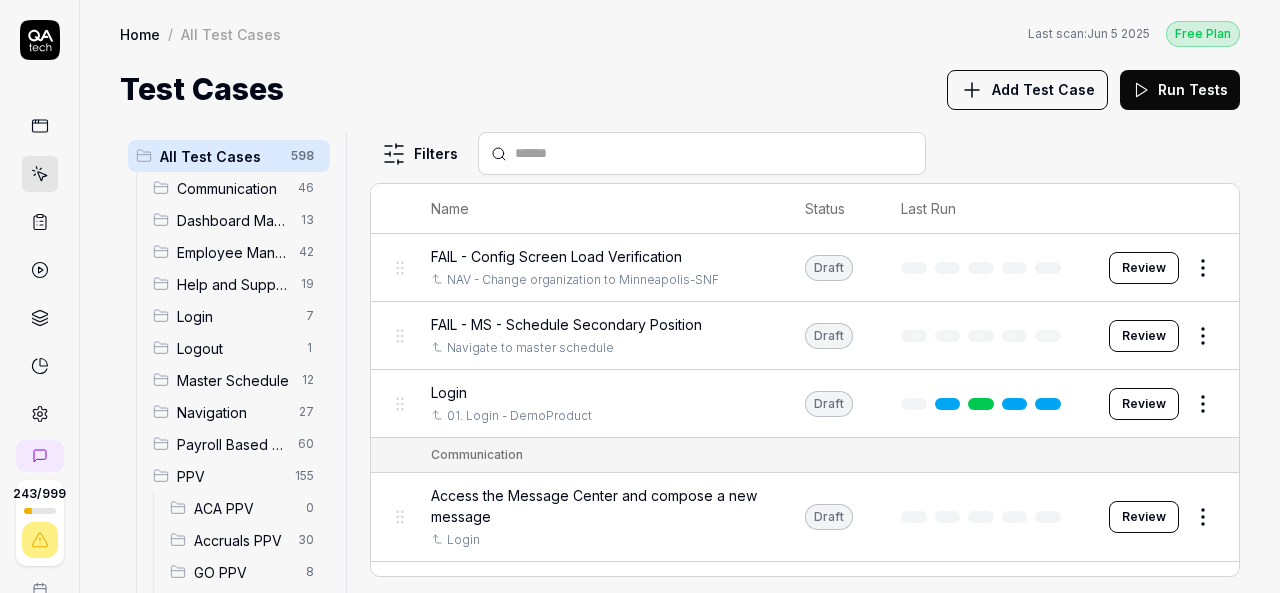 scroll, scrollTop: 200, scrollLeft: 0, axis: vertical 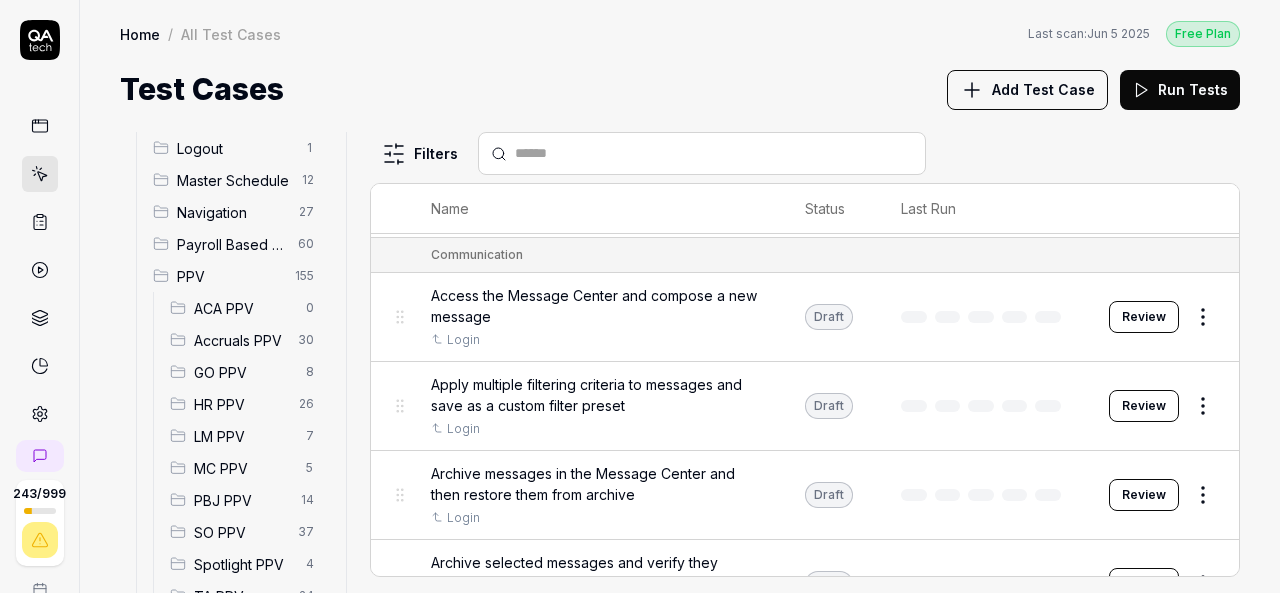 click on "HR PPV" at bounding box center (240, 404) 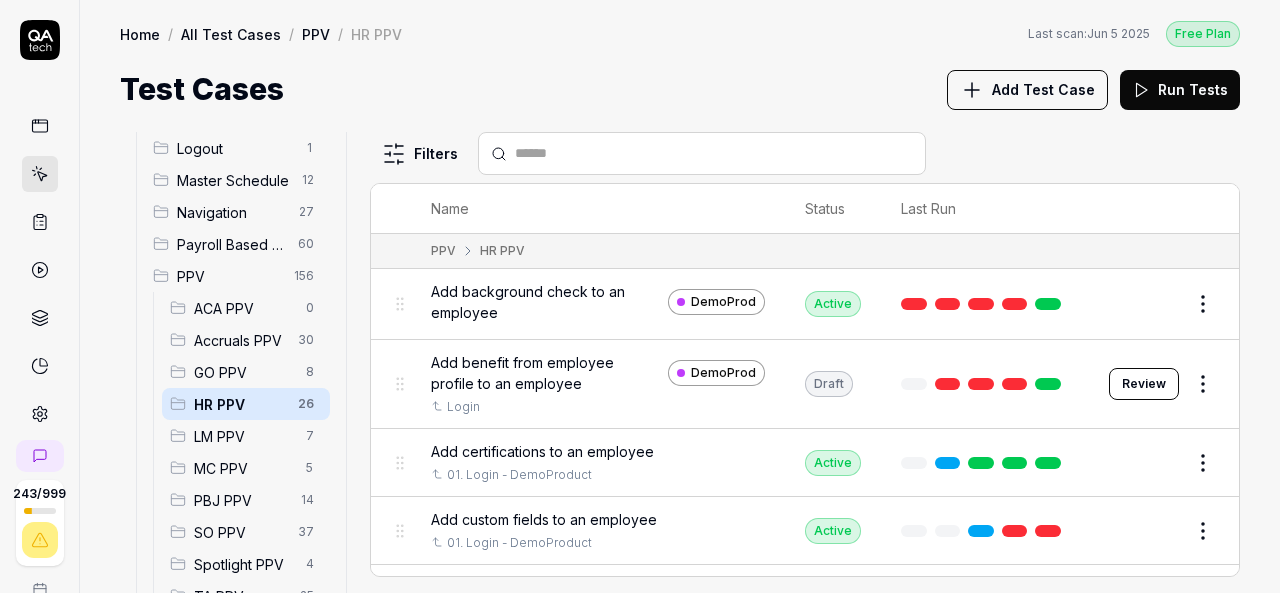 scroll, scrollTop: 0, scrollLeft: 0, axis: both 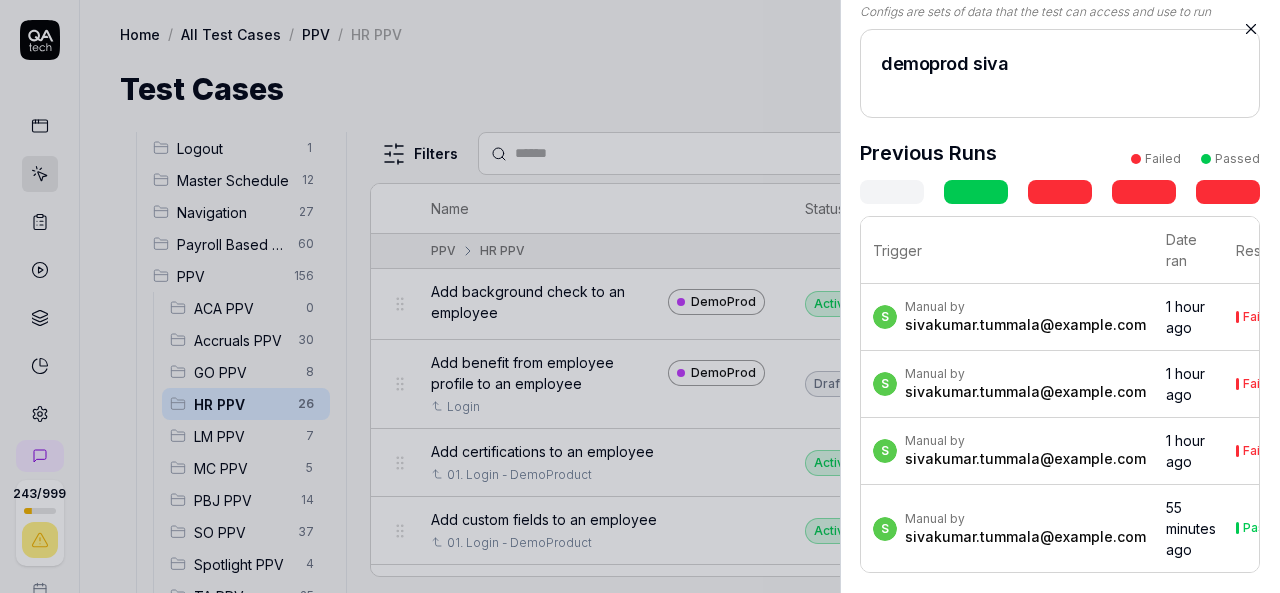 click at bounding box center [640, 296] 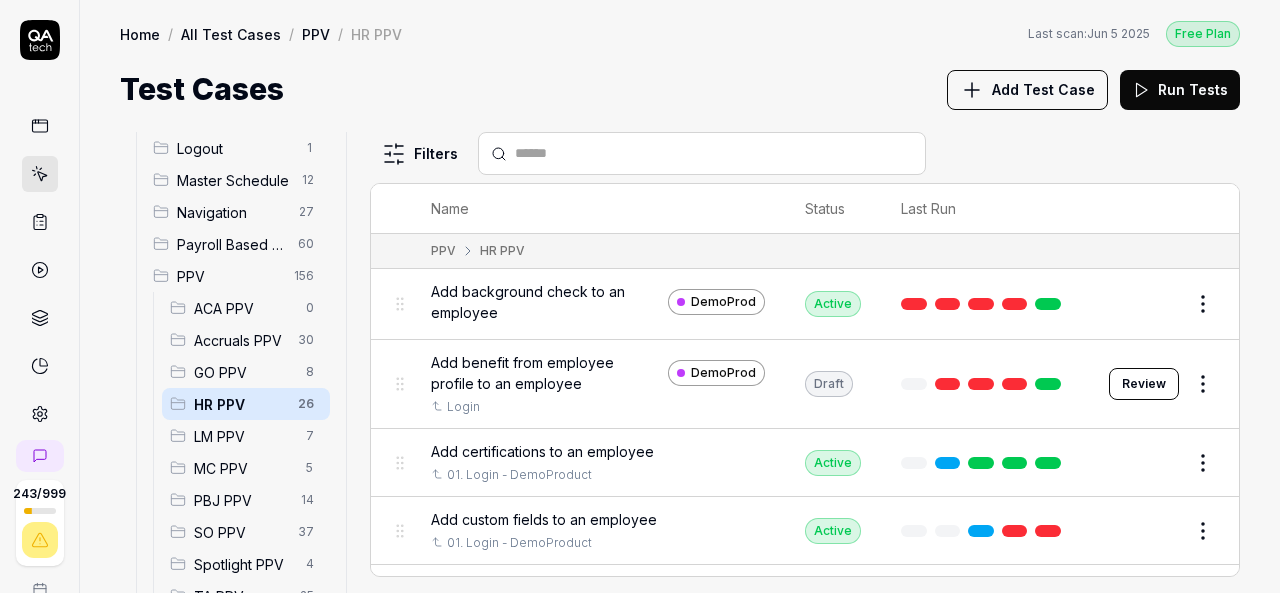 click on "Review" at bounding box center (1144, 384) 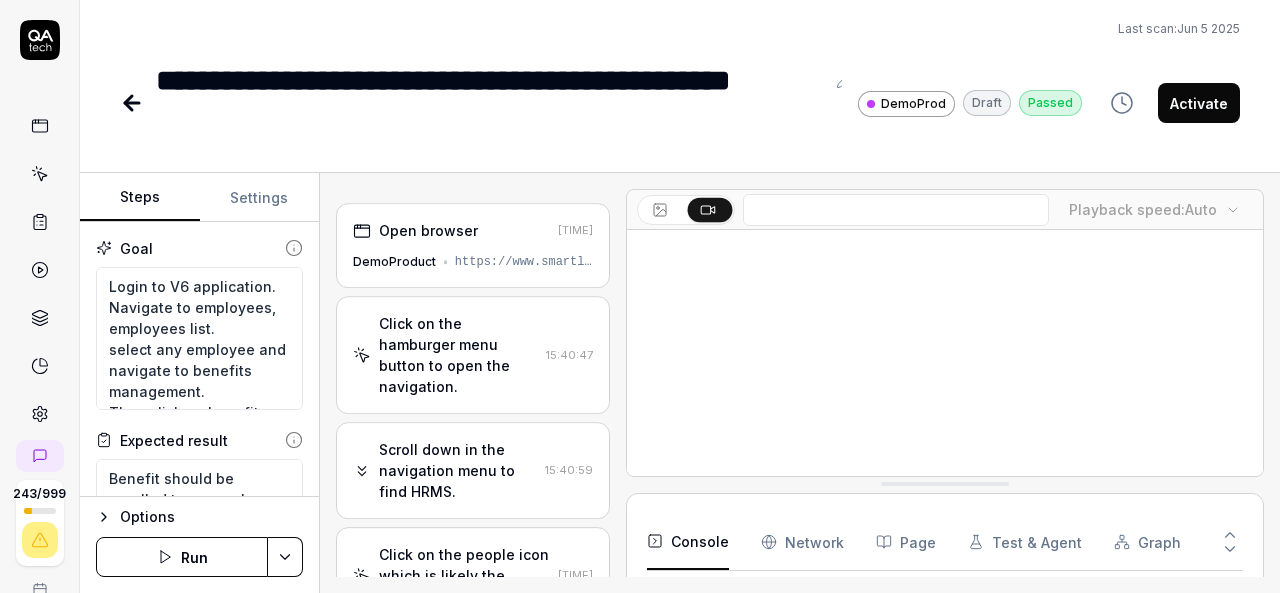 scroll, scrollTop: 73, scrollLeft: 0, axis: vertical 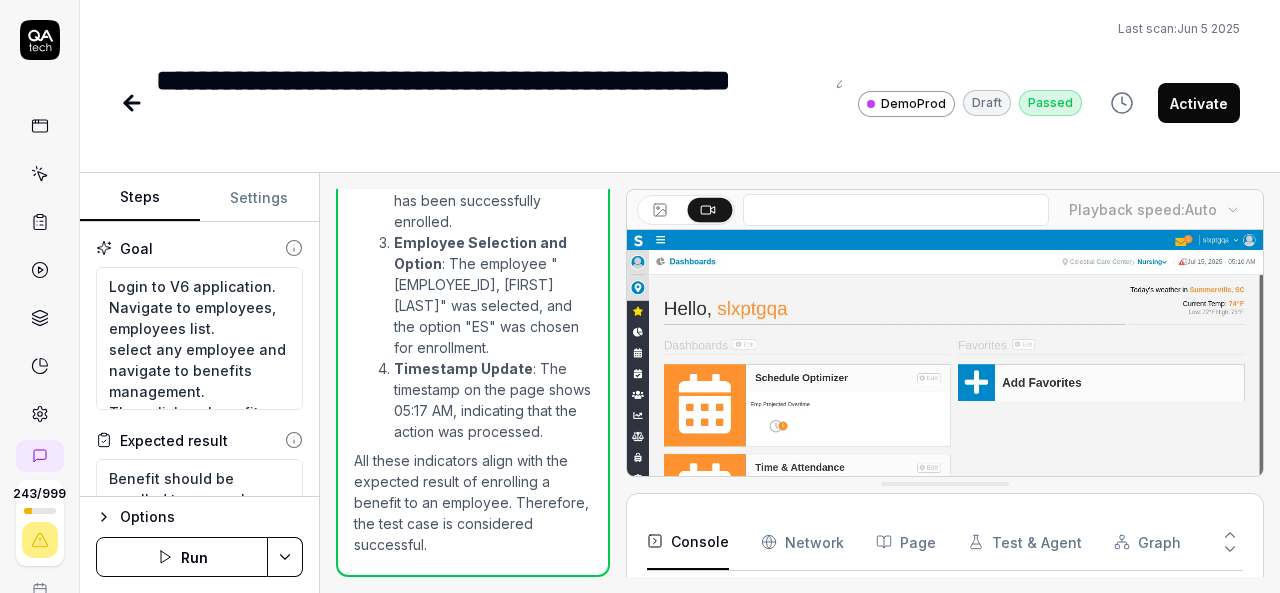 type on "*" 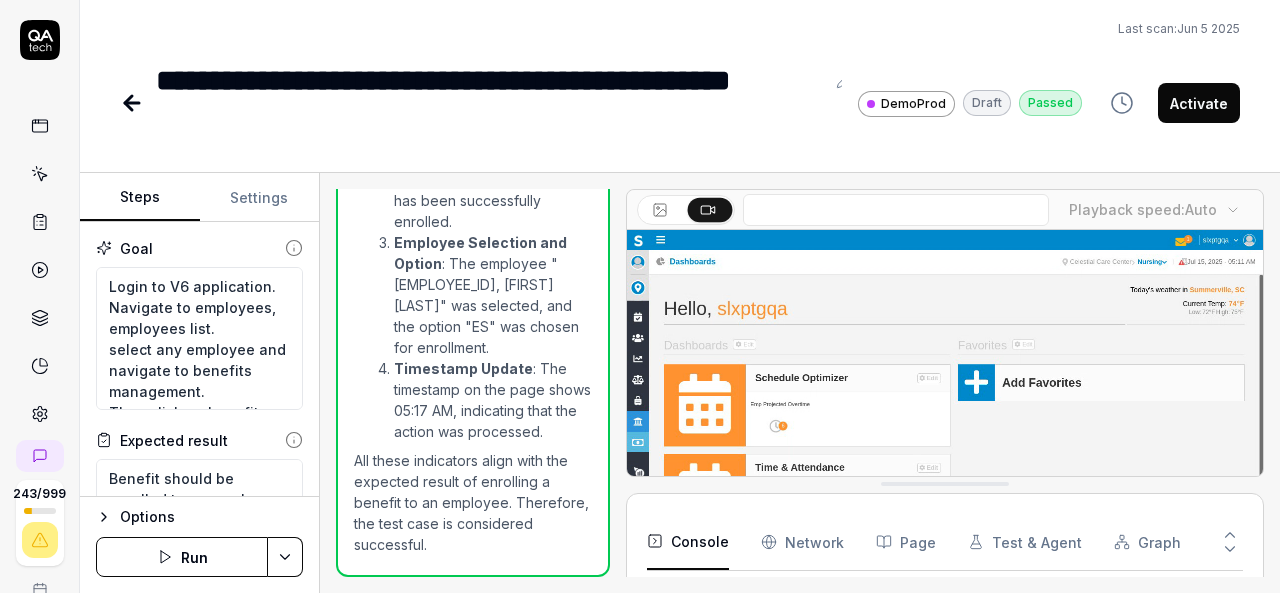 click at bounding box center (844, 81) 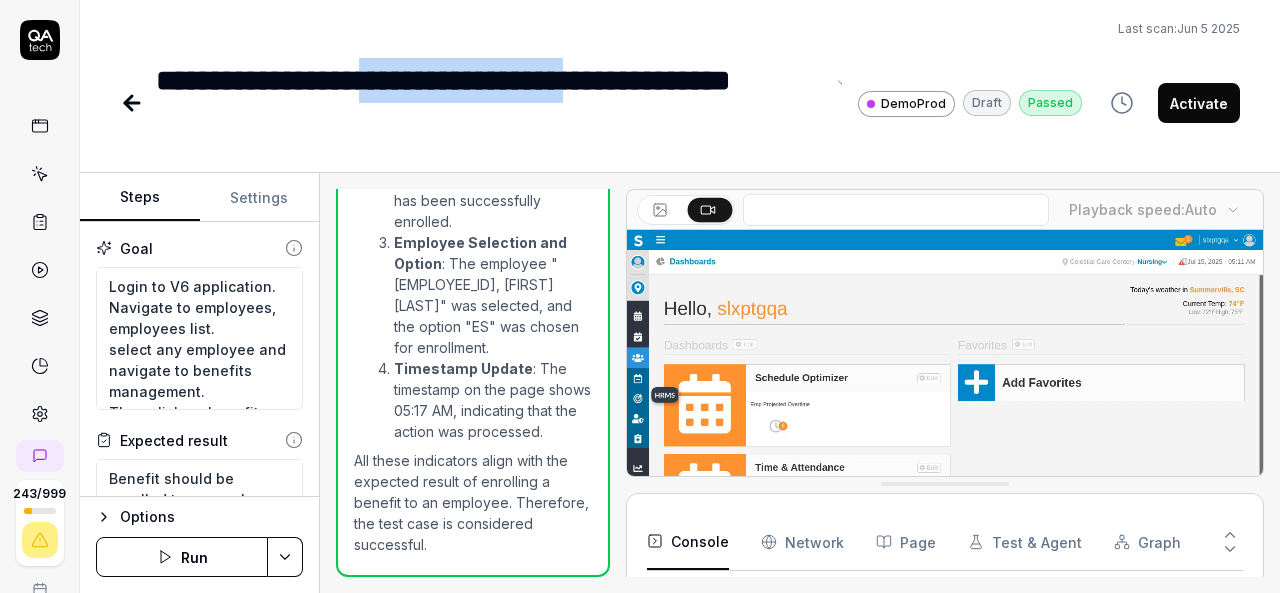 drag, startPoint x: 666, startPoint y: 85, endPoint x: 417, endPoint y: 81, distance: 249.03212 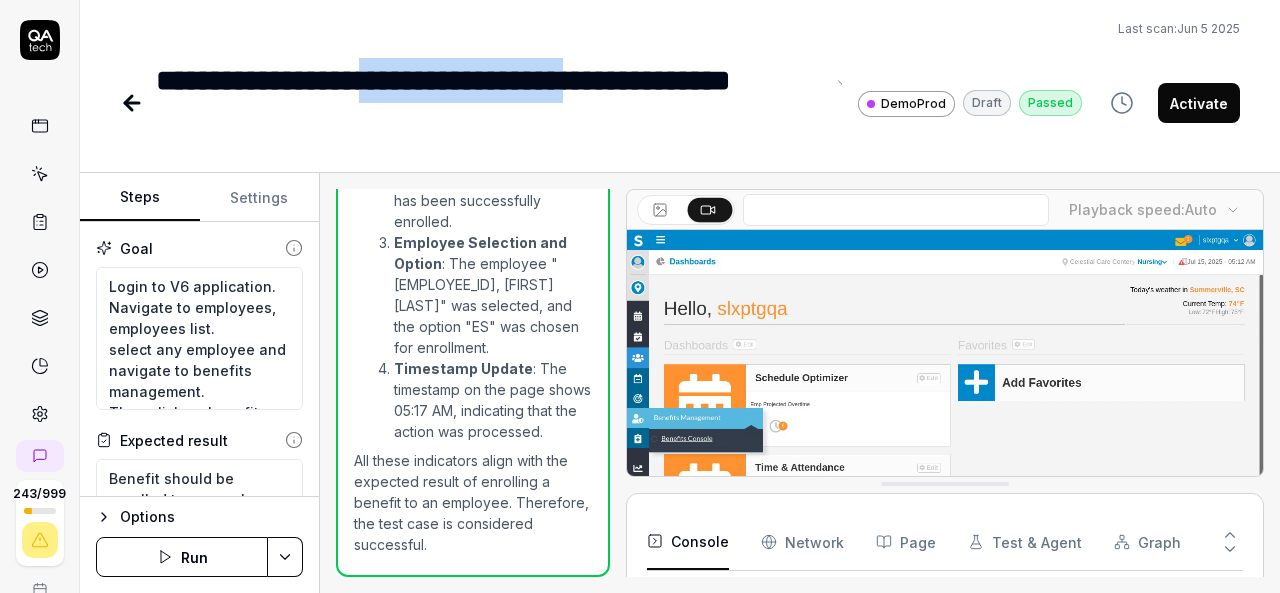 click on "**********" at bounding box center (490, 103) 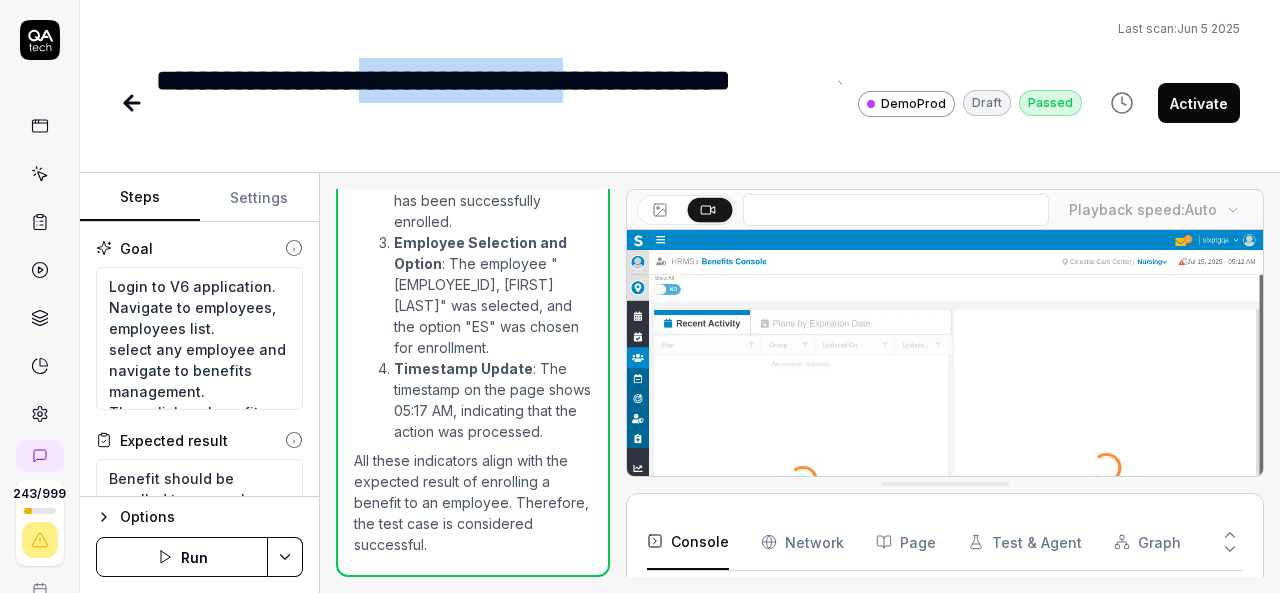 type 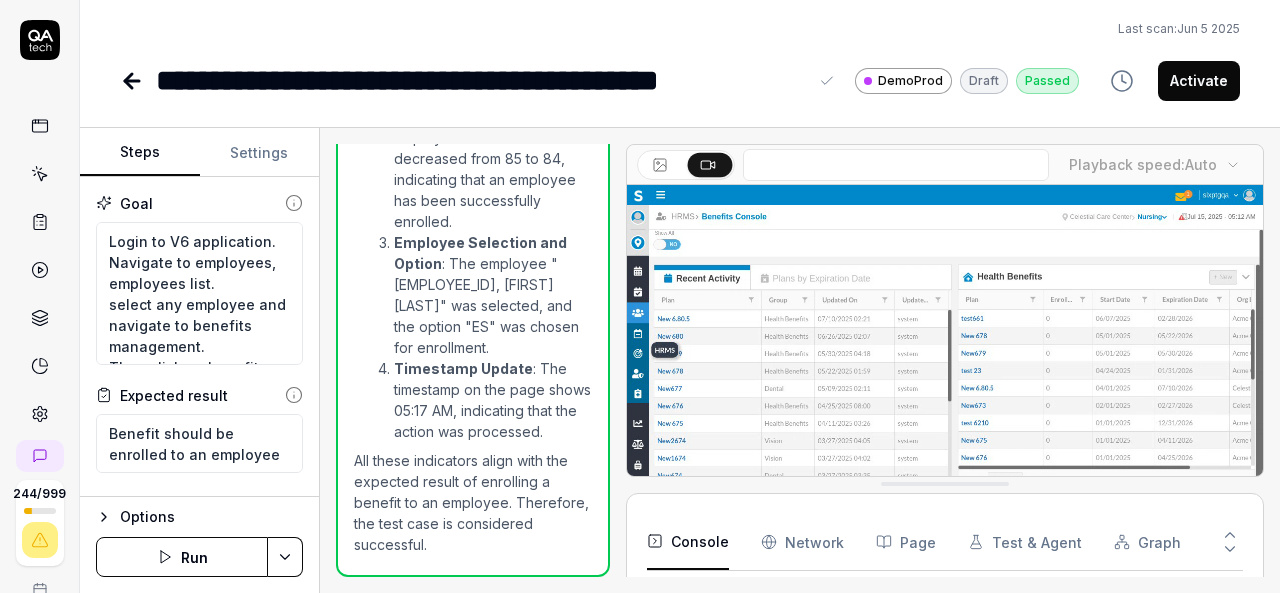 scroll, scrollTop: 3092, scrollLeft: 0, axis: vertical 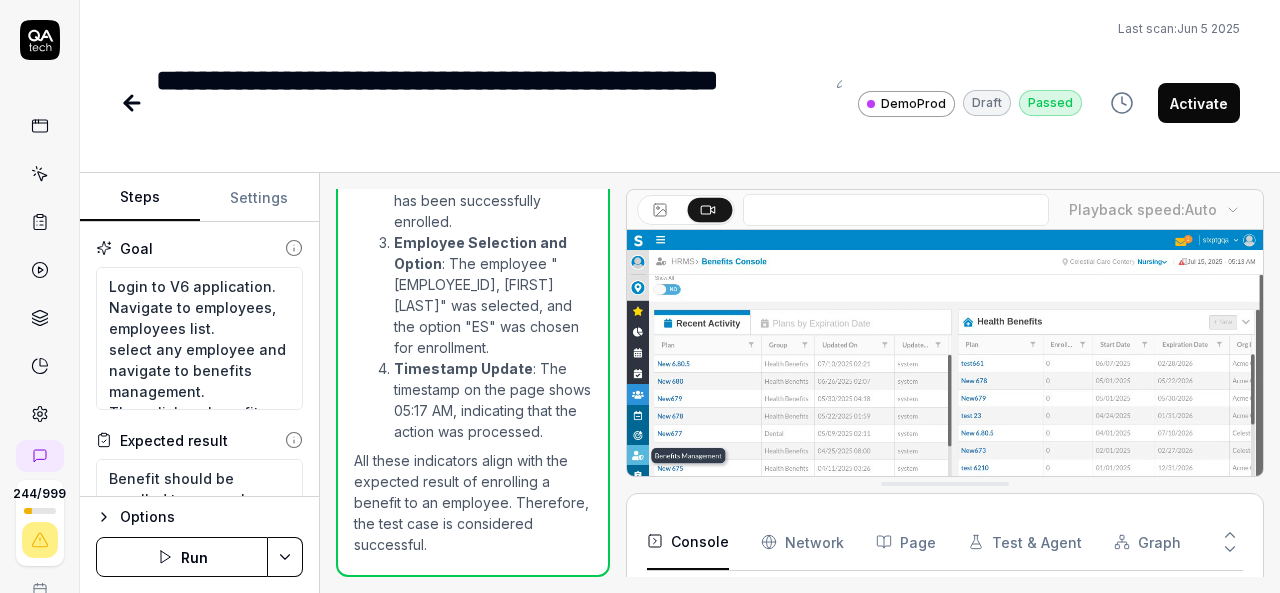 click on "Activate" at bounding box center (1199, 103) 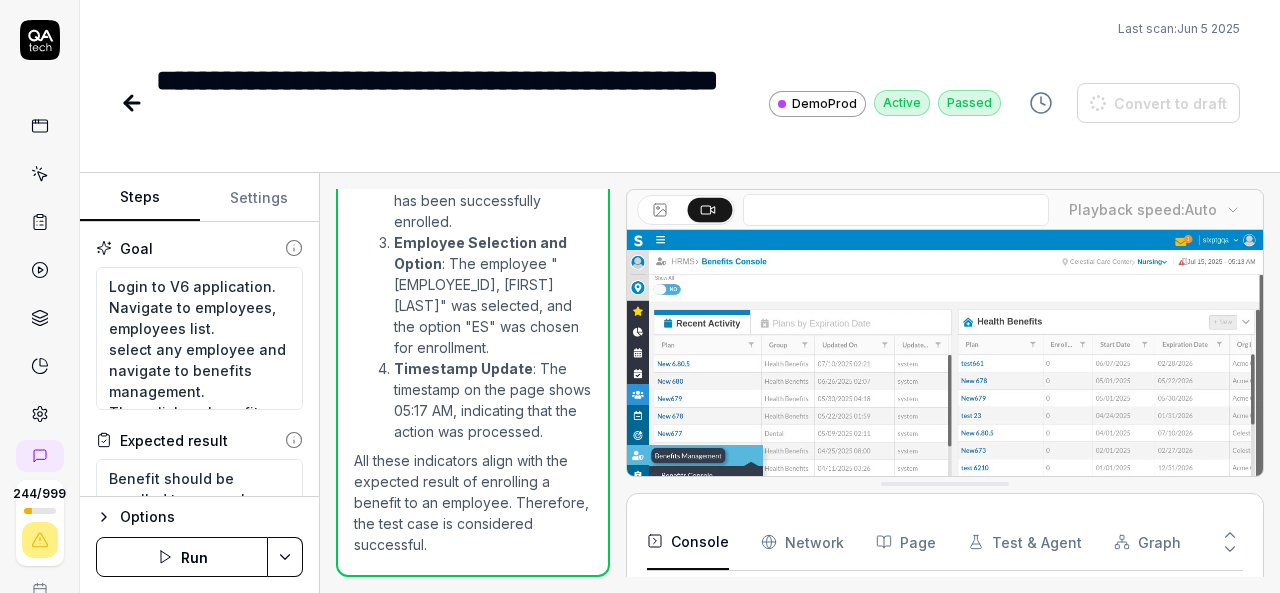 type on "*" 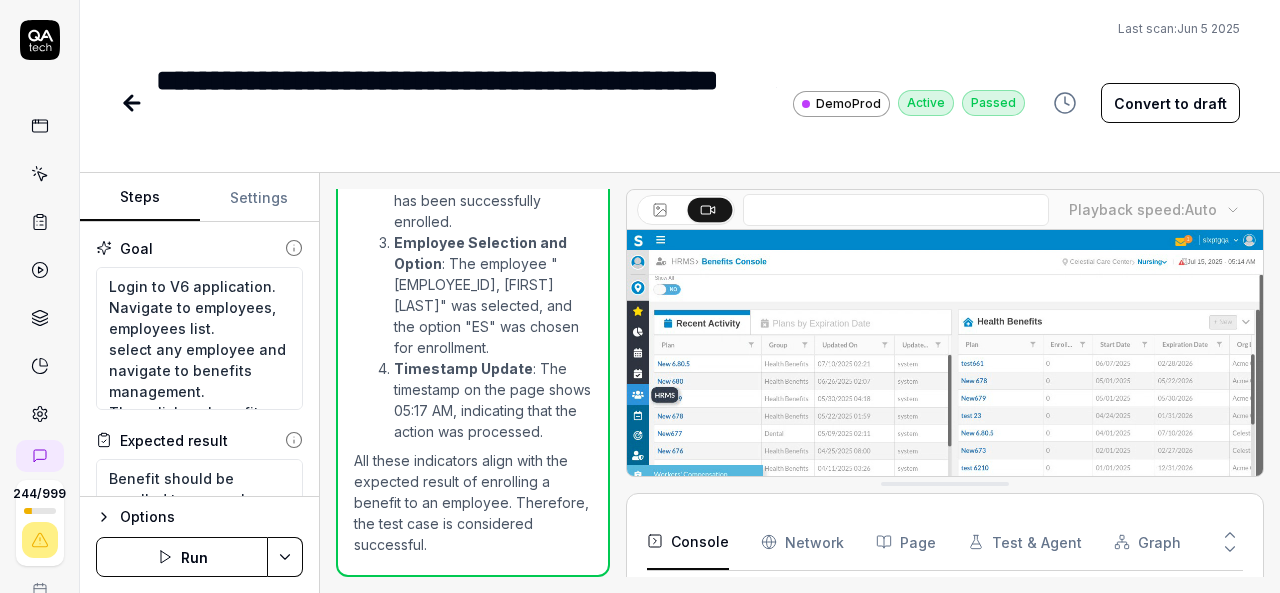 click 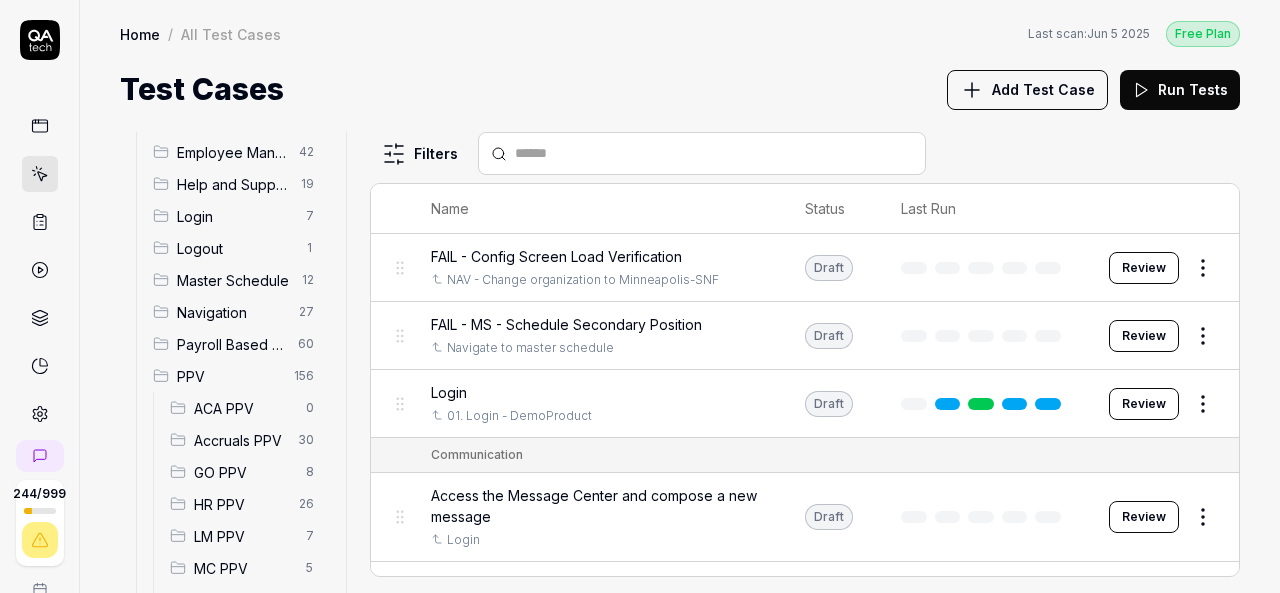 scroll, scrollTop: 300, scrollLeft: 0, axis: vertical 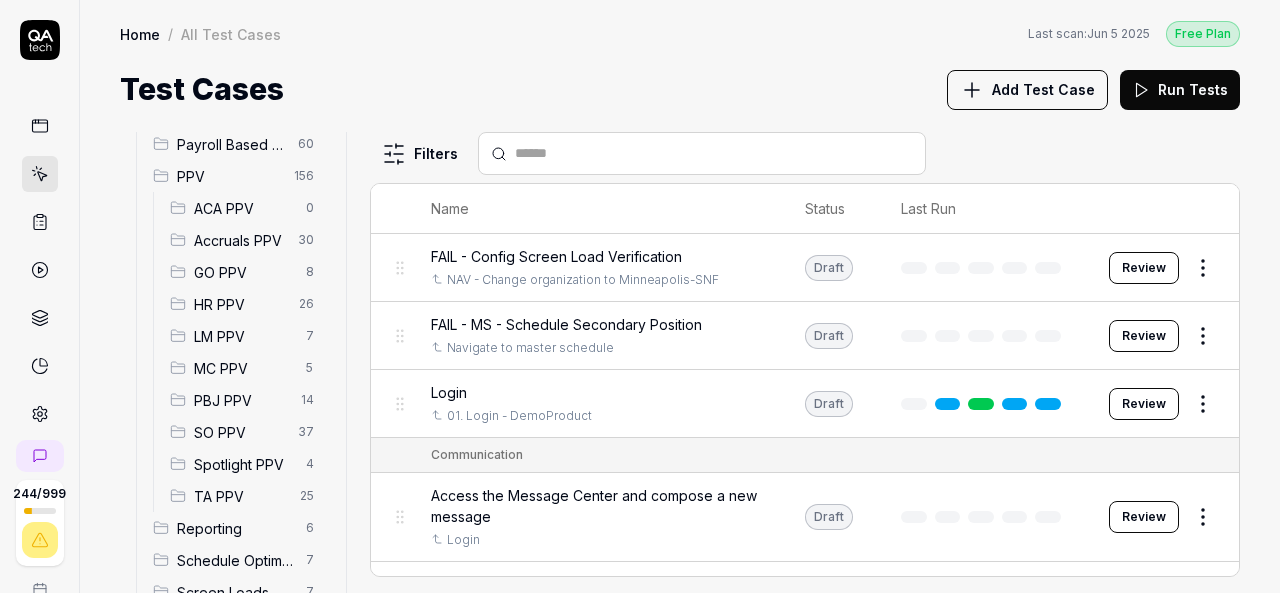 click on "HR PPV" at bounding box center (240, 304) 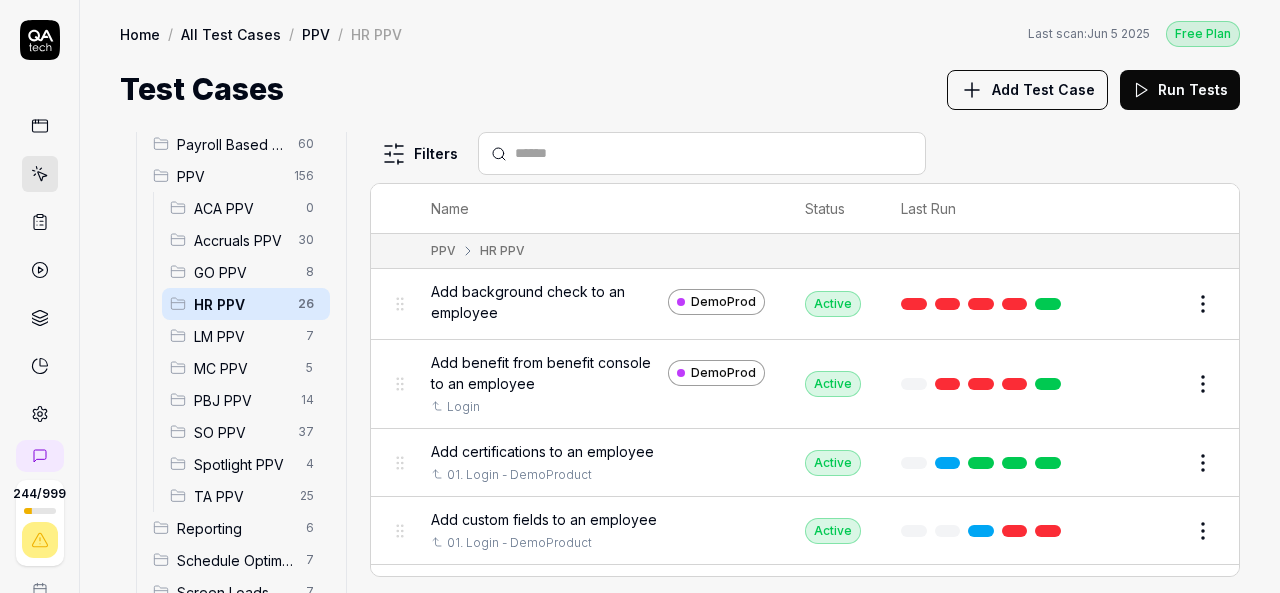 click on "Add Test Case" at bounding box center (1043, 89) 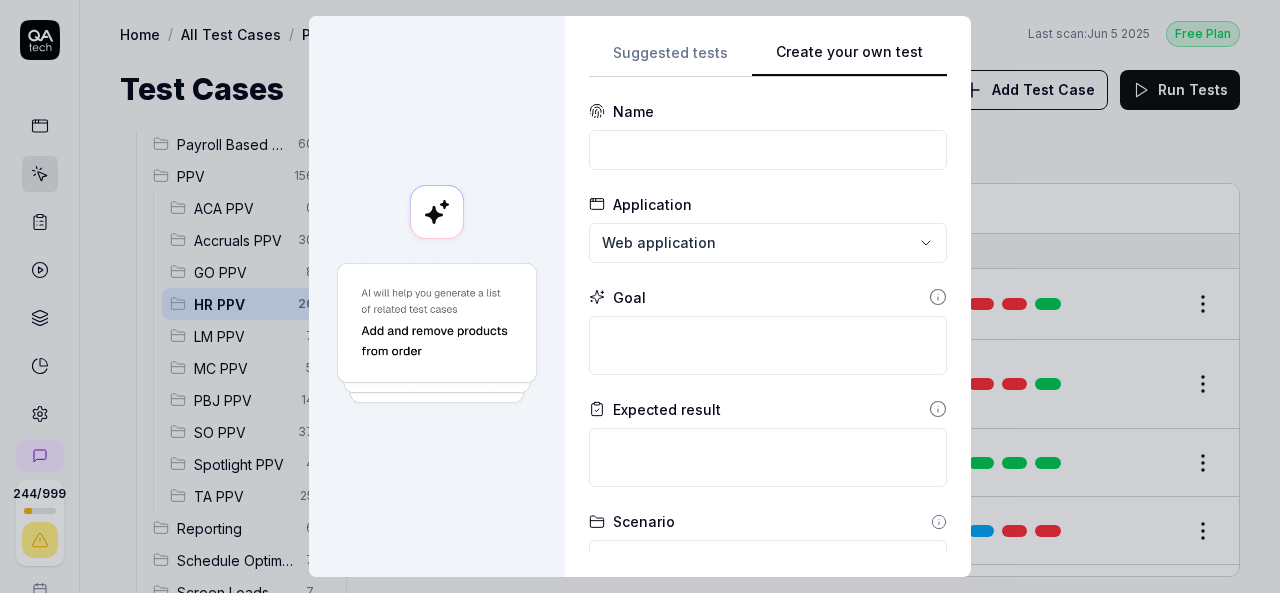click on "Suggested tests Create your own test Name Application Web application Goal Expected result Scenario Default scenario Dependency No test case Configs Add config Advanced Cancel Generate test" at bounding box center (768, 296) 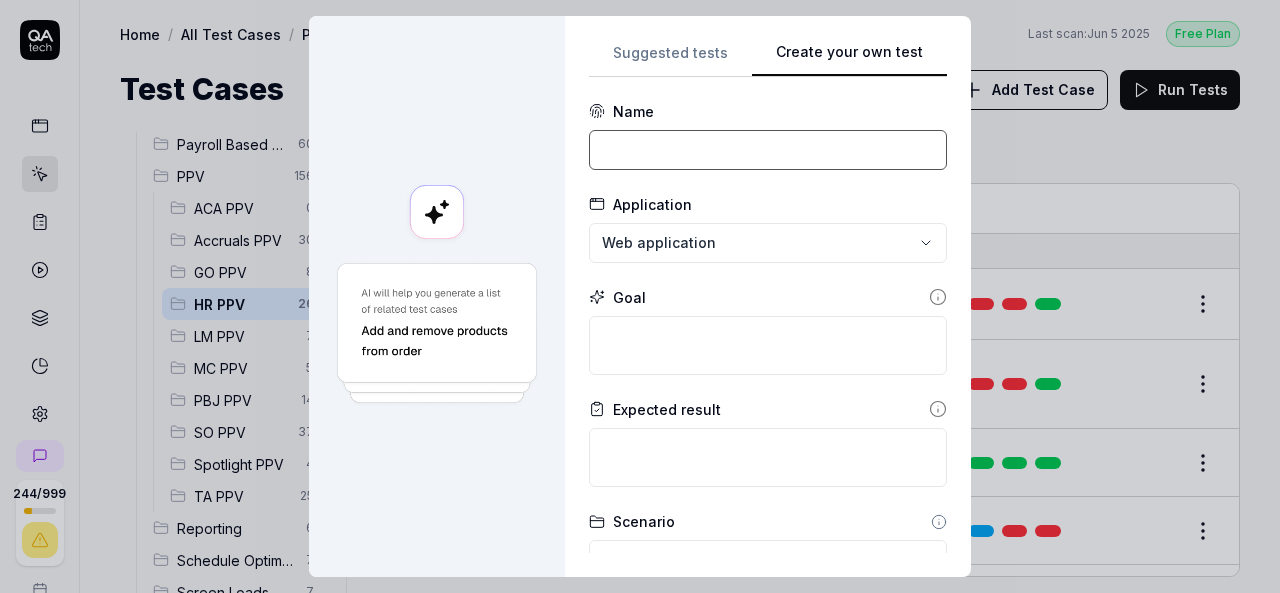 click at bounding box center (768, 150) 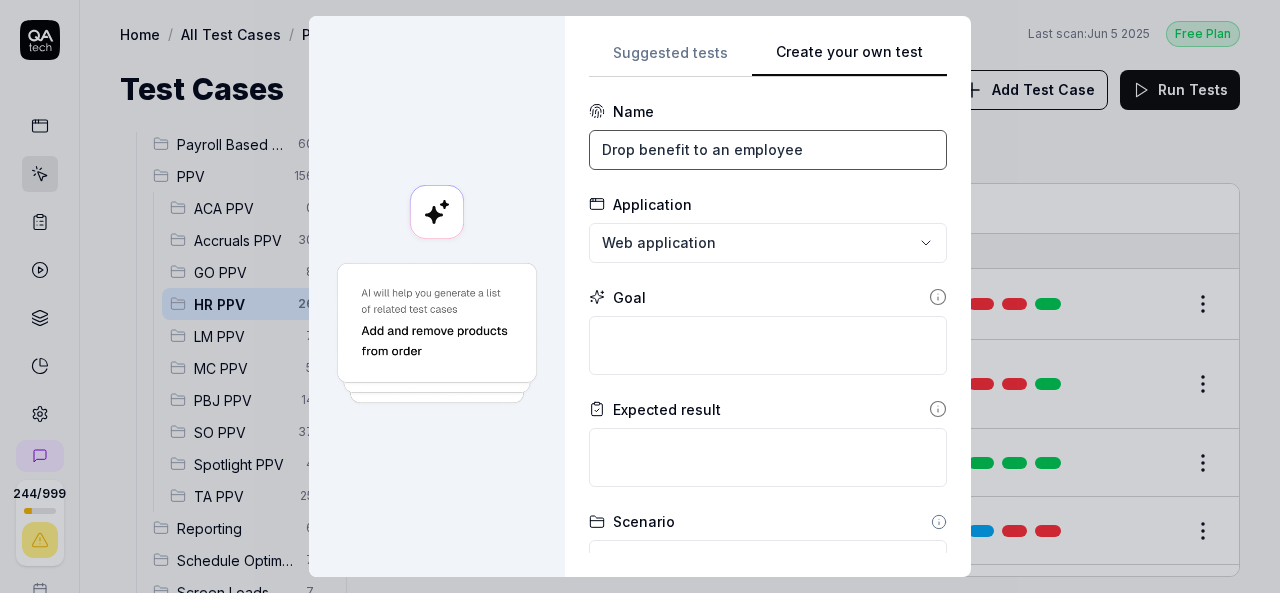 type on "Drop benefit to an employee" 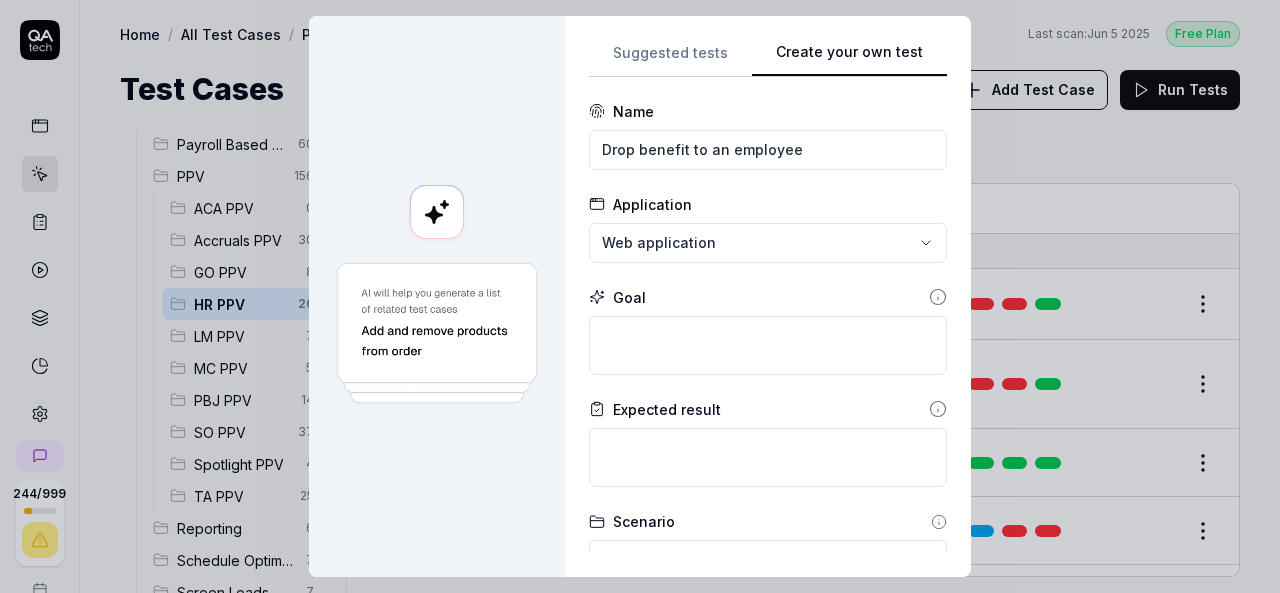 click on "**********" at bounding box center (640, 296) 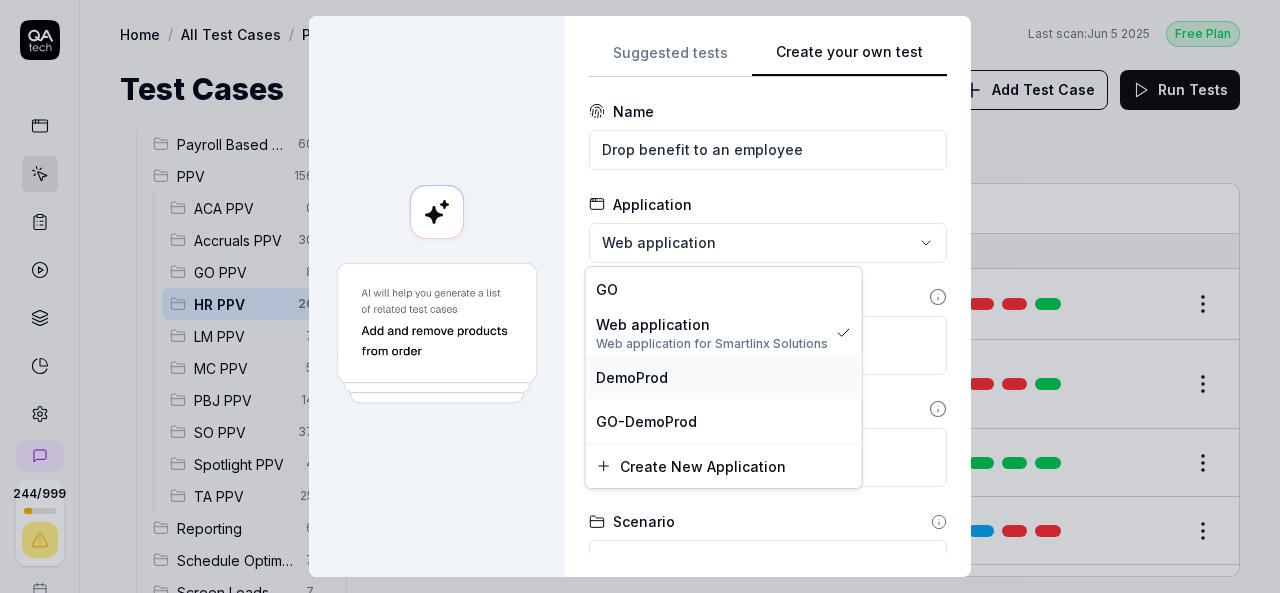 click on "DemoProd" at bounding box center (724, 377) 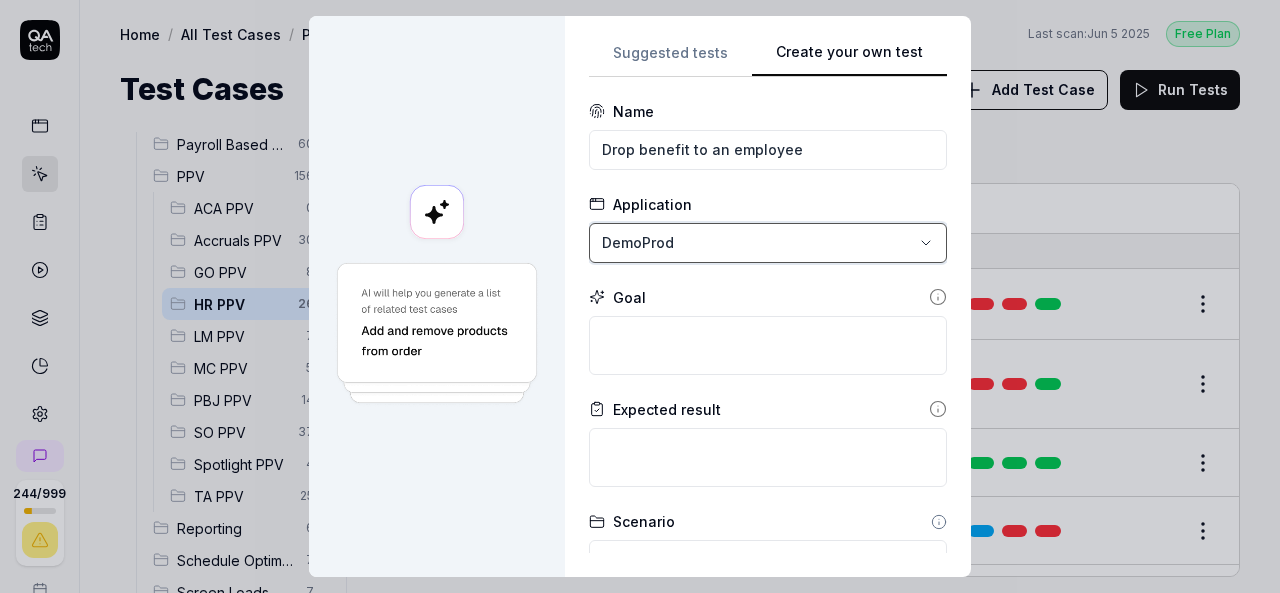 scroll, scrollTop: 100, scrollLeft: 0, axis: vertical 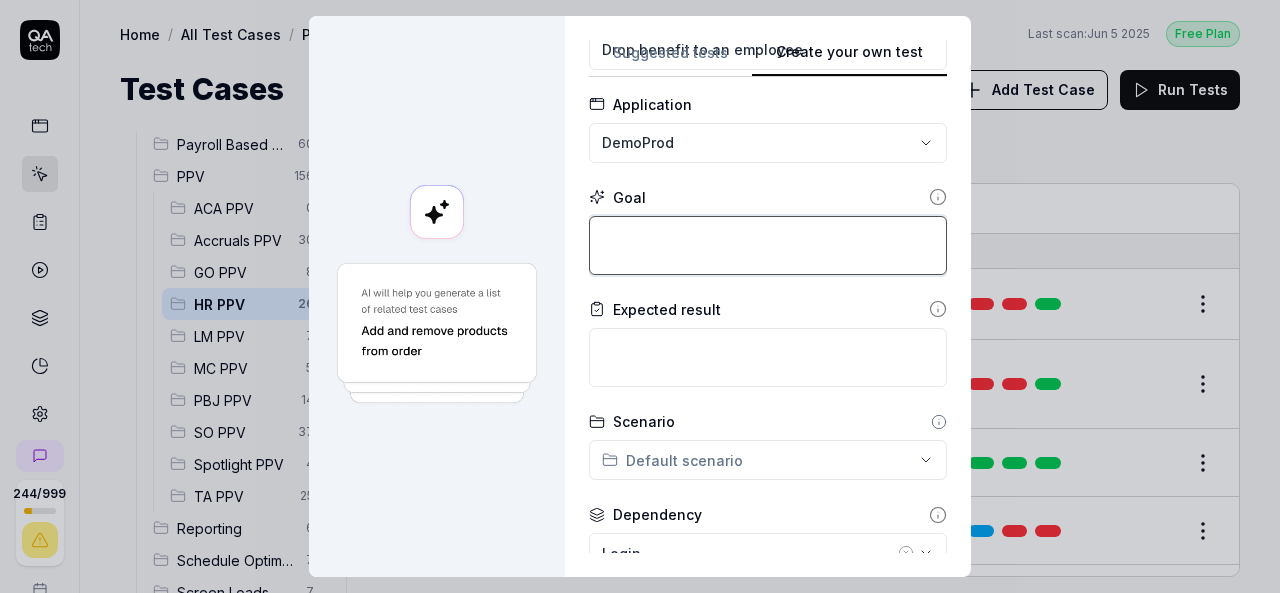 click at bounding box center (768, 245) 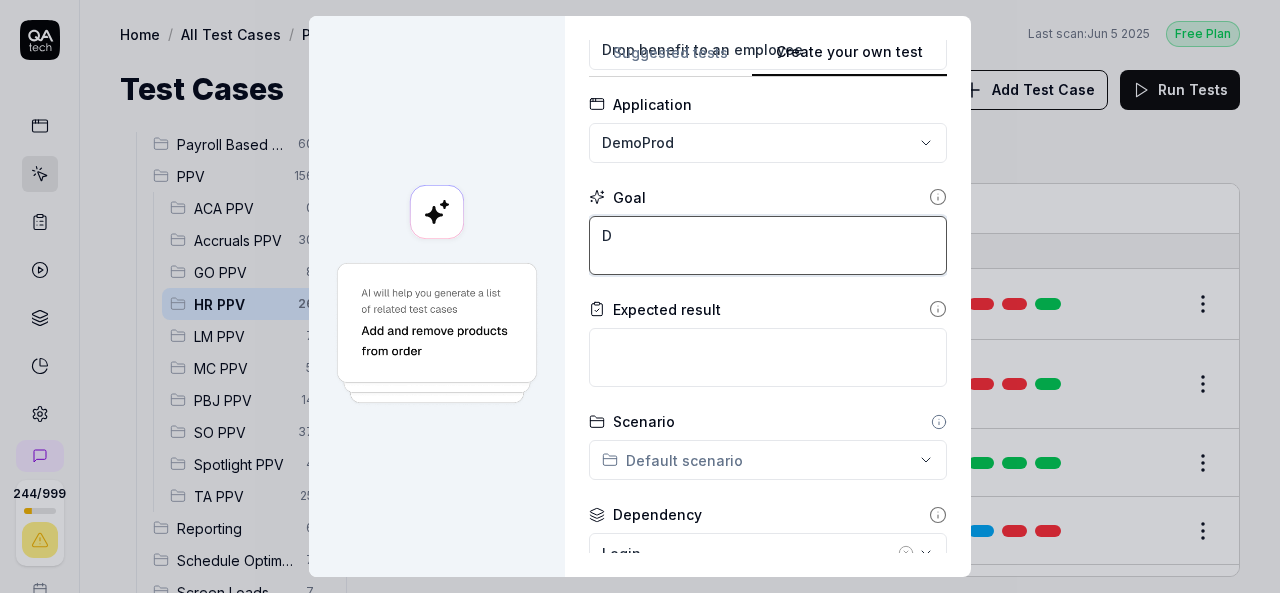 type 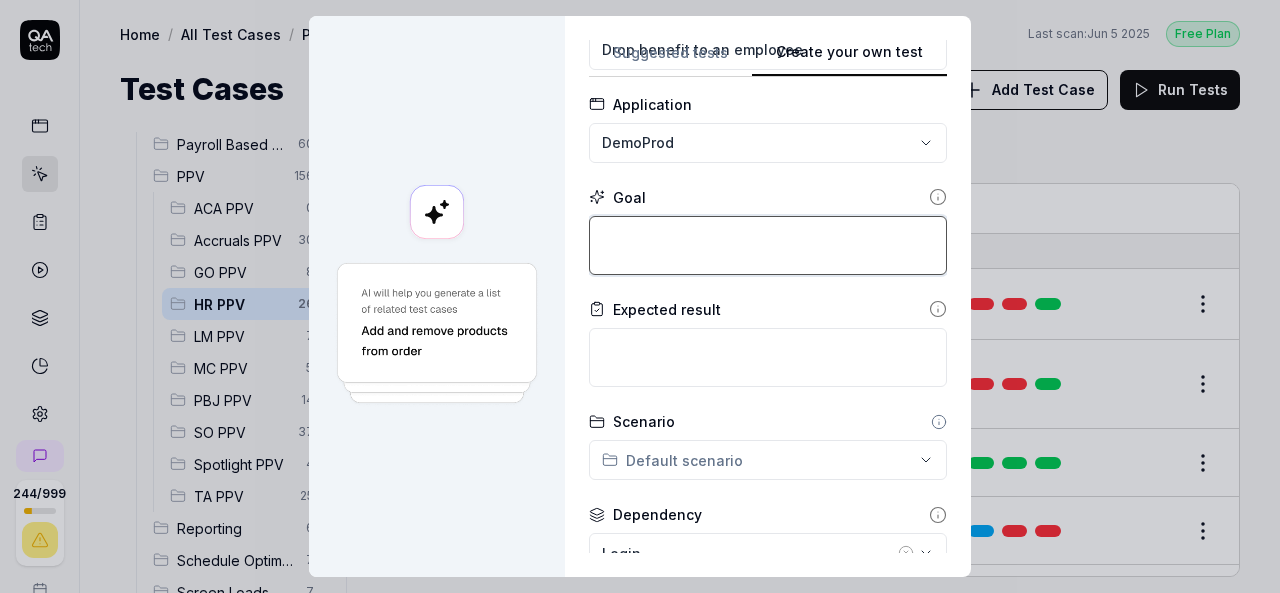 type on "*" 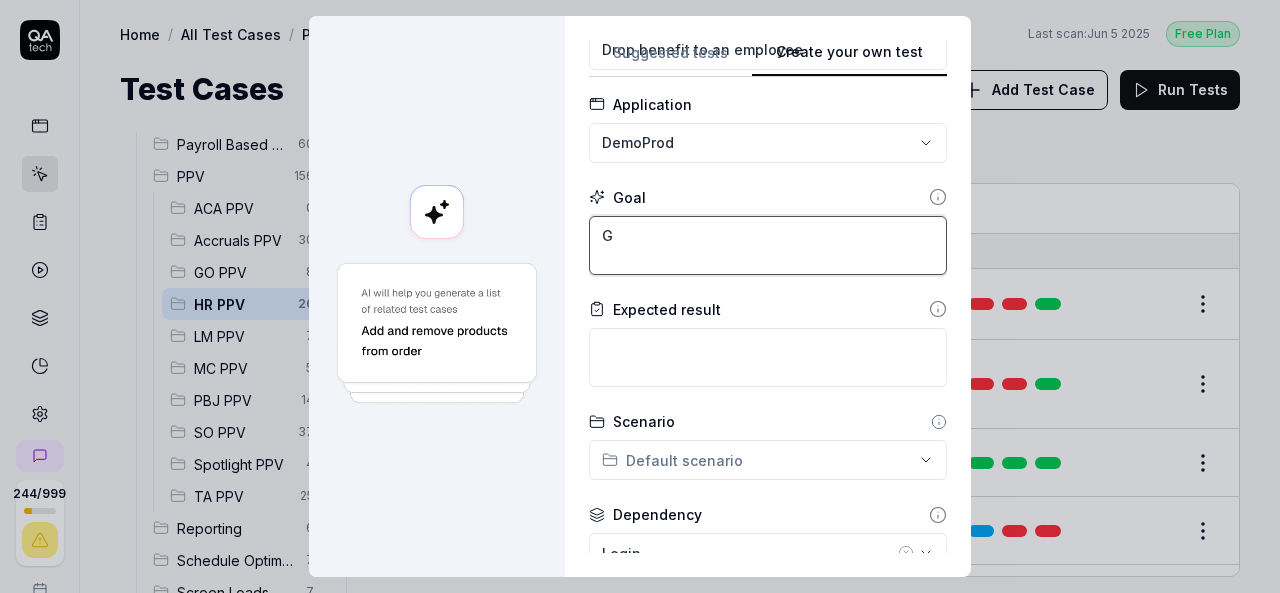 type on "*" 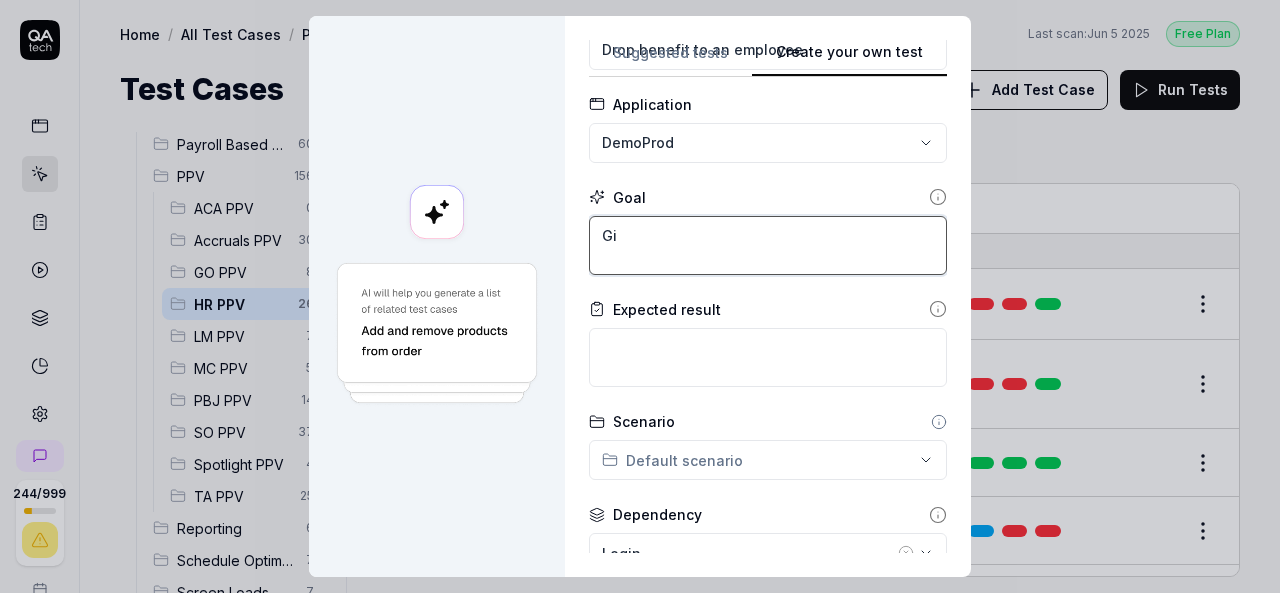 type on "*" 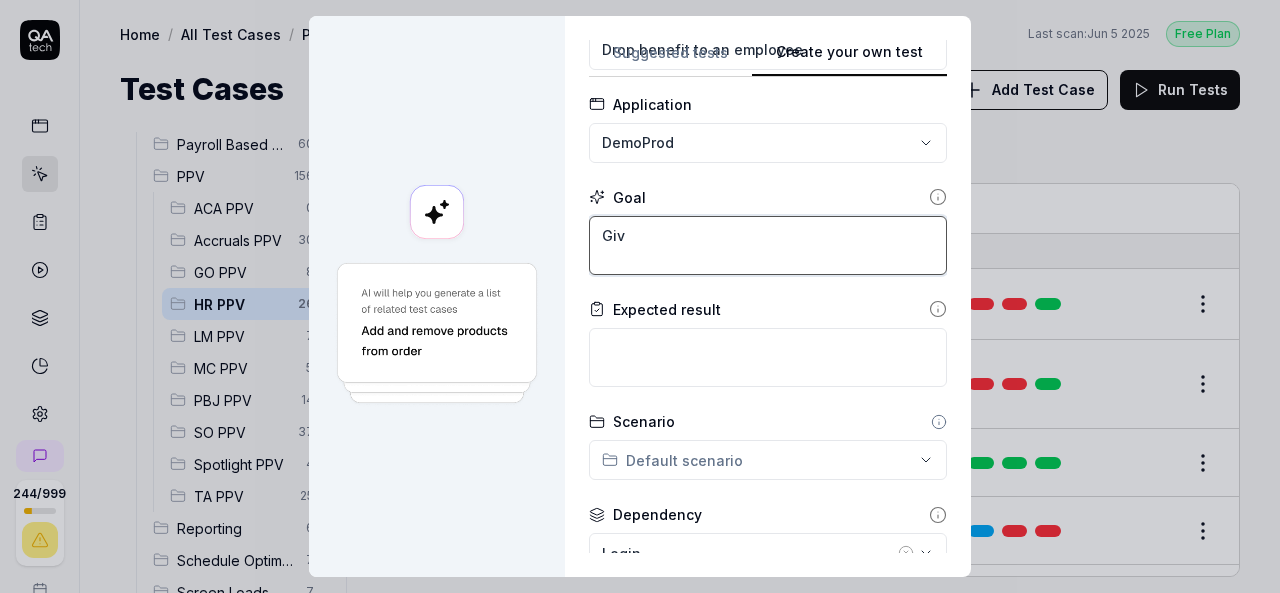 type on "*" 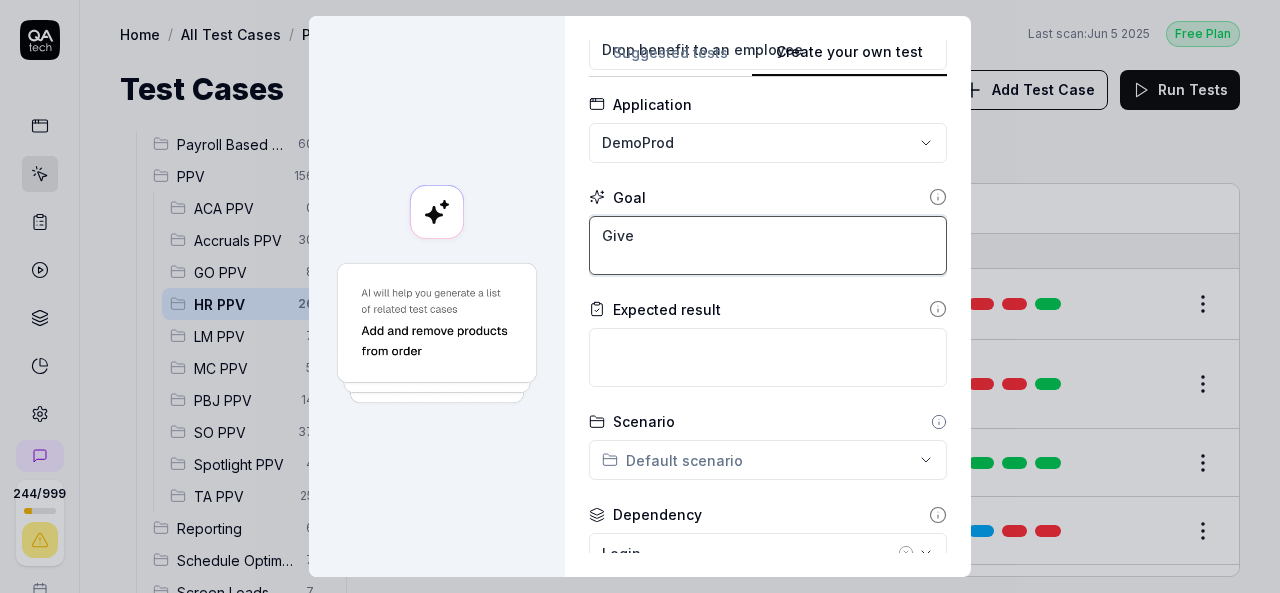type on "*" 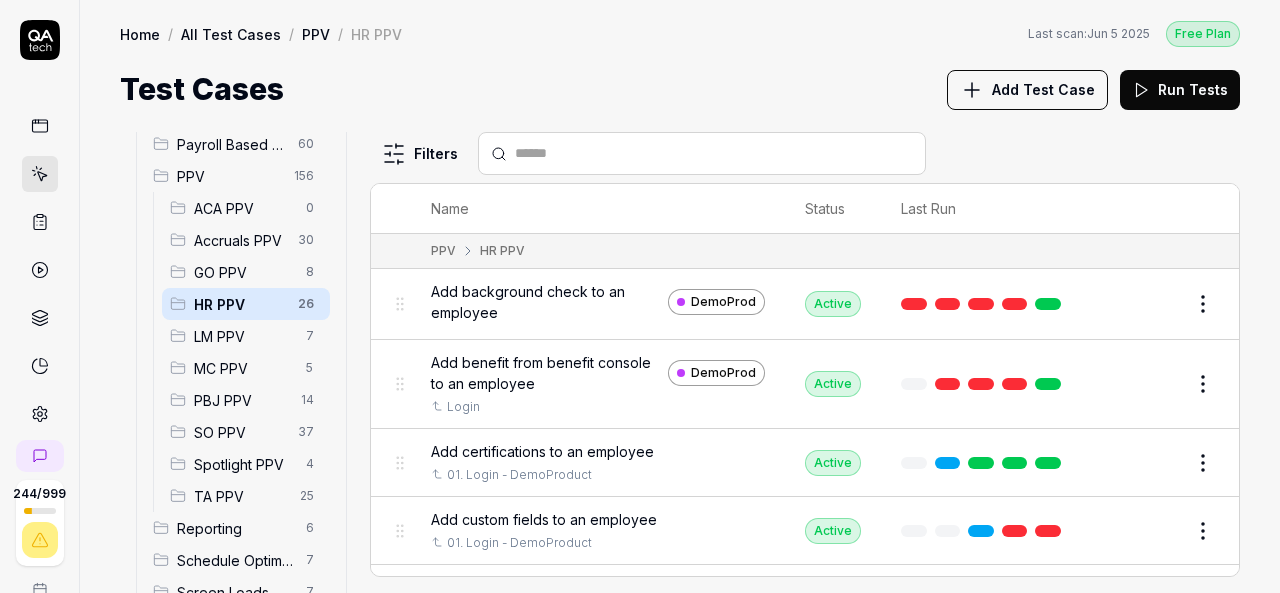 click on "Add benefit from benefit console to an employee" at bounding box center [545, 373] 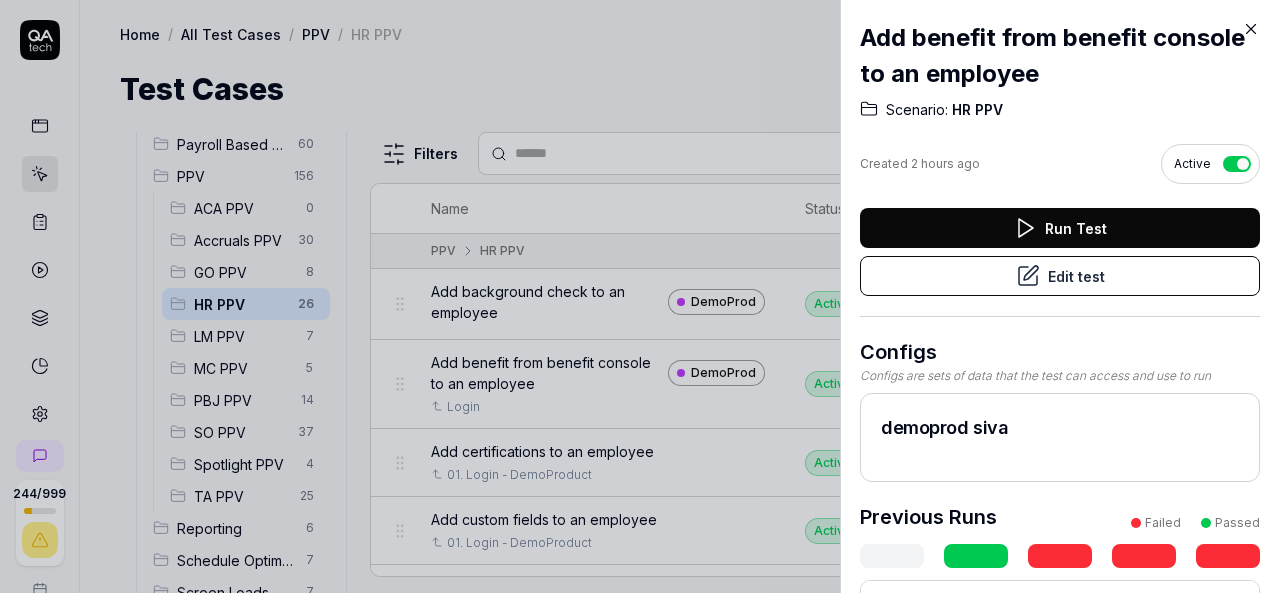 click on "Edit test" at bounding box center (1060, 276) 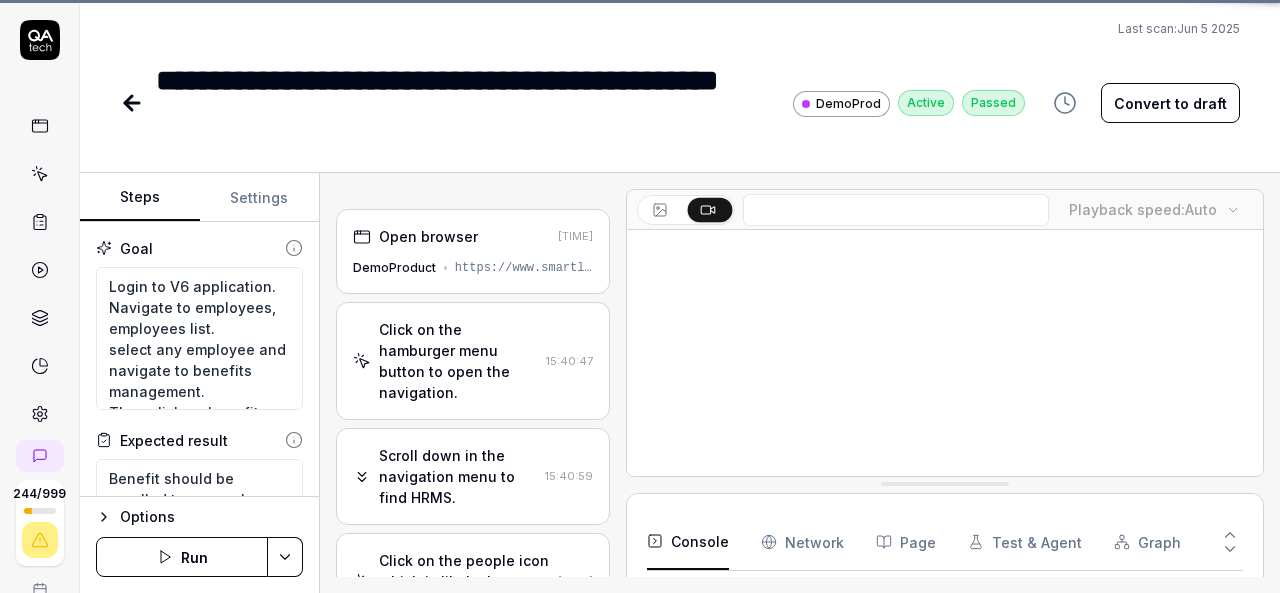 scroll, scrollTop: 73, scrollLeft: 0, axis: vertical 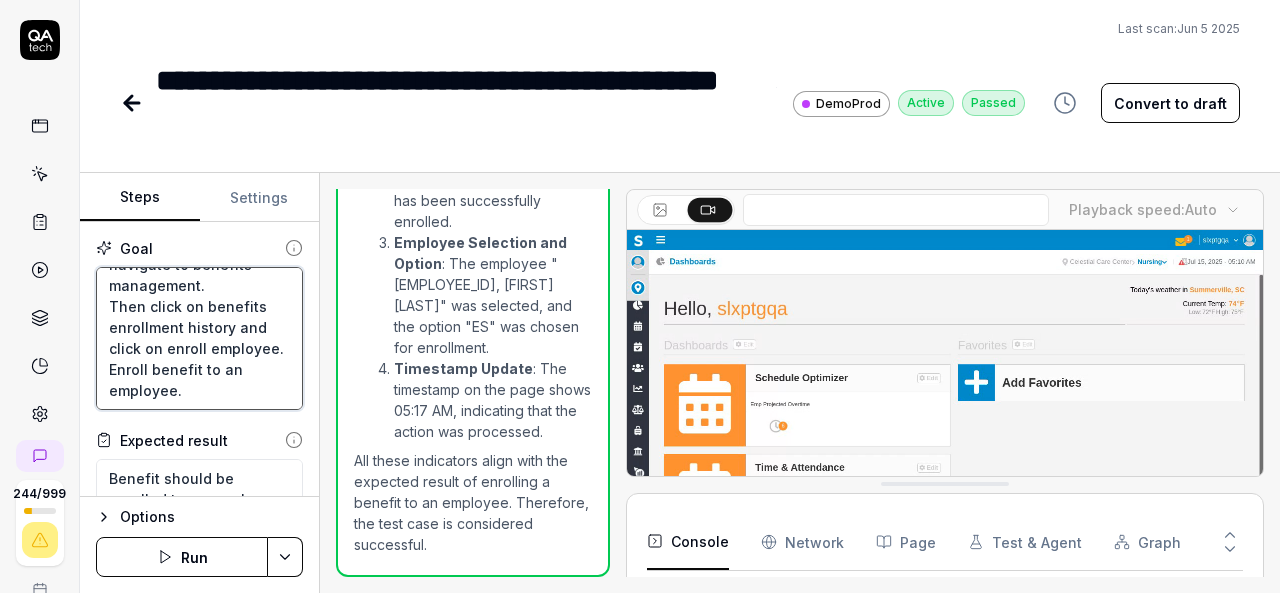 drag, startPoint x: 106, startPoint y: 285, endPoint x: 260, endPoint y: 419, distance: 204.1372 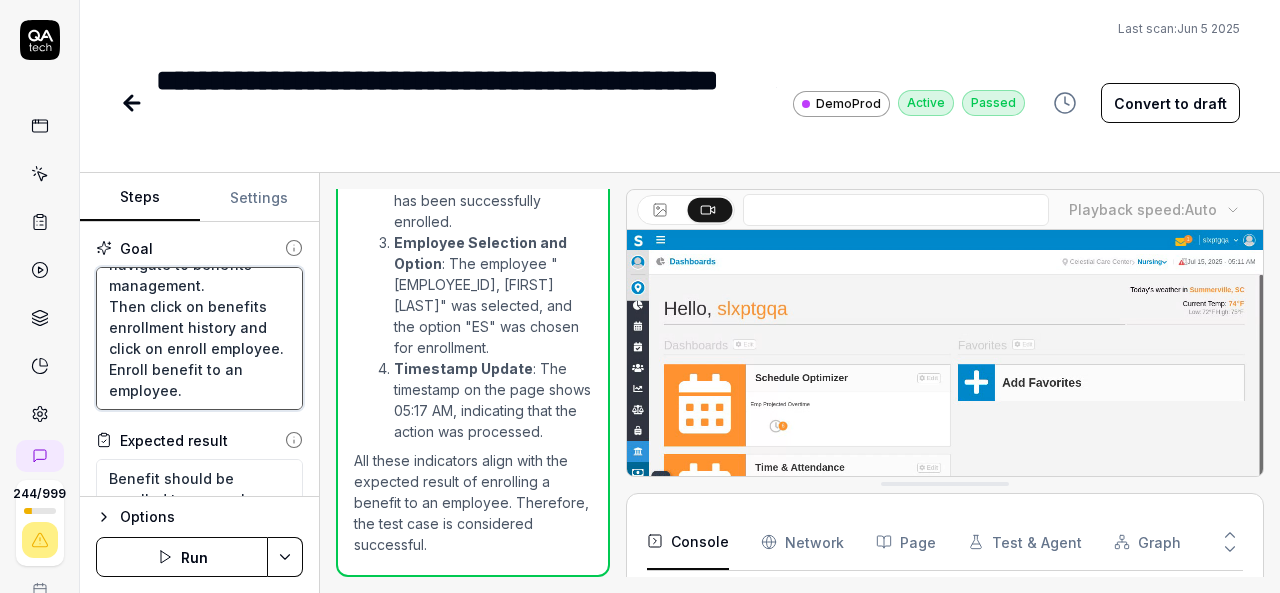 click on "Goal Login to V6 application.
Navigate to employees, employees list.
select any employee and navigate to benefits management.
Then click on benefits enrollment history and click on enroll employee.
Enroll benefit to an employee. Expected result Benefit should be enrolled to an employee Steps Click on the hamburger menu button to open the navigation. Scroll down in the navigation menu to find HRMS. Click on the people icon which is likely the HRMS module. Click on the HRMS label to enter the HRMS module. Click on 'Benefits Console' from the dropdown menu.
To pick up a draggable item, press the space bar.
While dragging, use the arrow keys to move the item.
Press space again to drop the item in its new position, or press escape to cancel." at bounding box center (199, 359) 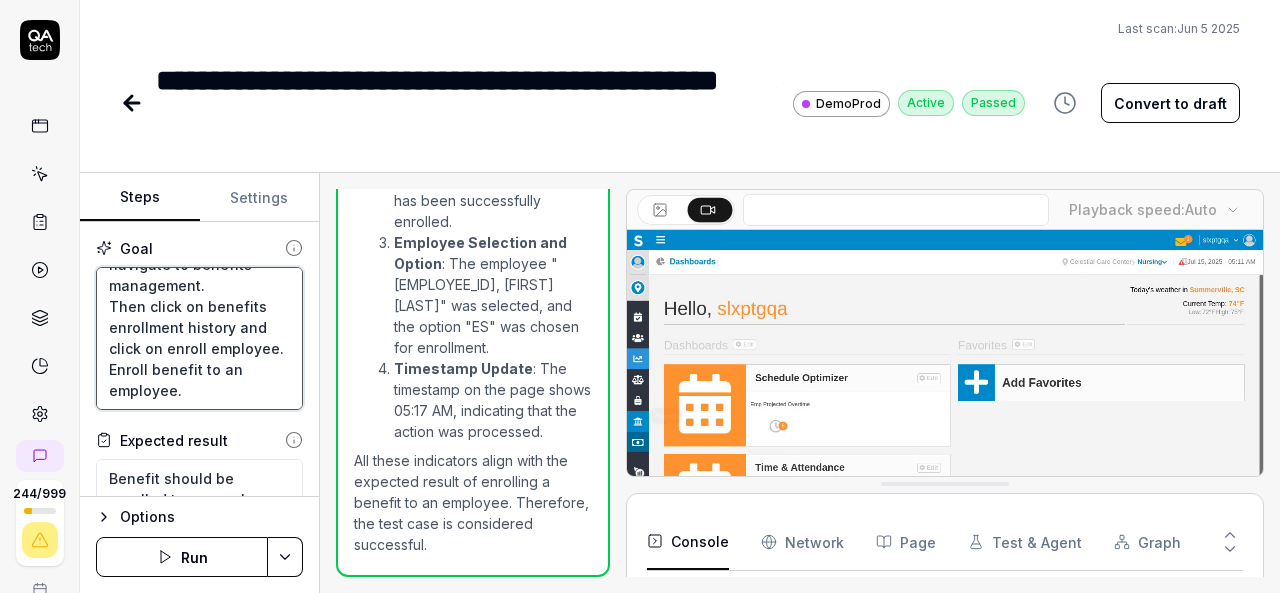 type on "*" 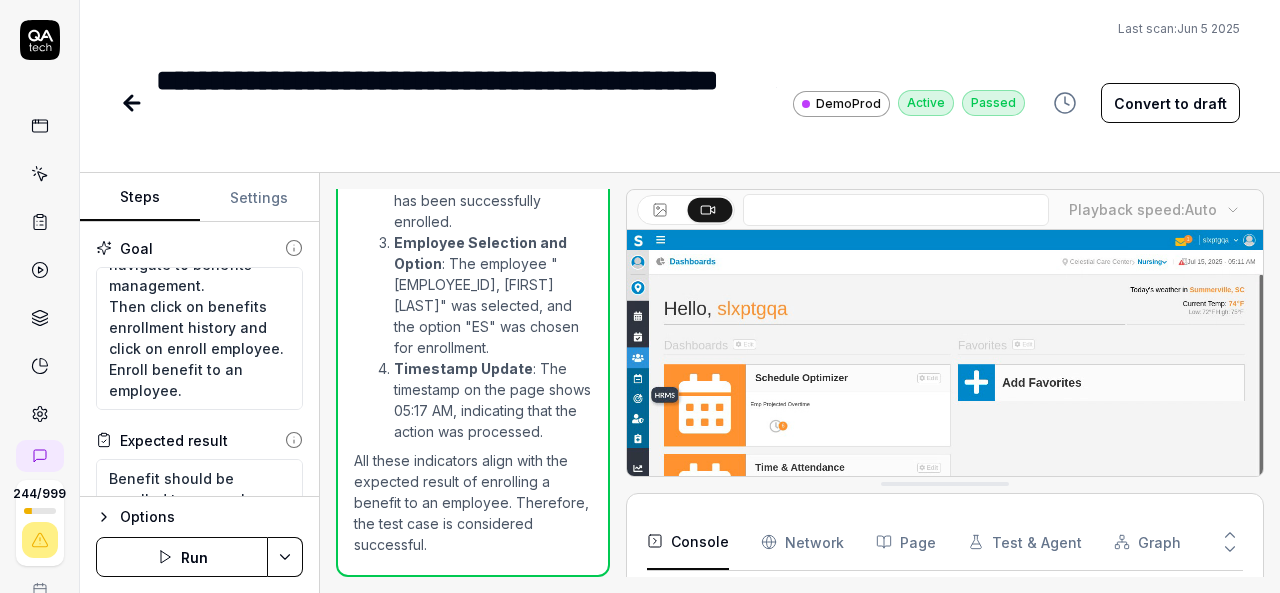 click 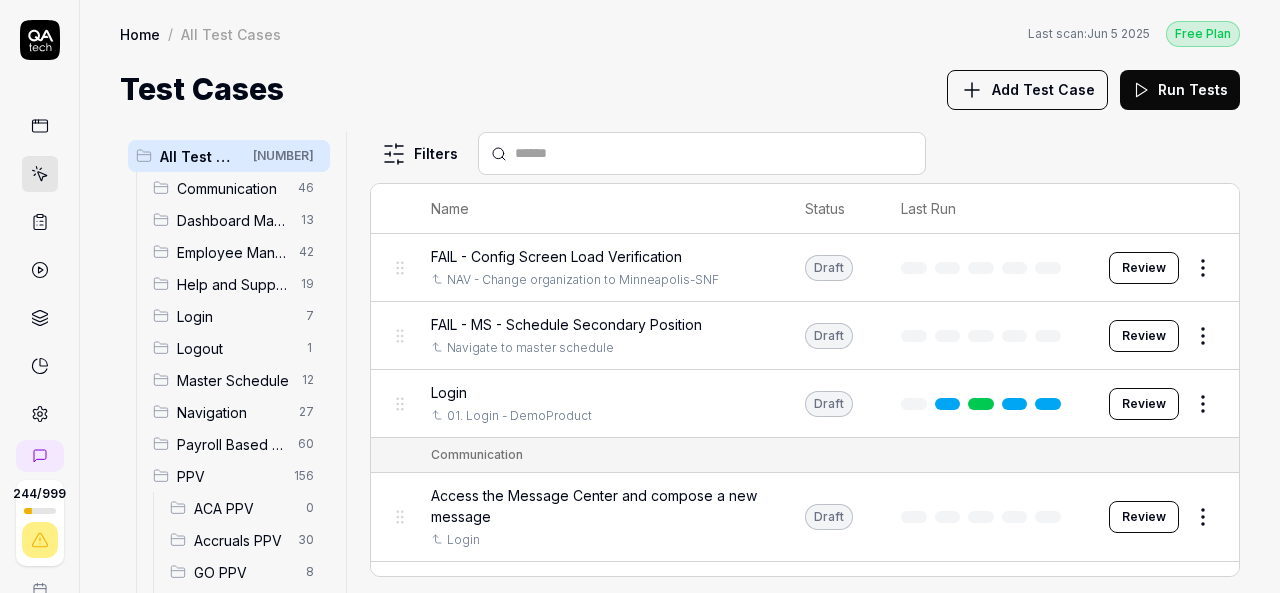 scroll, scrollTop: 200, scrollLeft: 0, axis: vertical 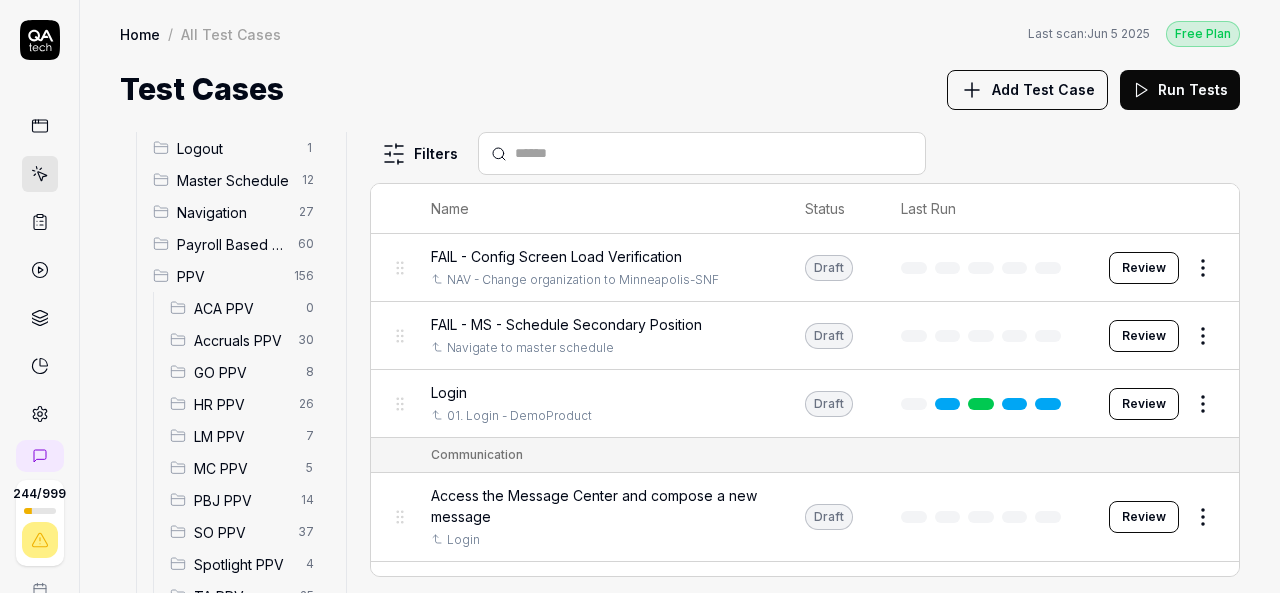 click on "HR PPV" at bounding box center [240, 404] 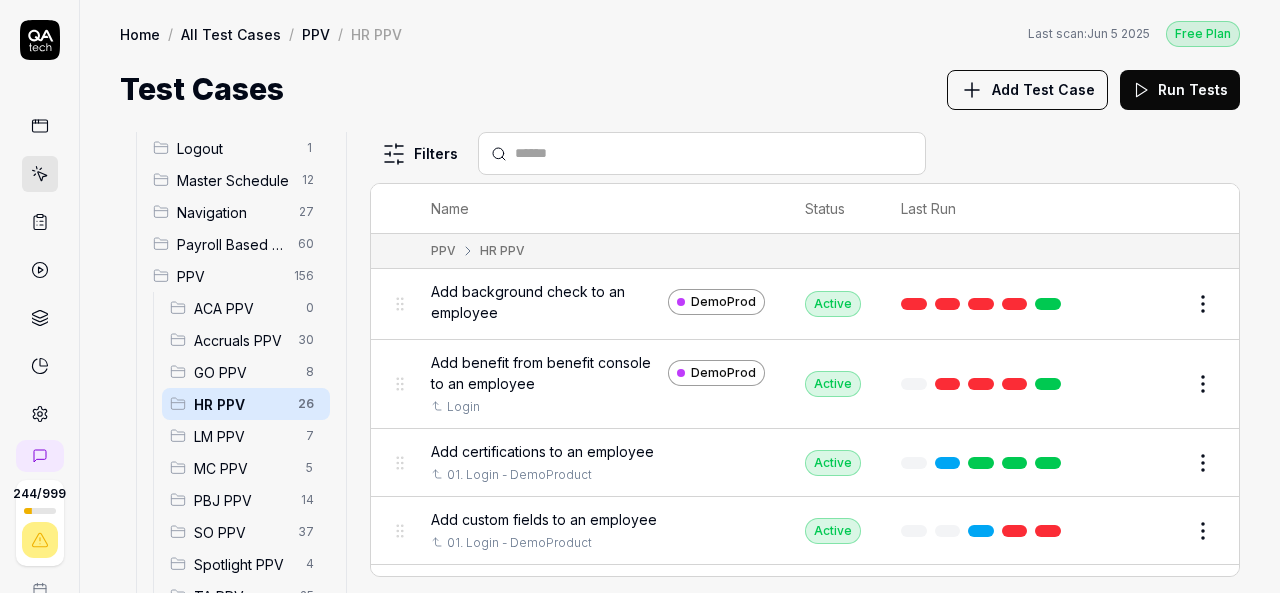 click on "Add Test Case" at bounding box center [1043, 89] 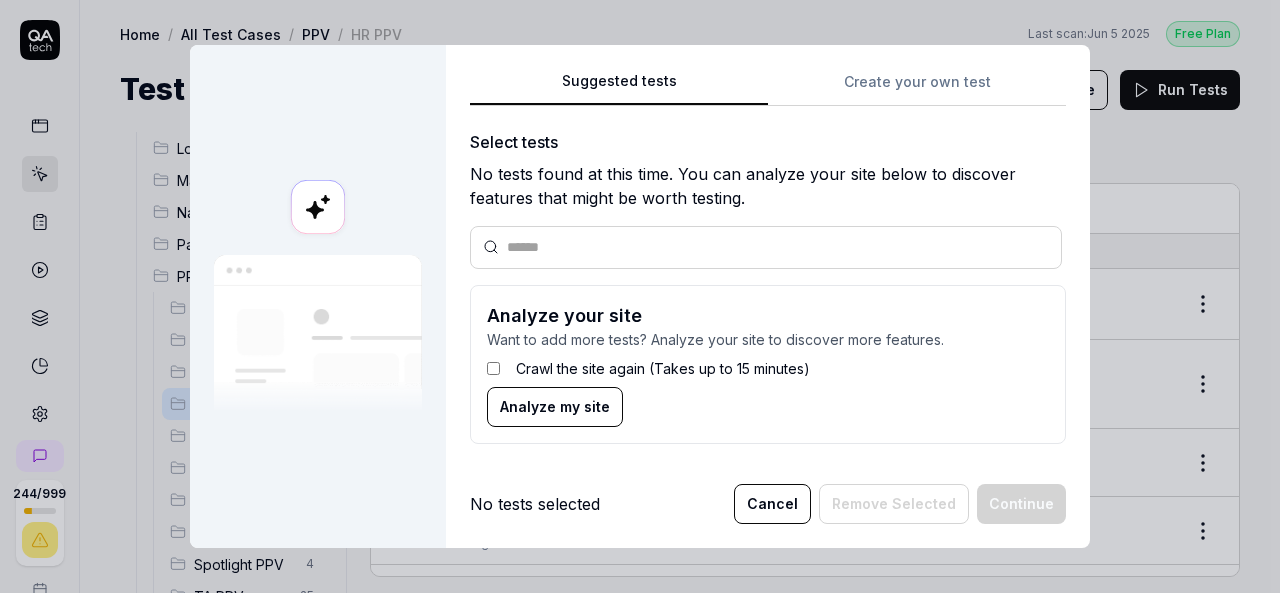 click on "Create your own test" at bounding box center [917, 88] 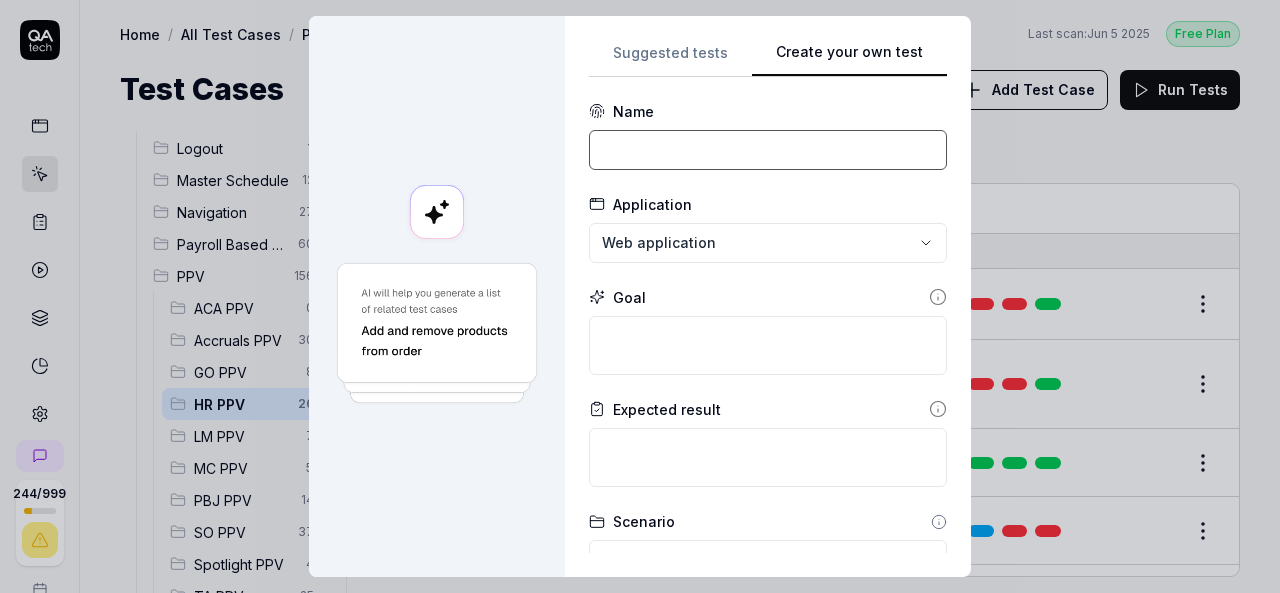 click at bounding box center [768, 150] 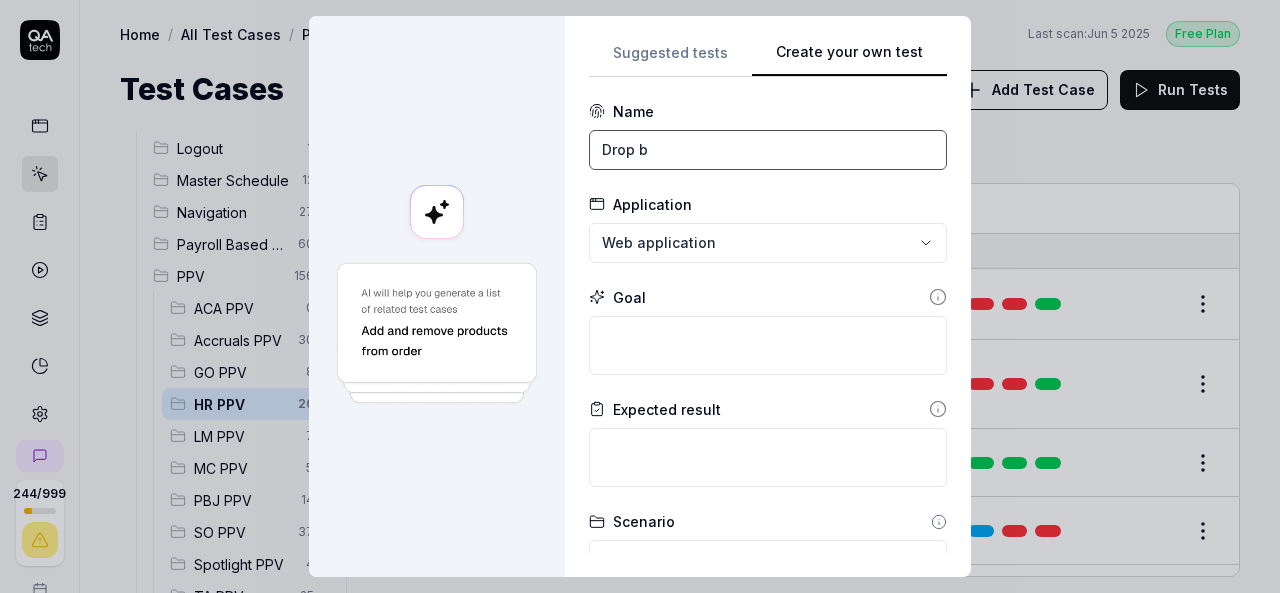 type on "Drop benefit to an employee" 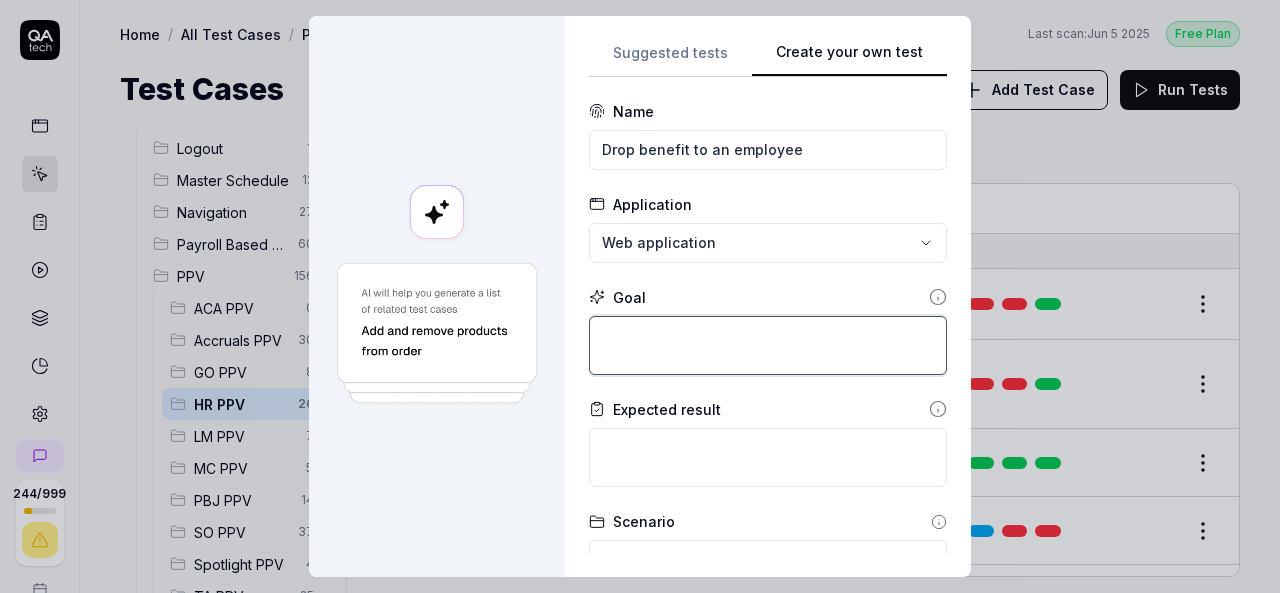 click at bounding box center (768, 345) 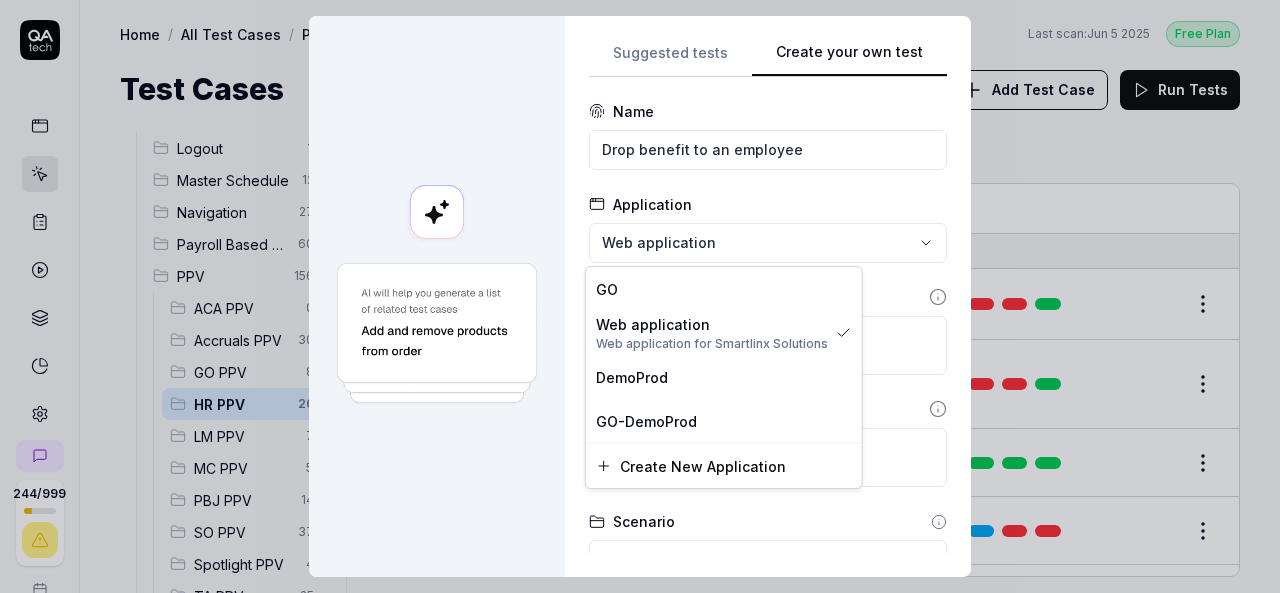 click on "**********" at bounding box center [640, 296] 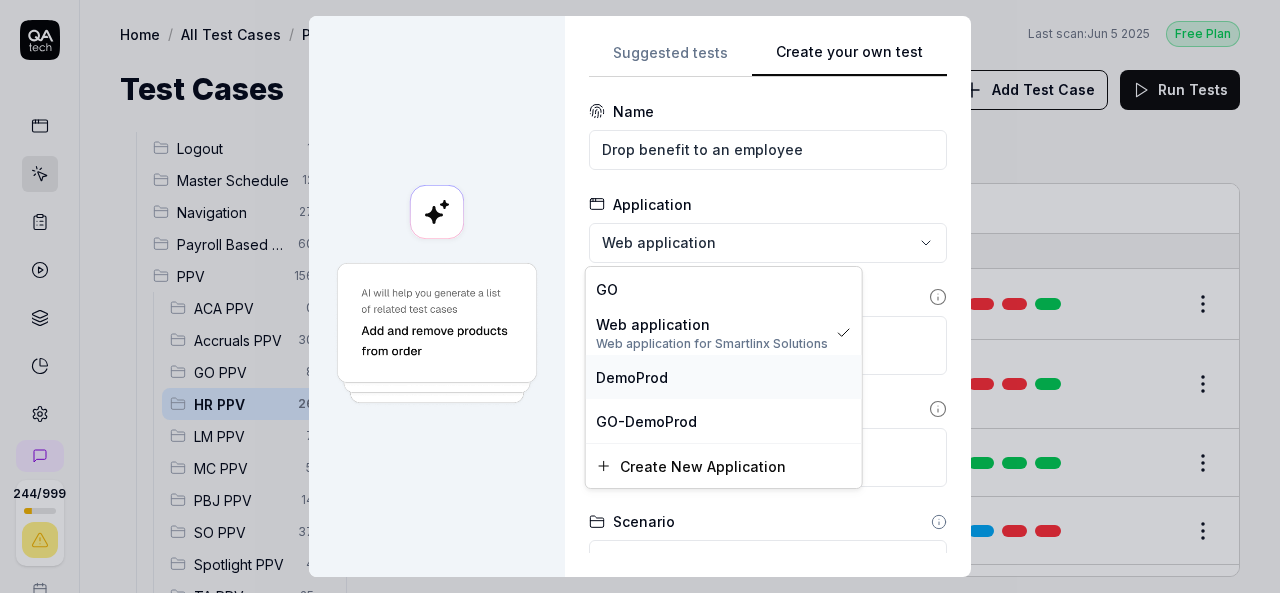 click on "DemoProd" at bounding box center [724, 377] 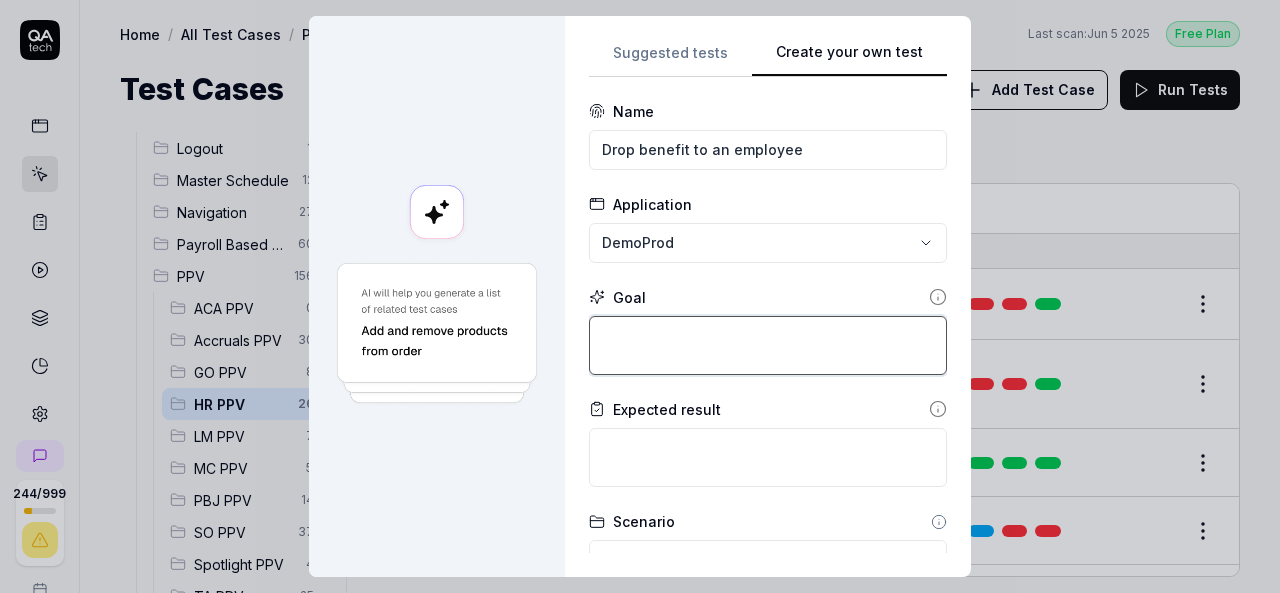 click at bounding box center [768, 345] 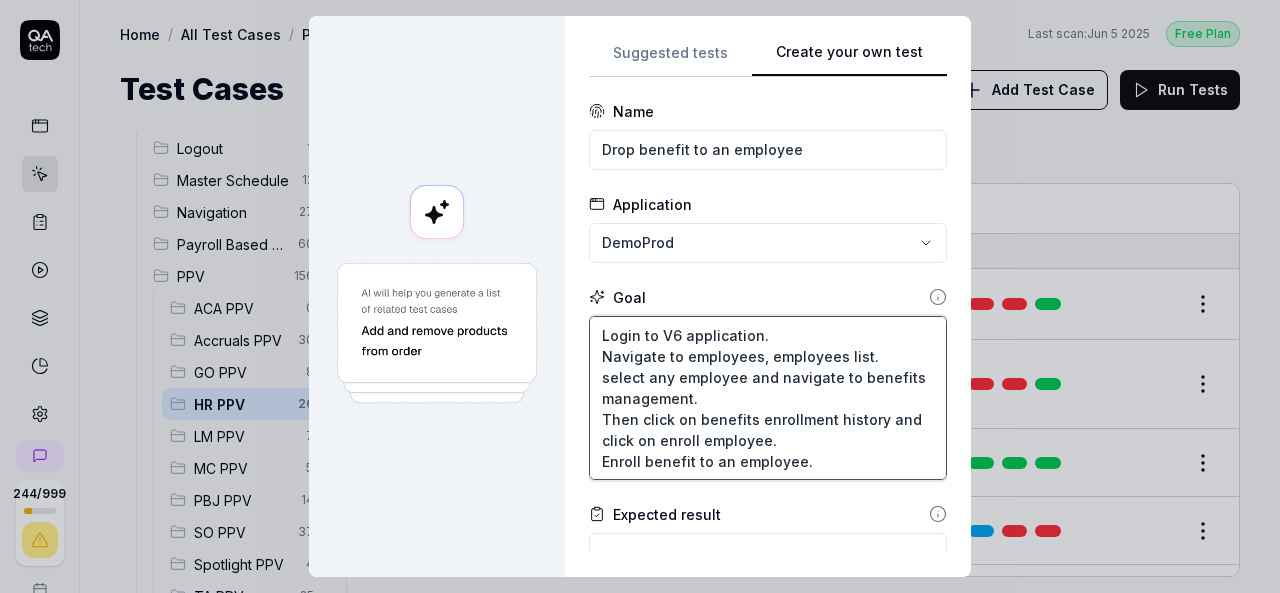 drag, startPoint x: 762, startPoint y: 439, endPoint x: 582, endPoint y: 437, distance: 180.01111 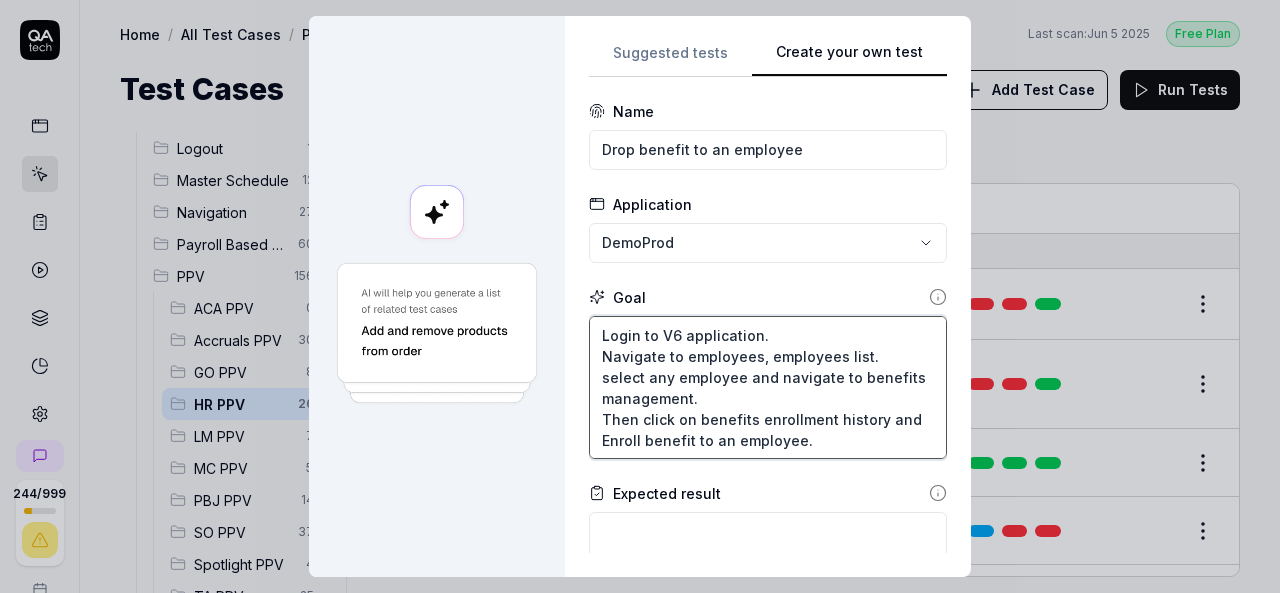 type on "*" 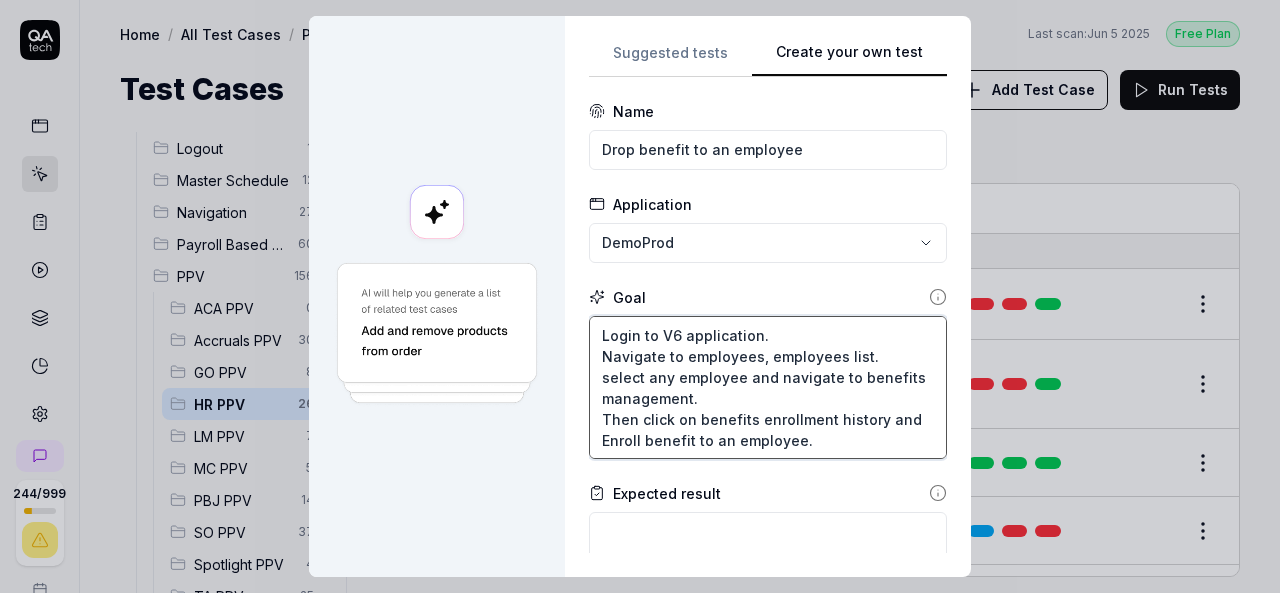 type on "*" 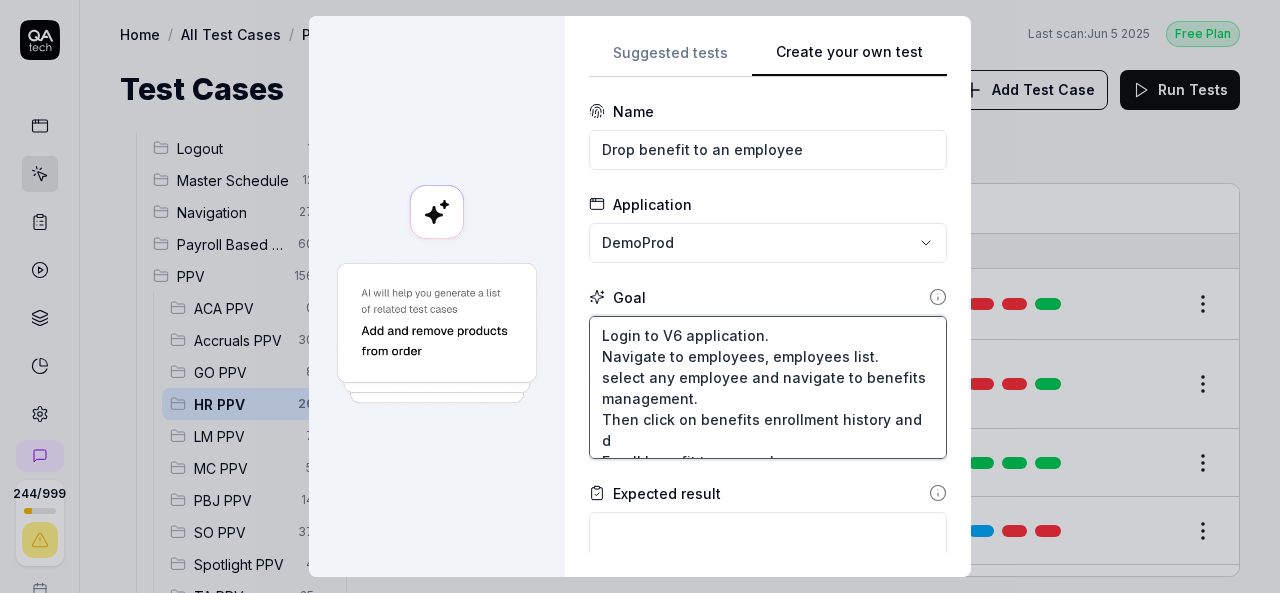 type on "*" 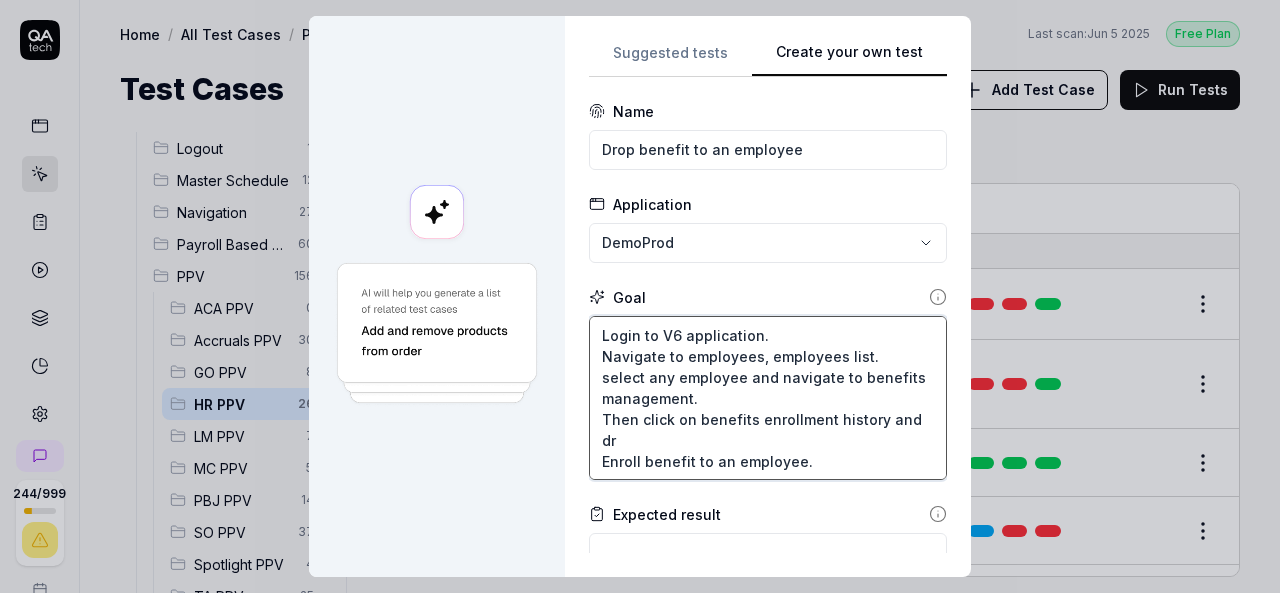 type on "*" 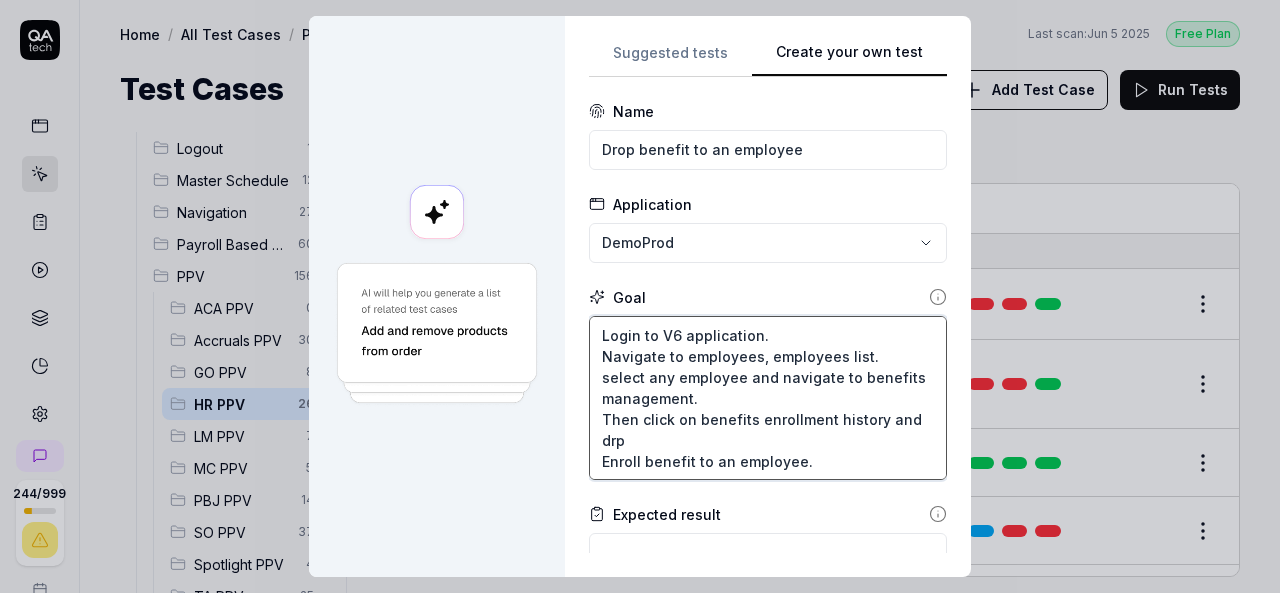 type on "*" 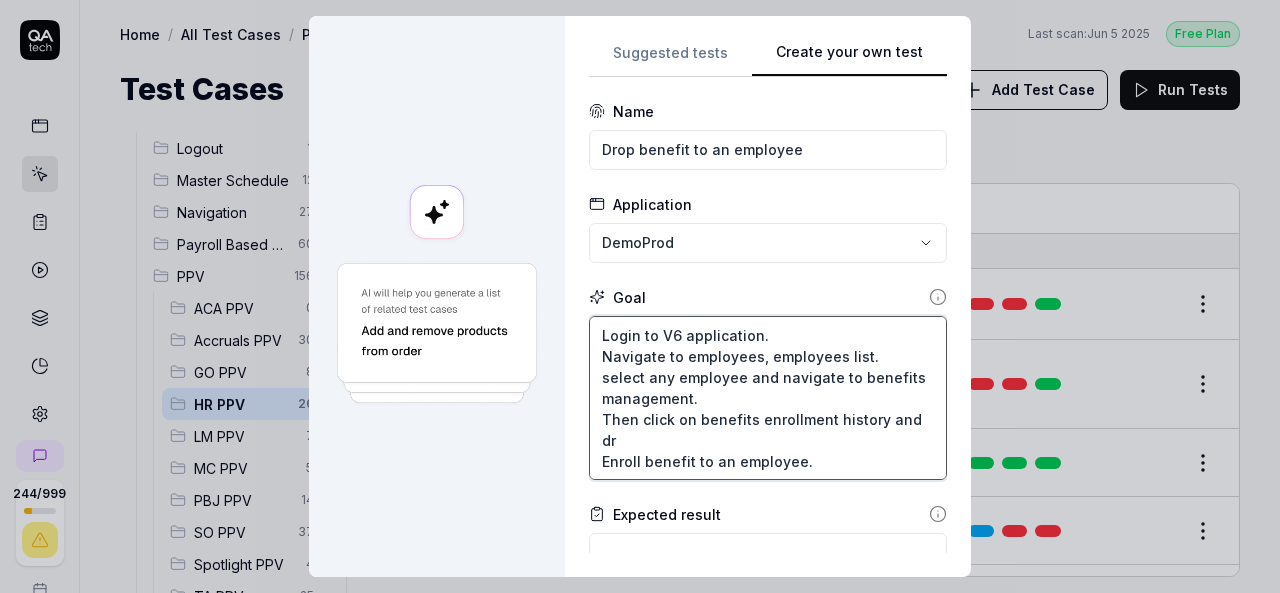 type on "*" 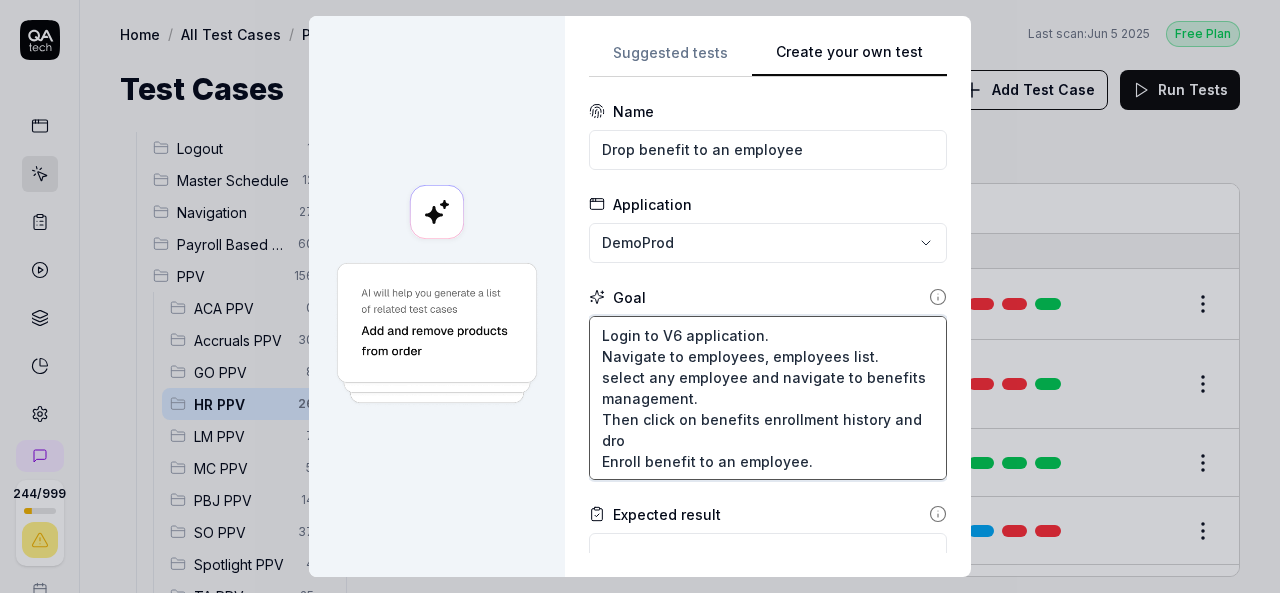 type on "*" 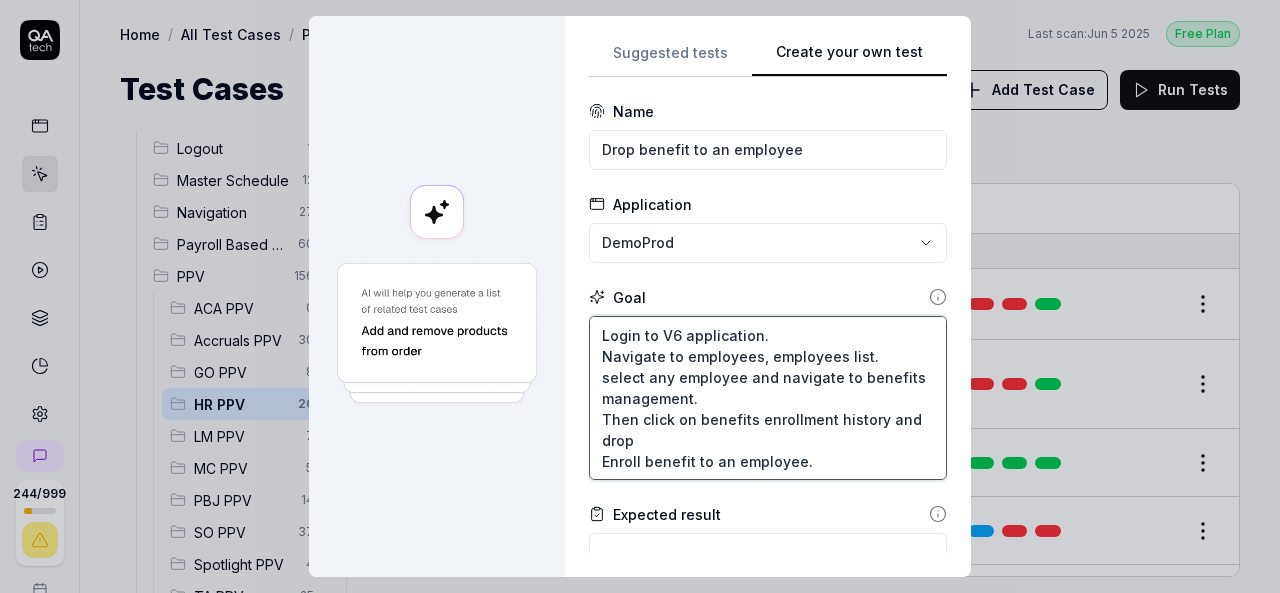 type on "*" 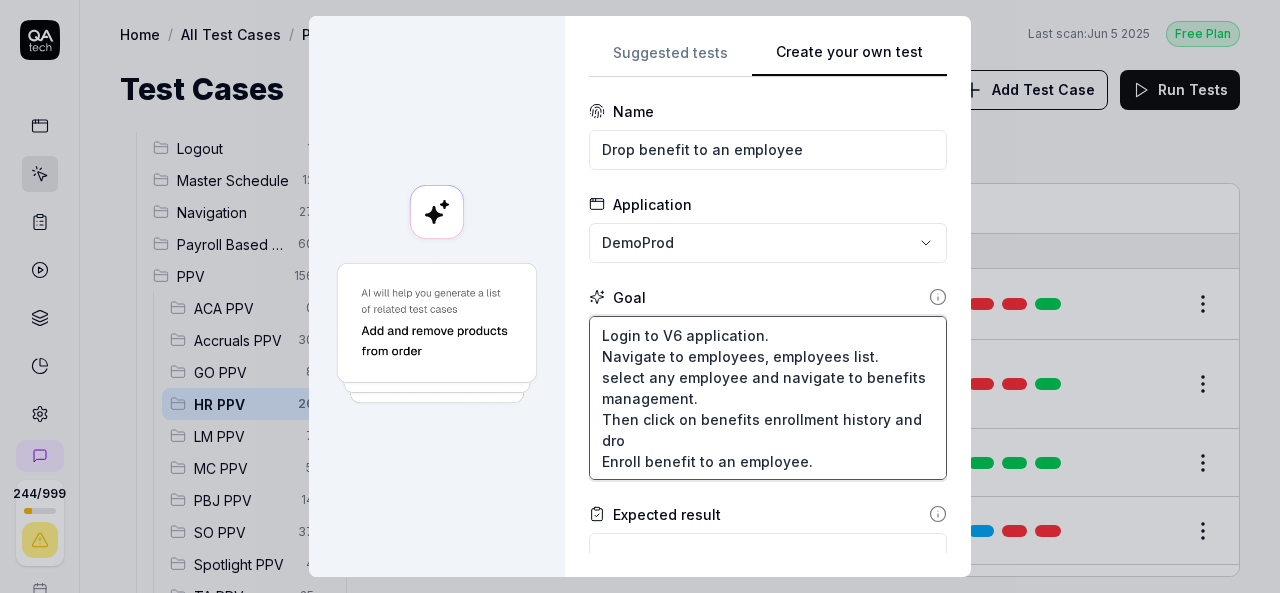 type on "*" 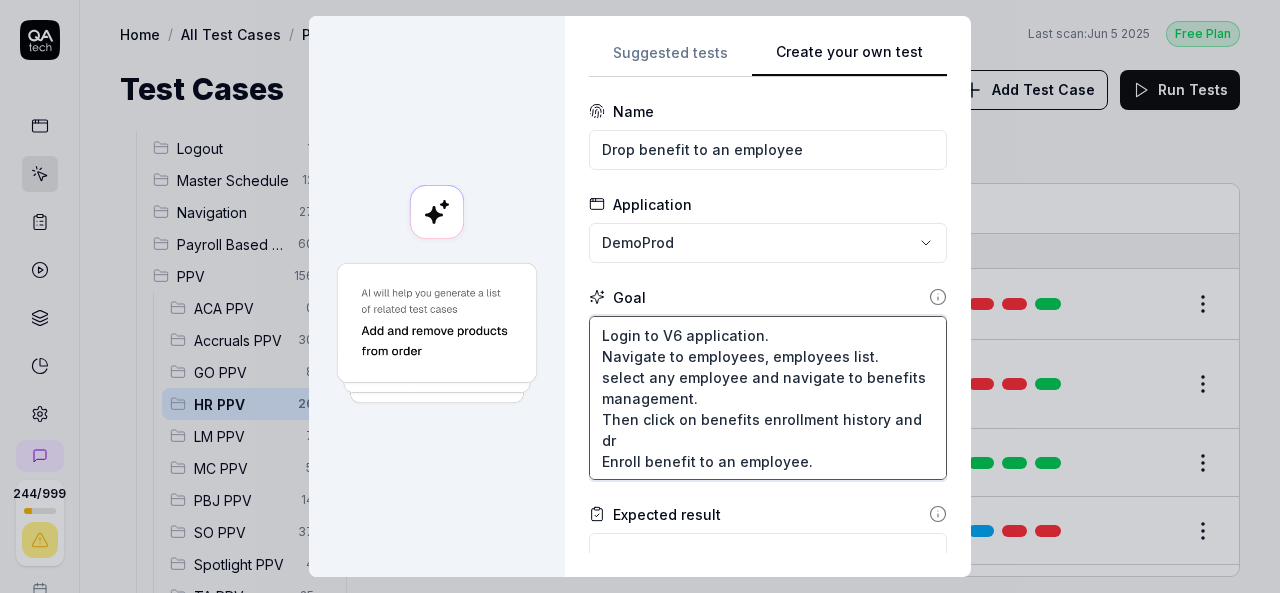 type on "*" 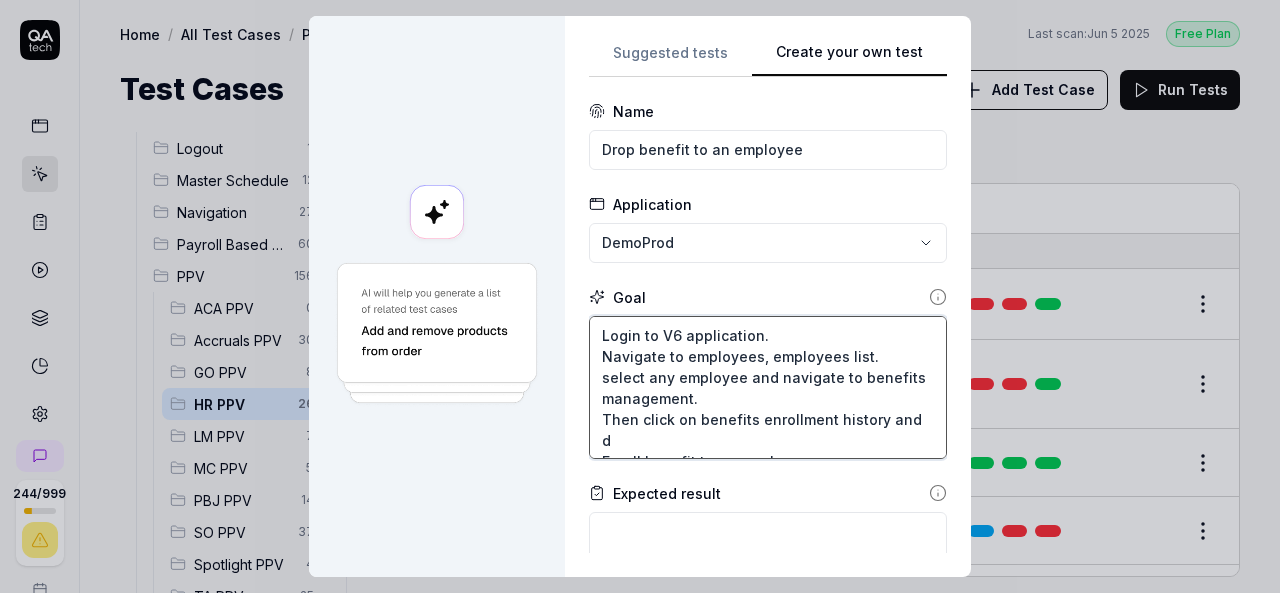type on "*" 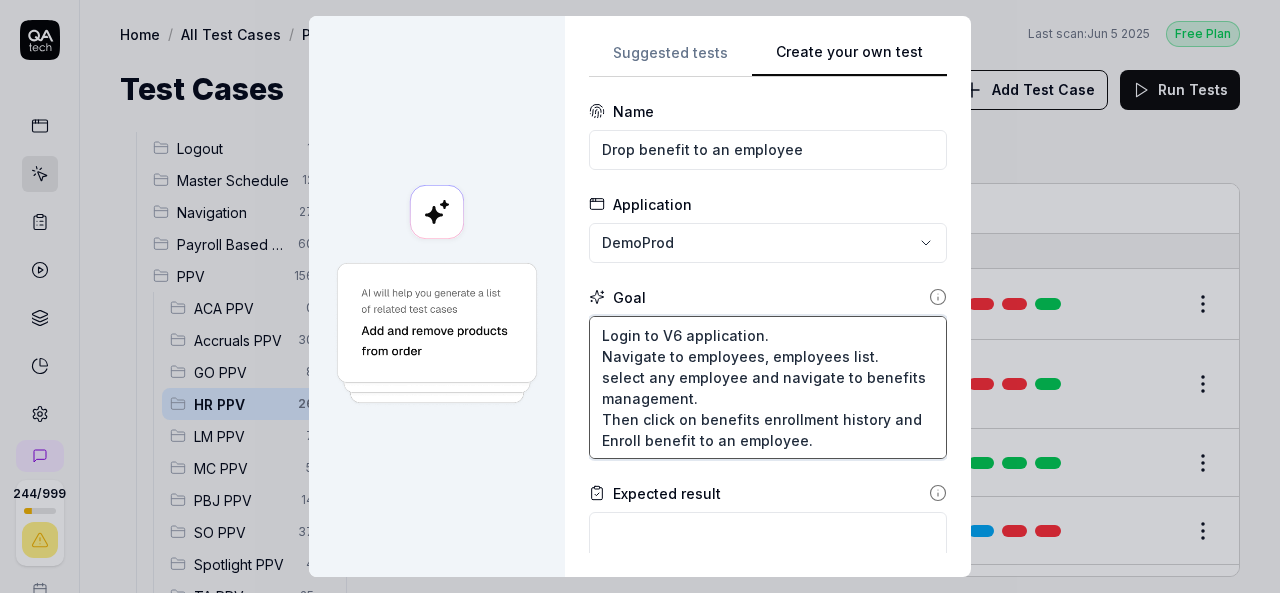 type on "*" 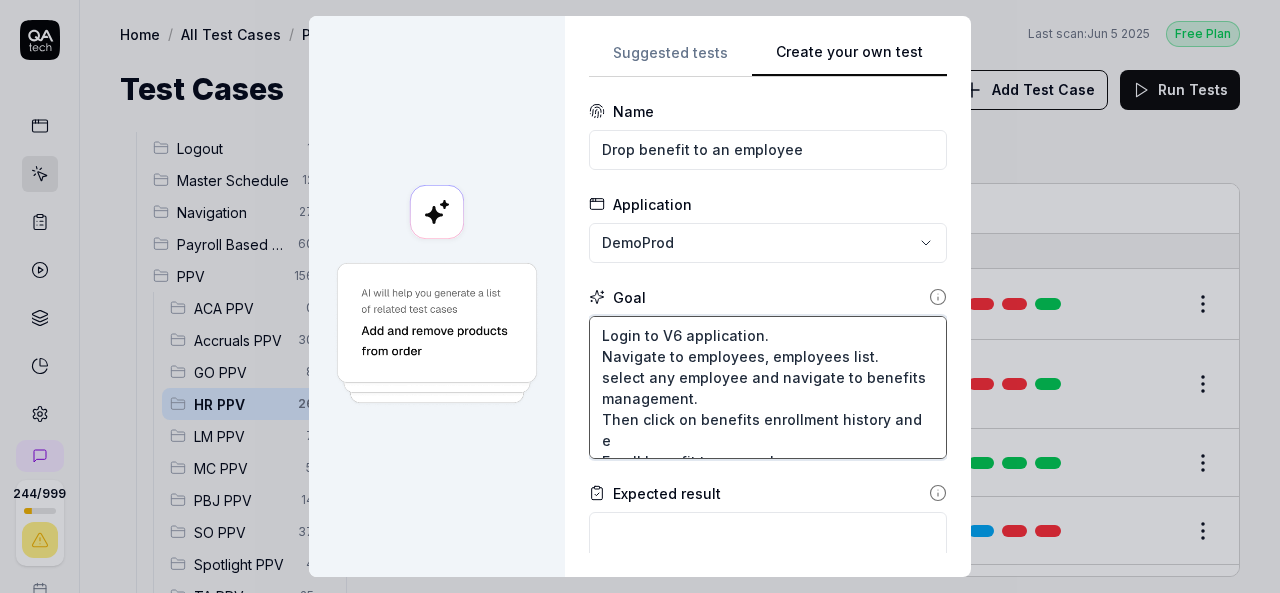 type on "*" 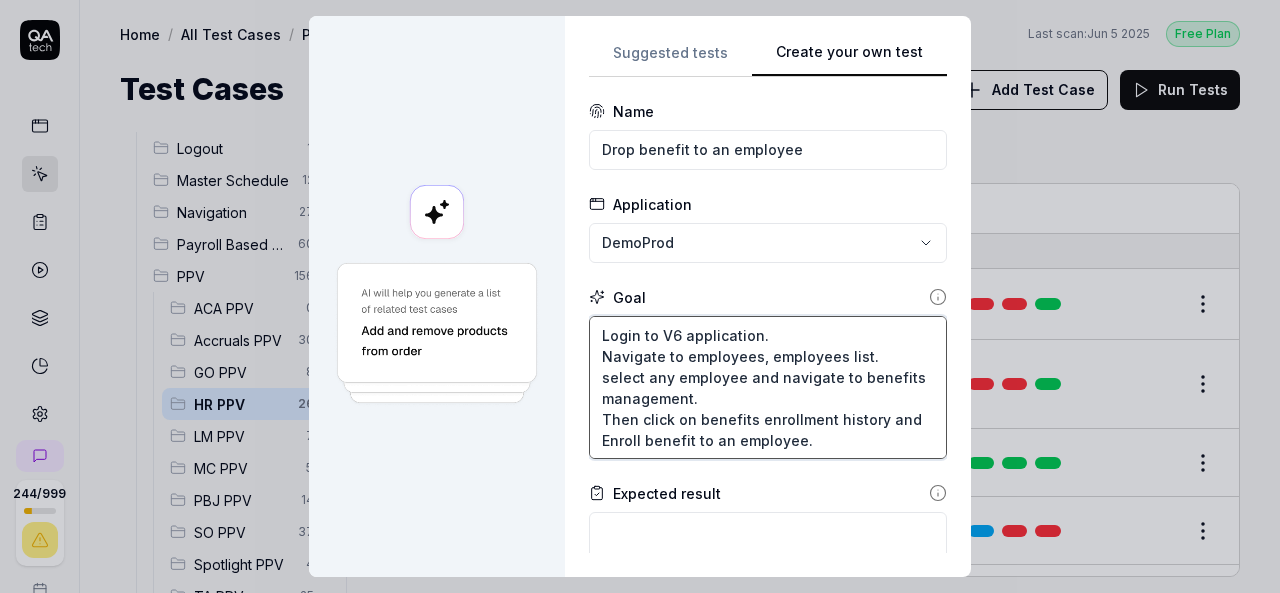type on "*" 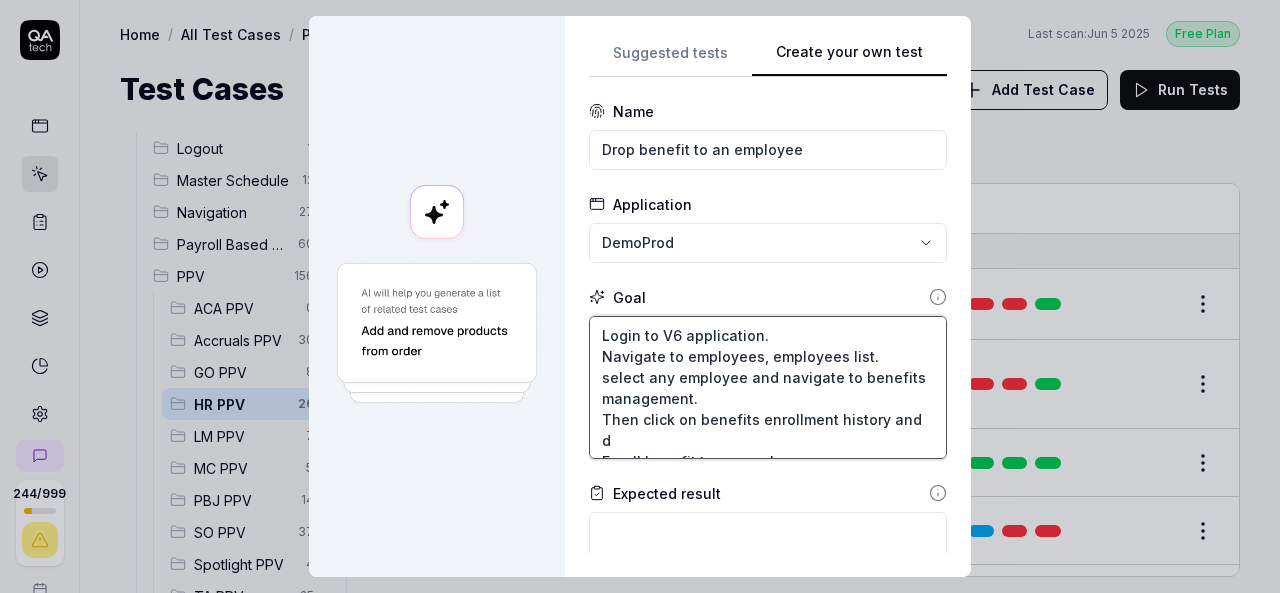 type on "*" 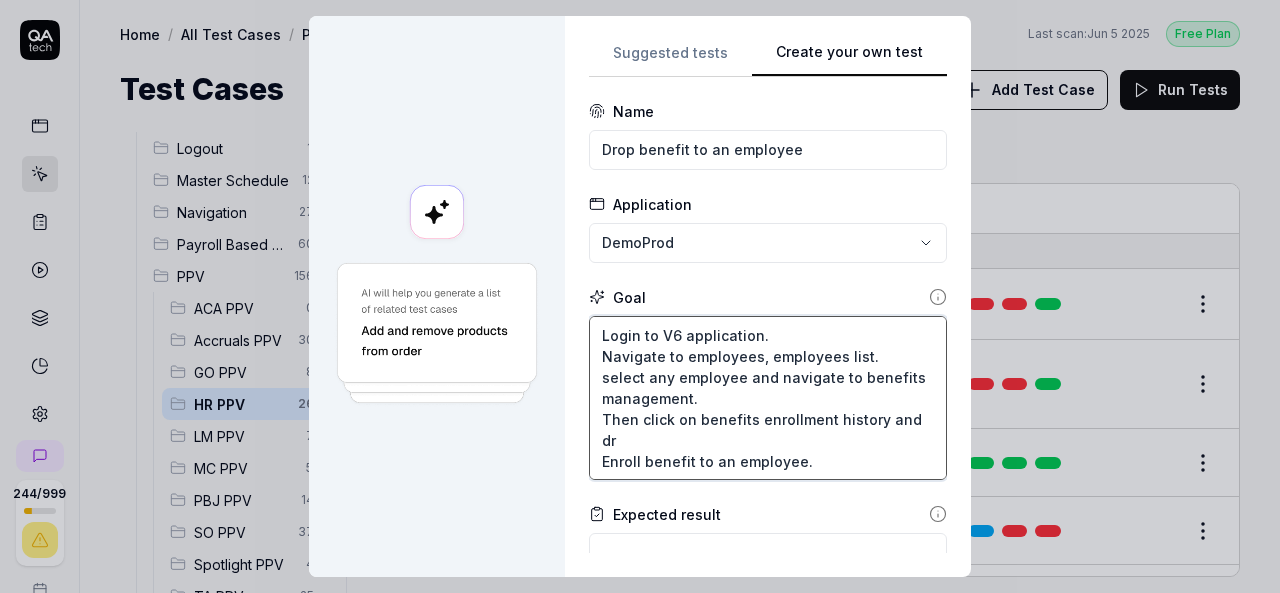 type on "*" 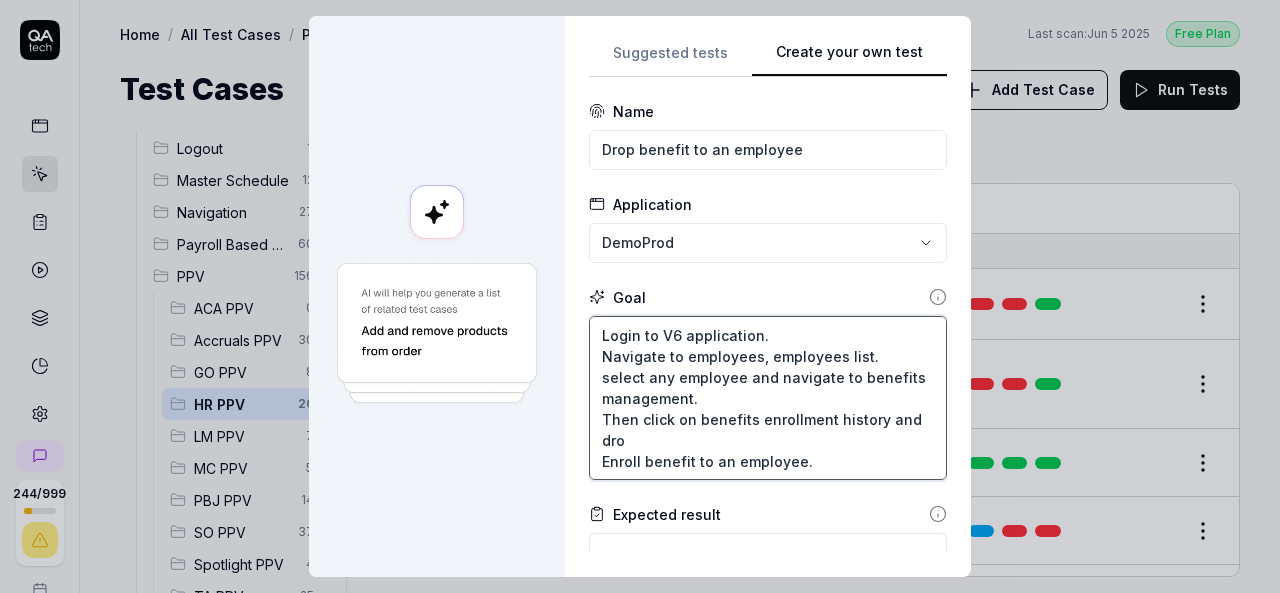 type on "*" 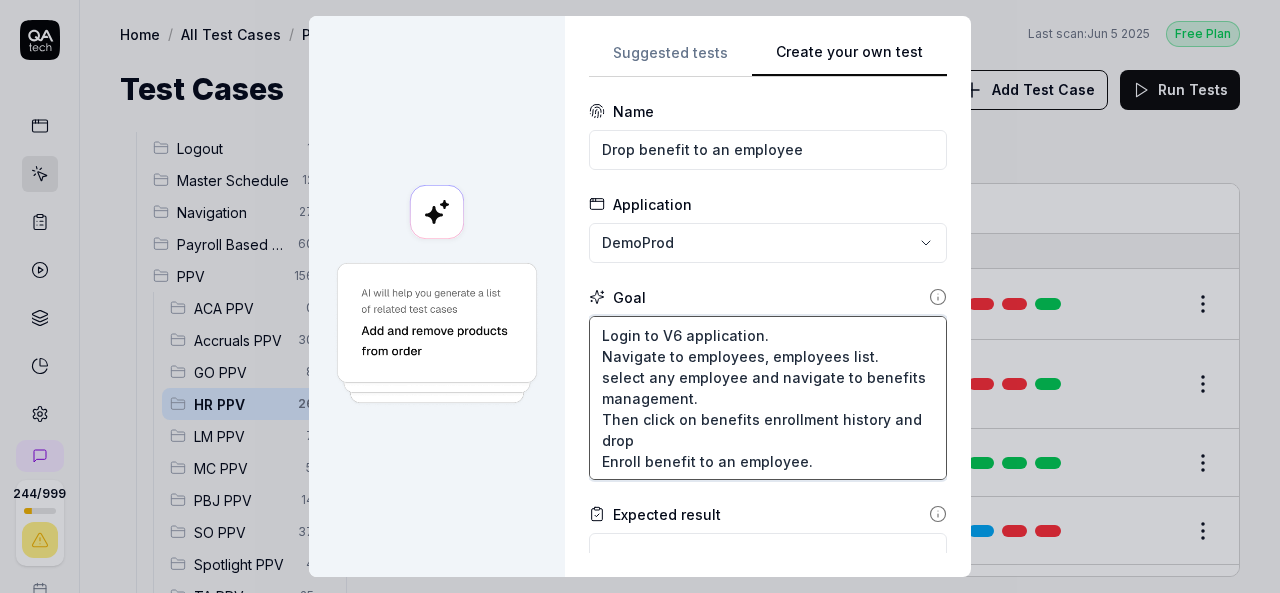 type on "*" 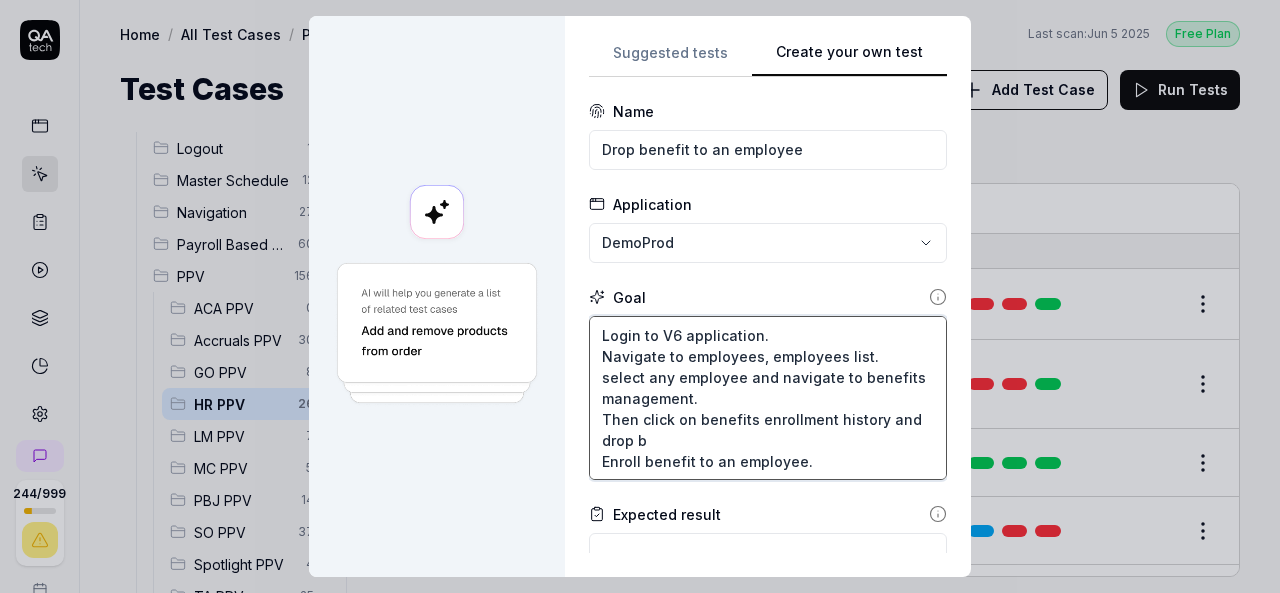 type on "*" 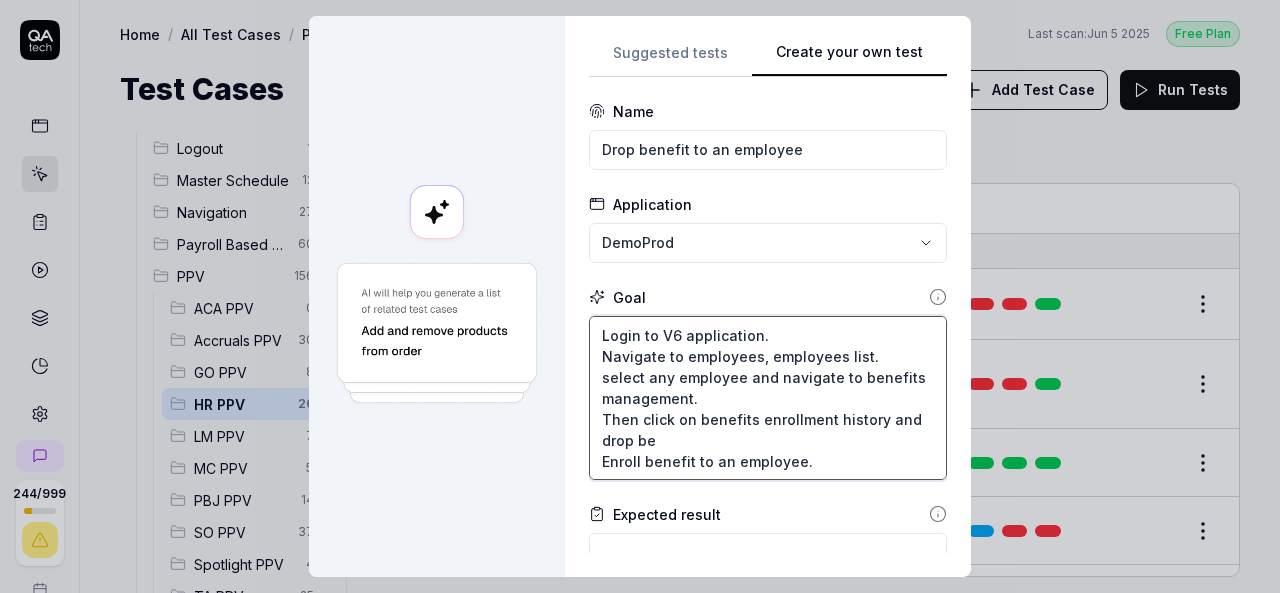 type on "*" 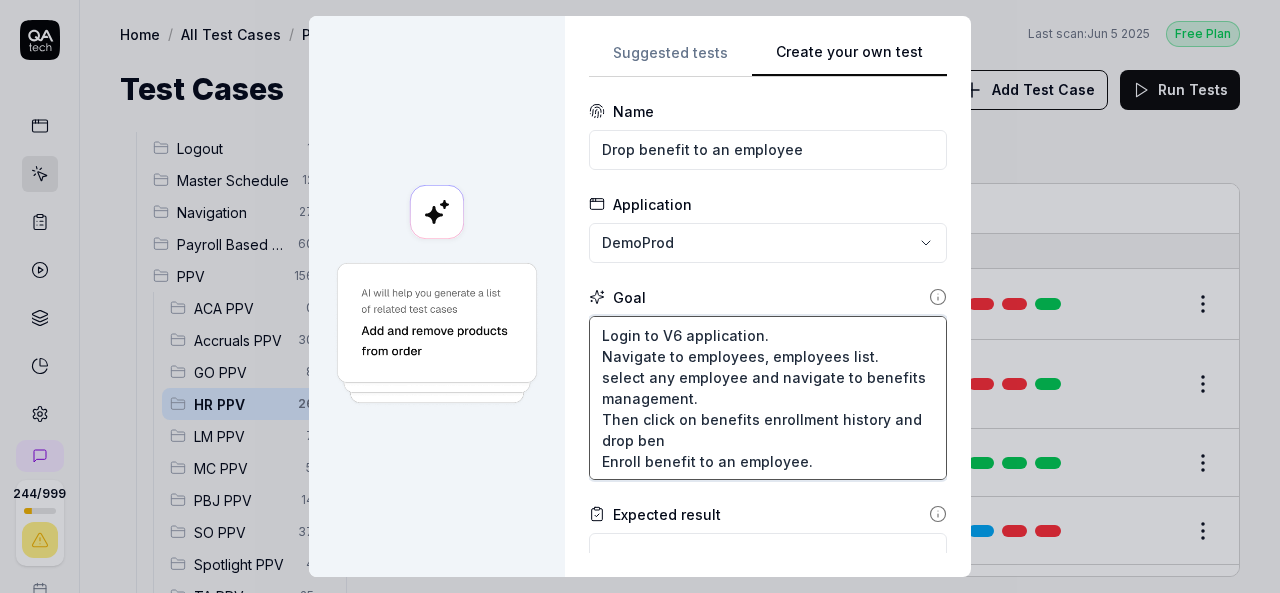 type on "*" 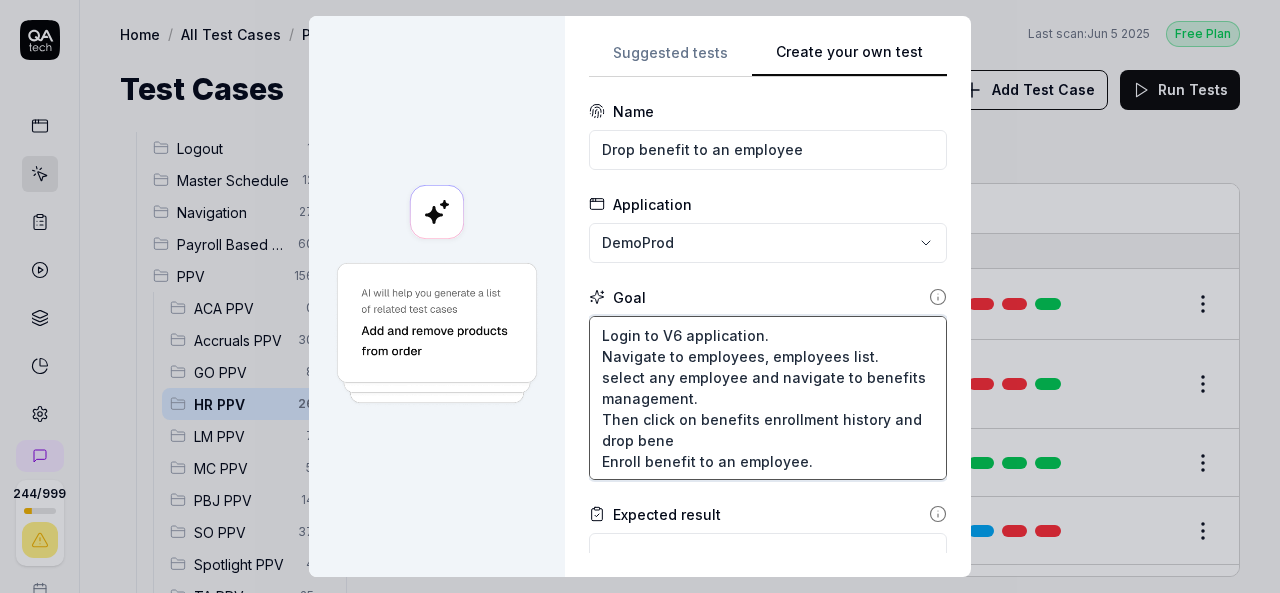 type on "*" 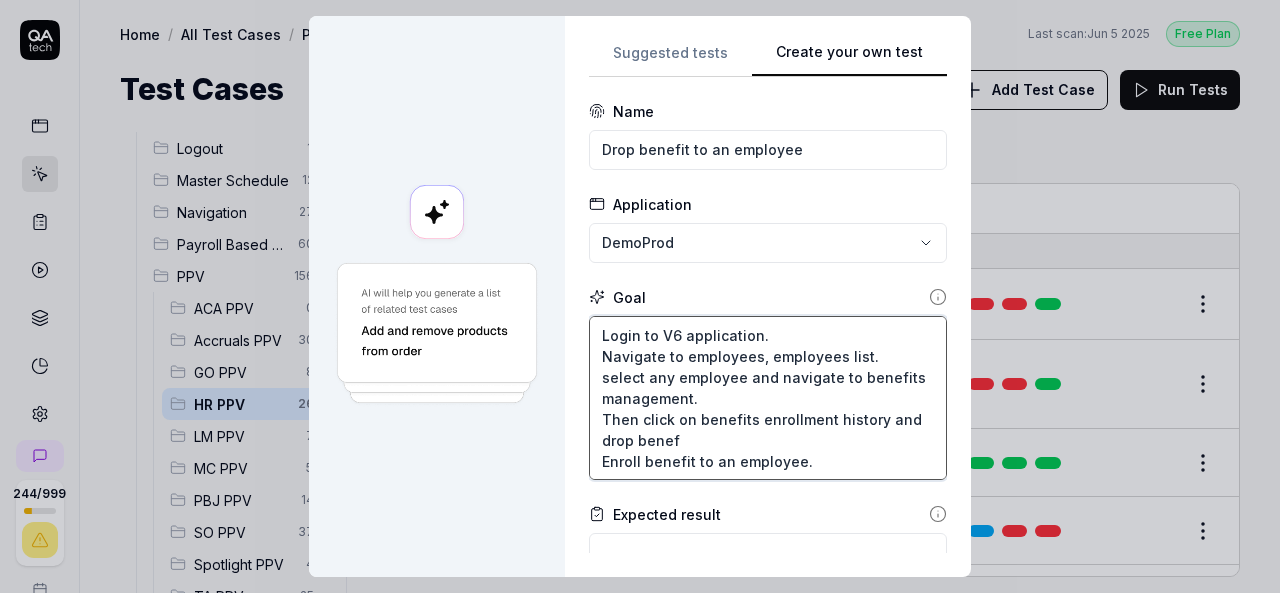 type on "*" 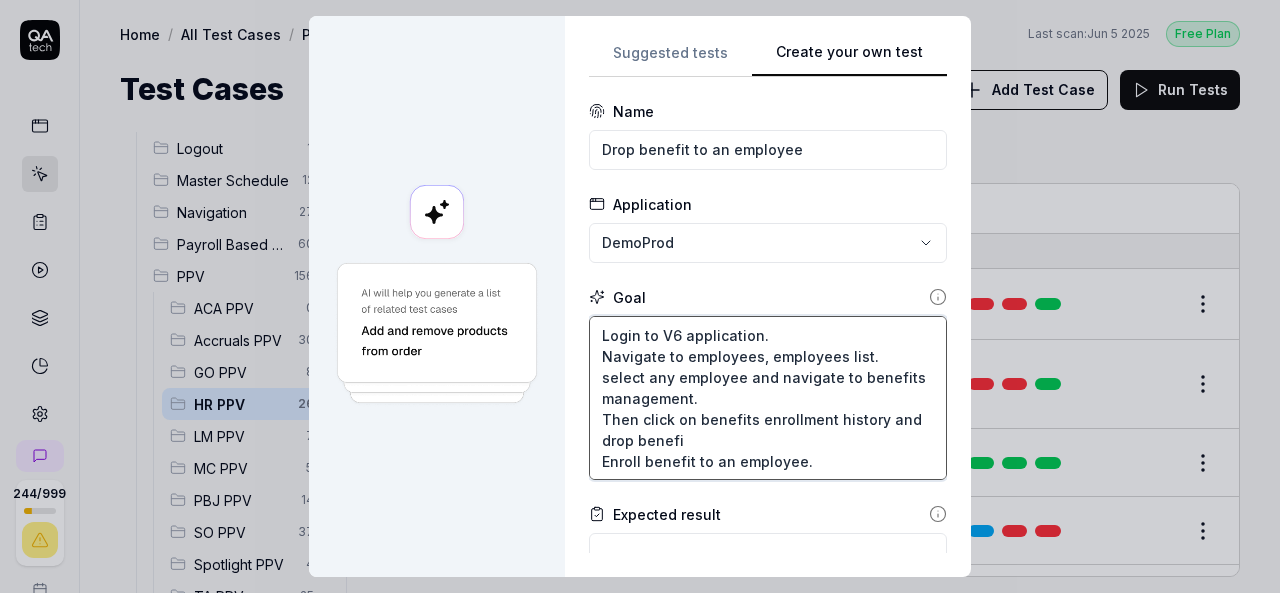 type on "*" 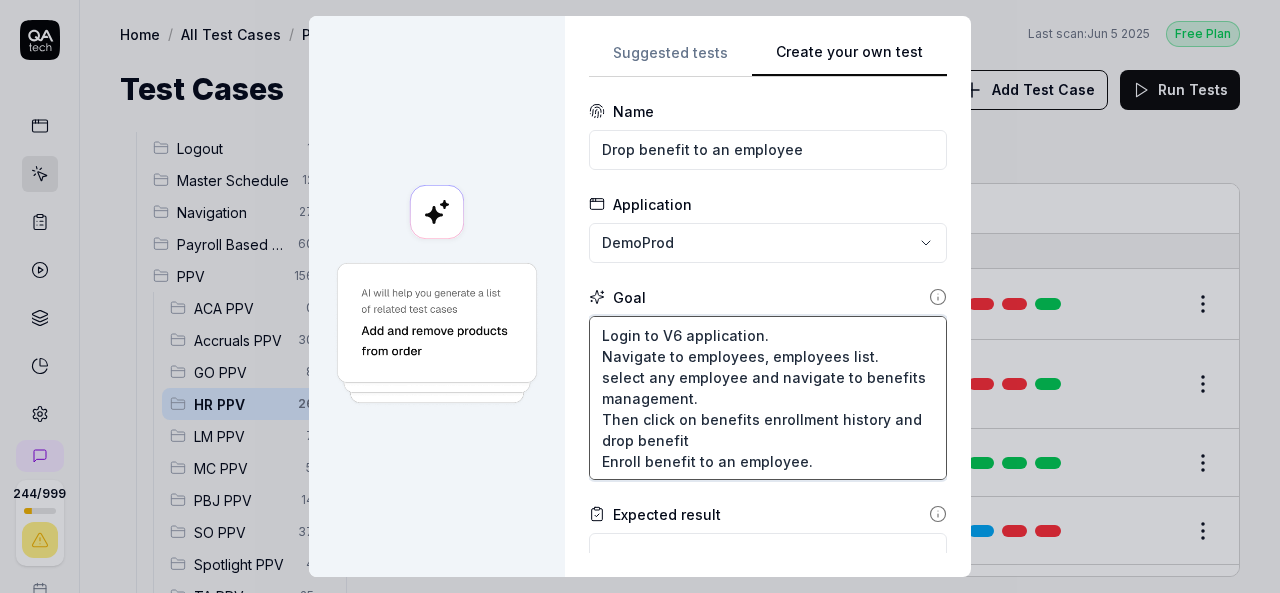 type on "*" 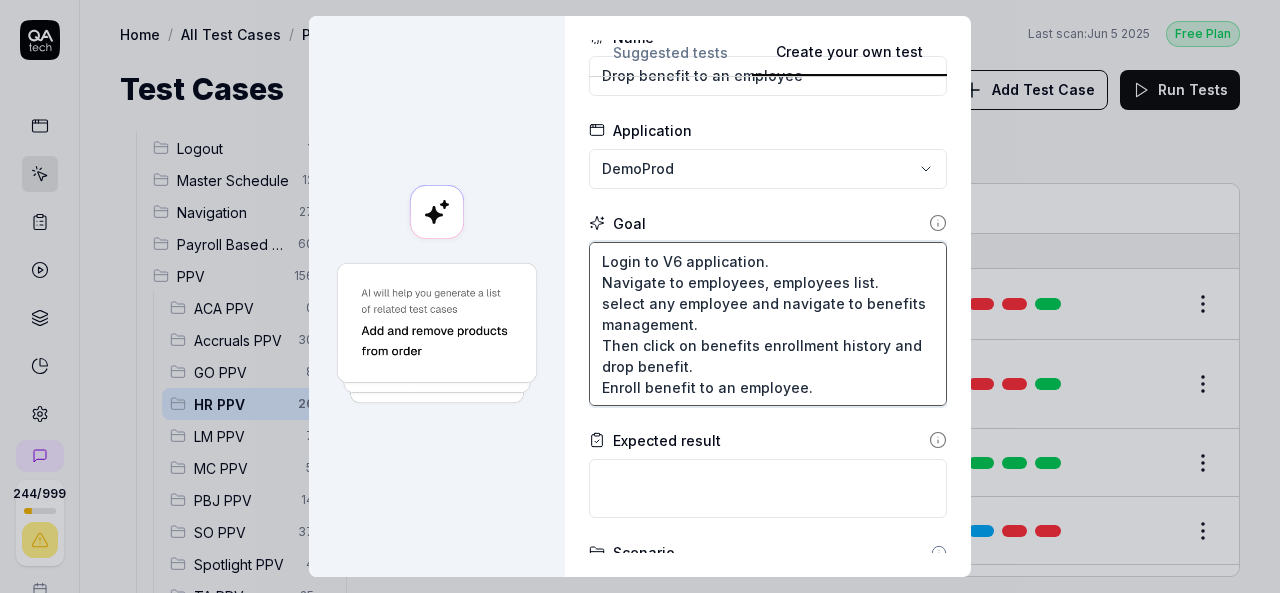 scroll, scrollTop: 100, scrollLeft: 0, axis: vertical 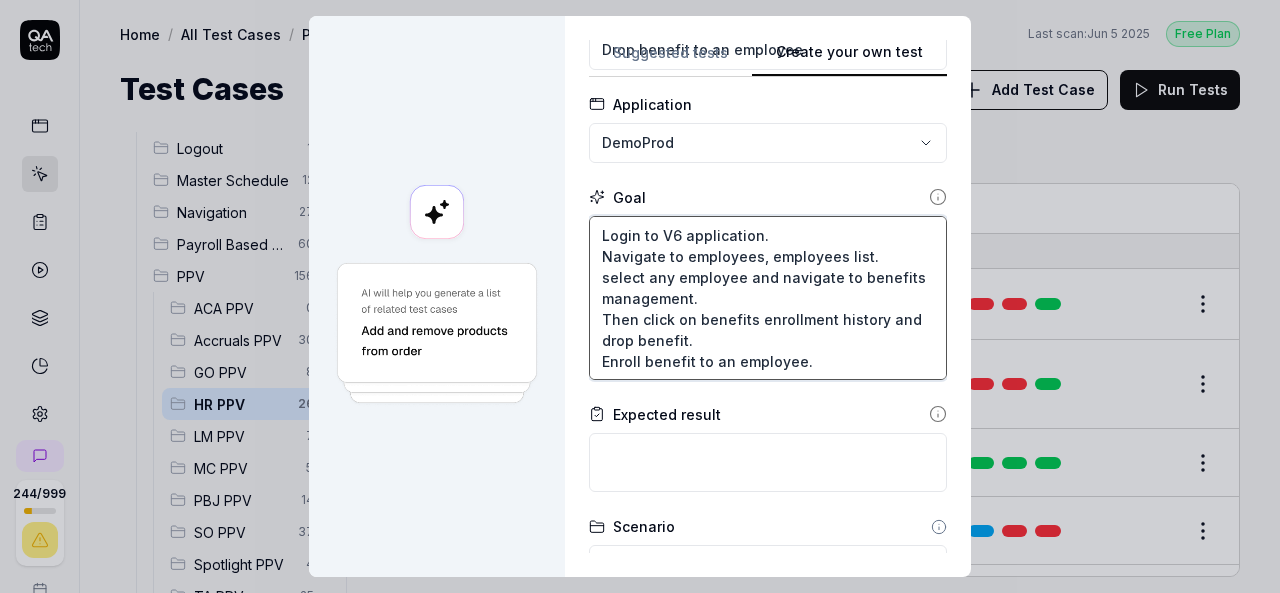 click on "Login to V6 application.
Navigate to employees, employees list.
select any employee and navigate to benefits management.
Then click on benefits enrollment history and drop benefit.
Enroll benefit to an employee." at bounding box center (768, 298) 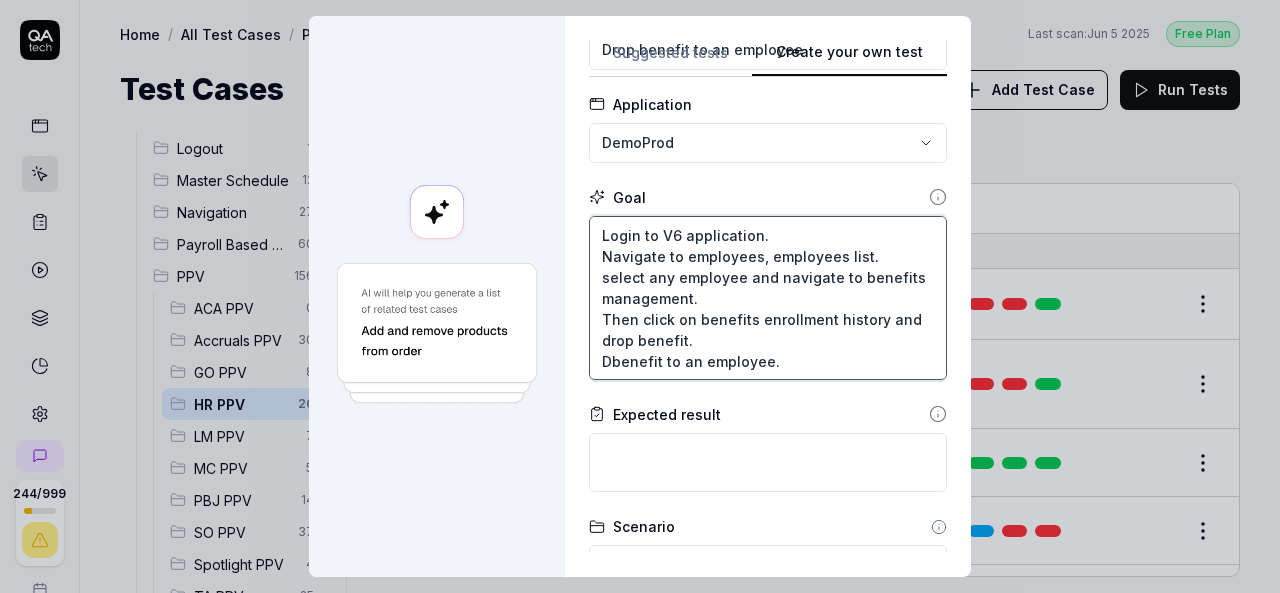 type on "*" 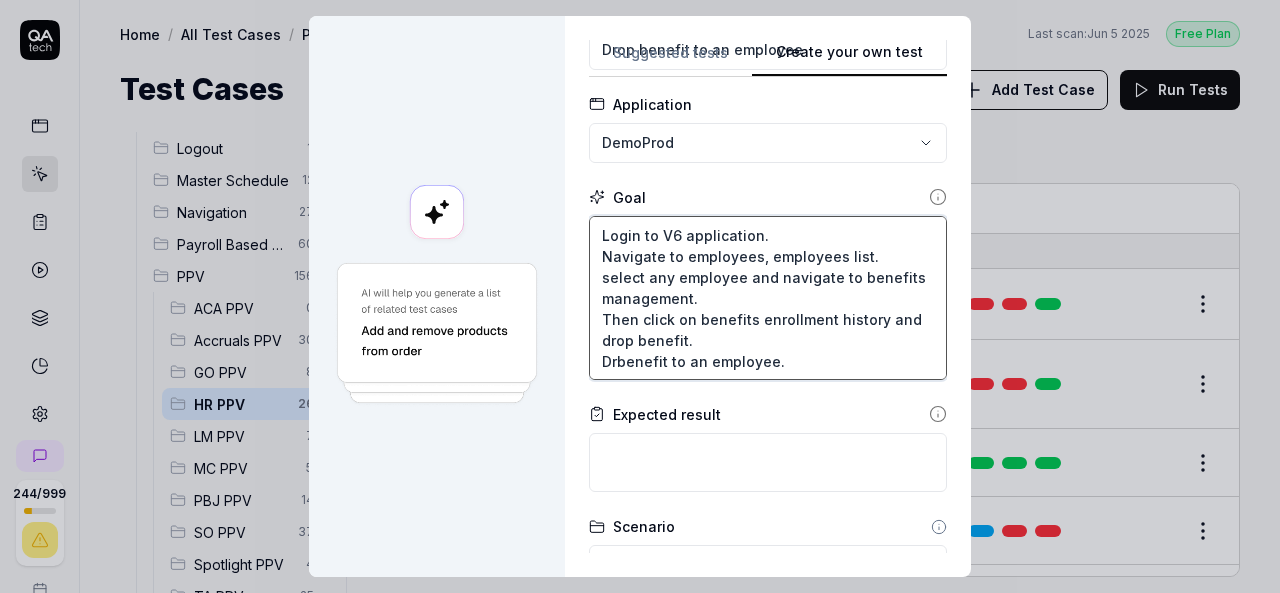 type on "*" 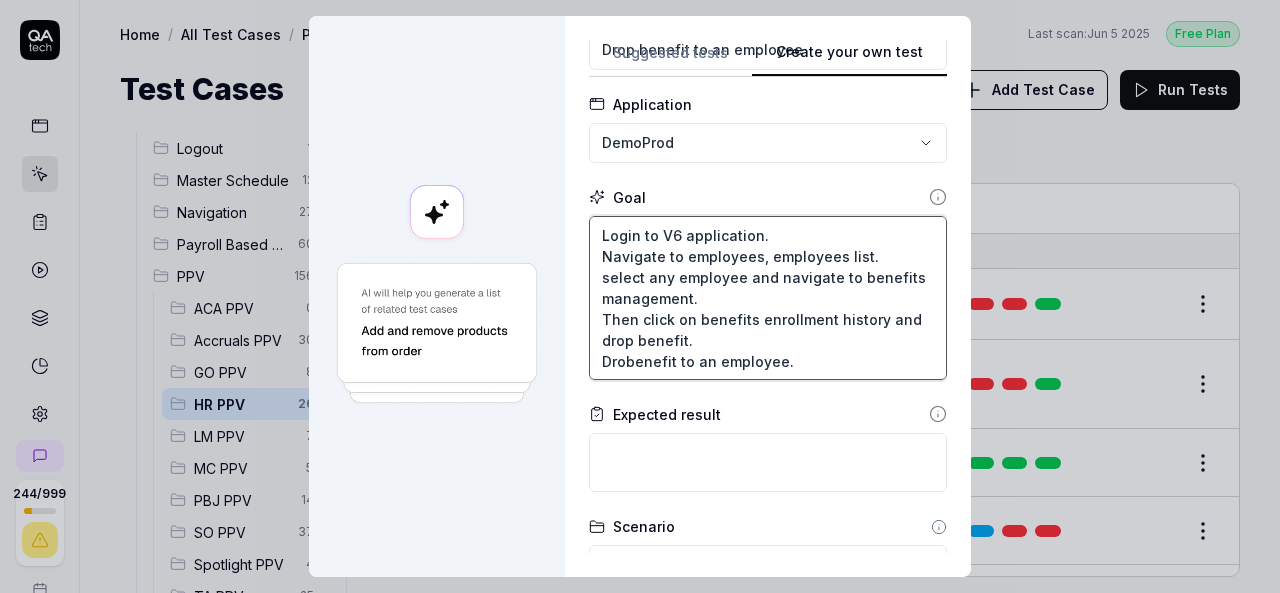 type on "*" 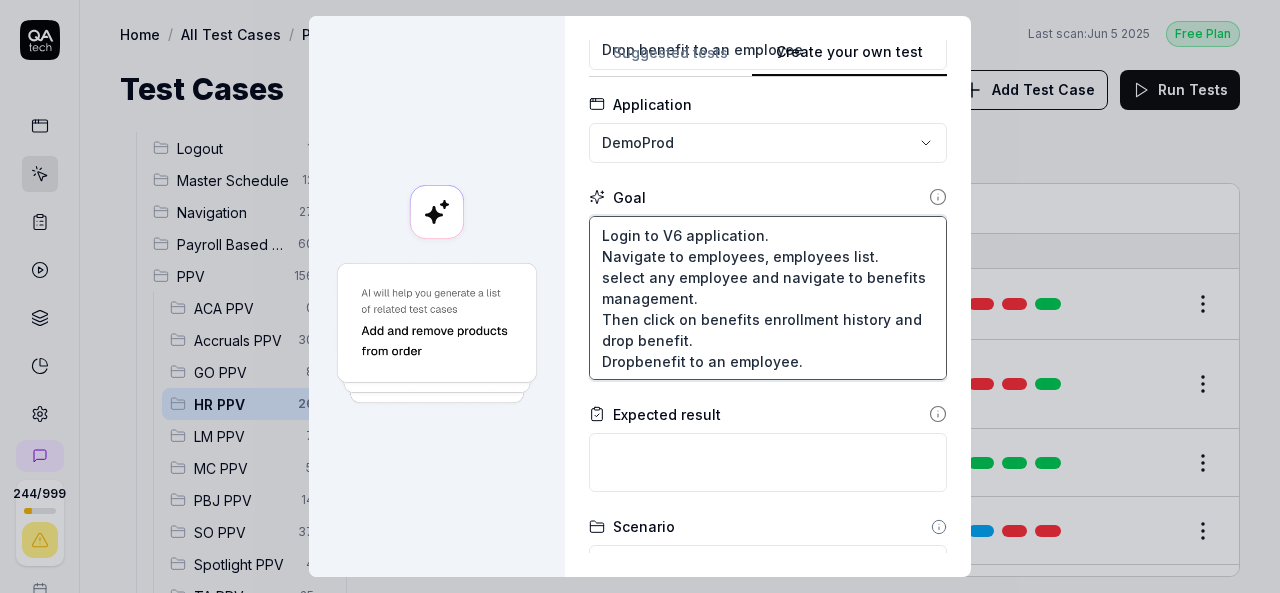 type on "*" 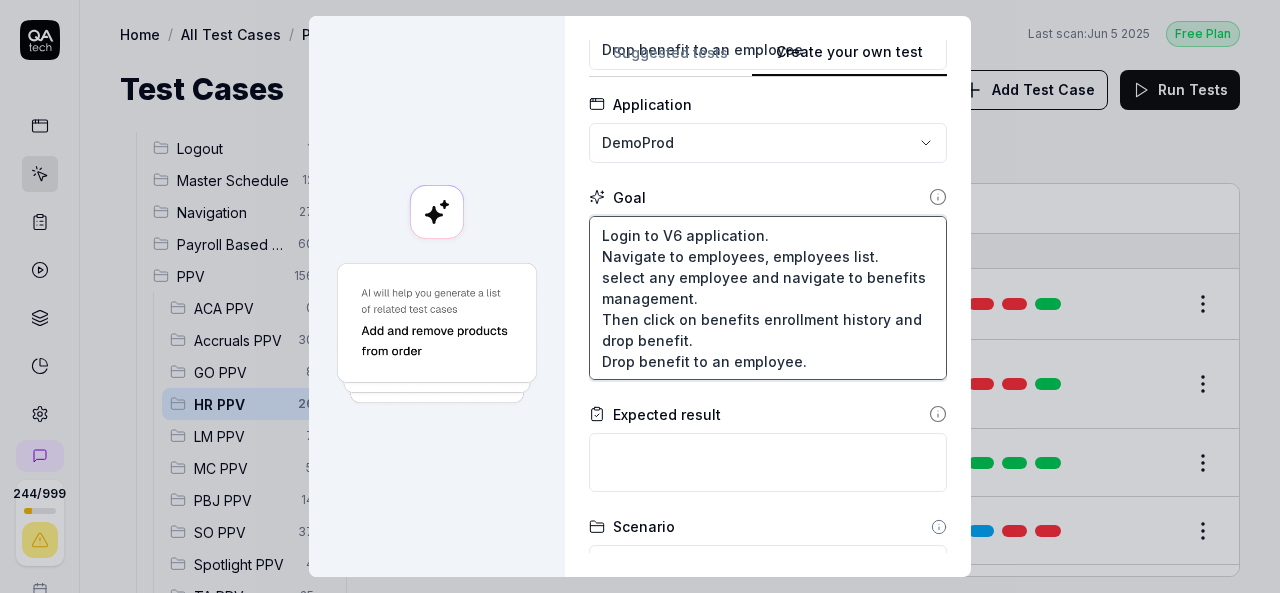 type on "Login to V6 application.
Navigate to employees, employees list.
select any employee and navigate to benefits management.
Then click on benefits enrollment history and drop benefit.
Drop benefit to an employee." 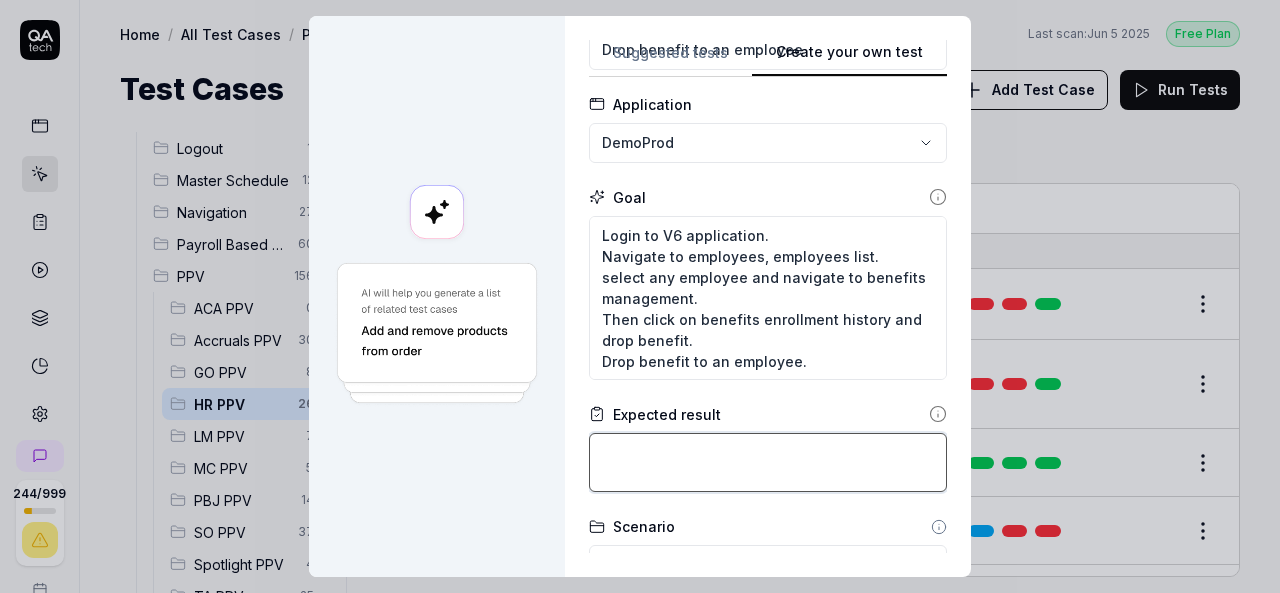 click at bounding box center [768, 462] 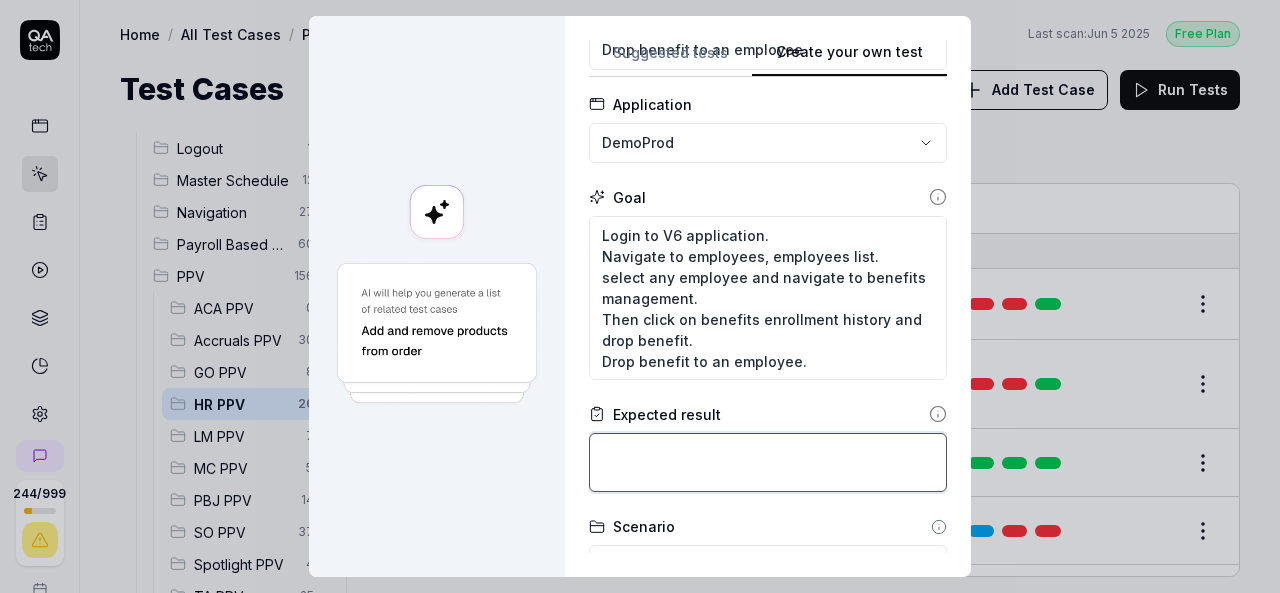 type on "*" 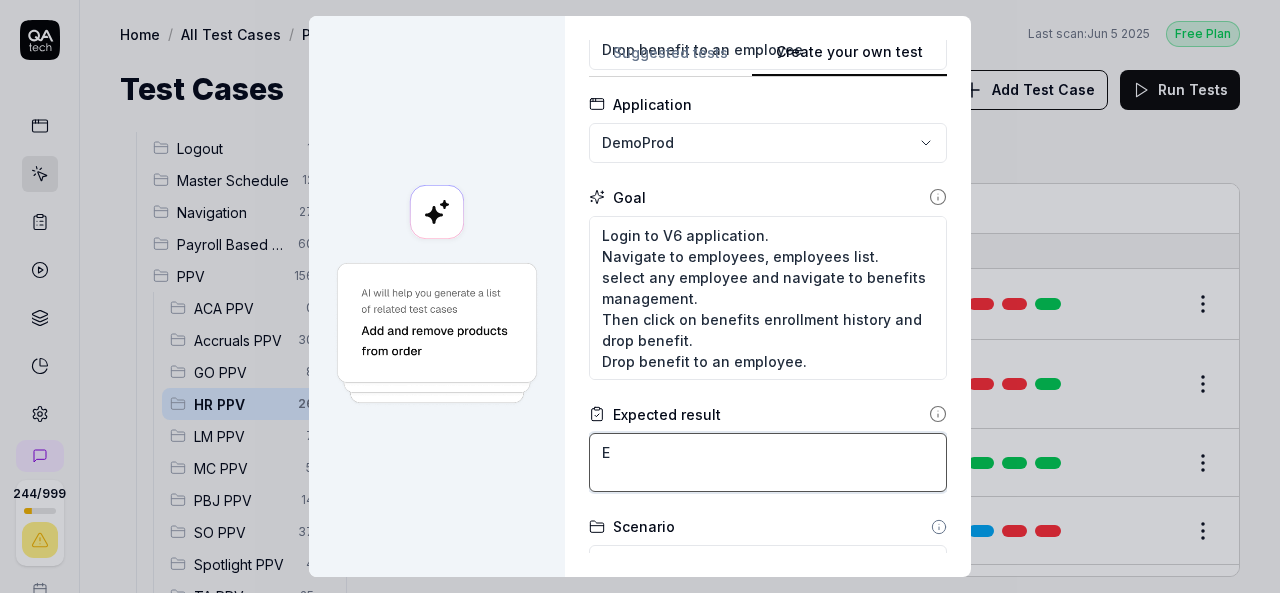 type on "*" 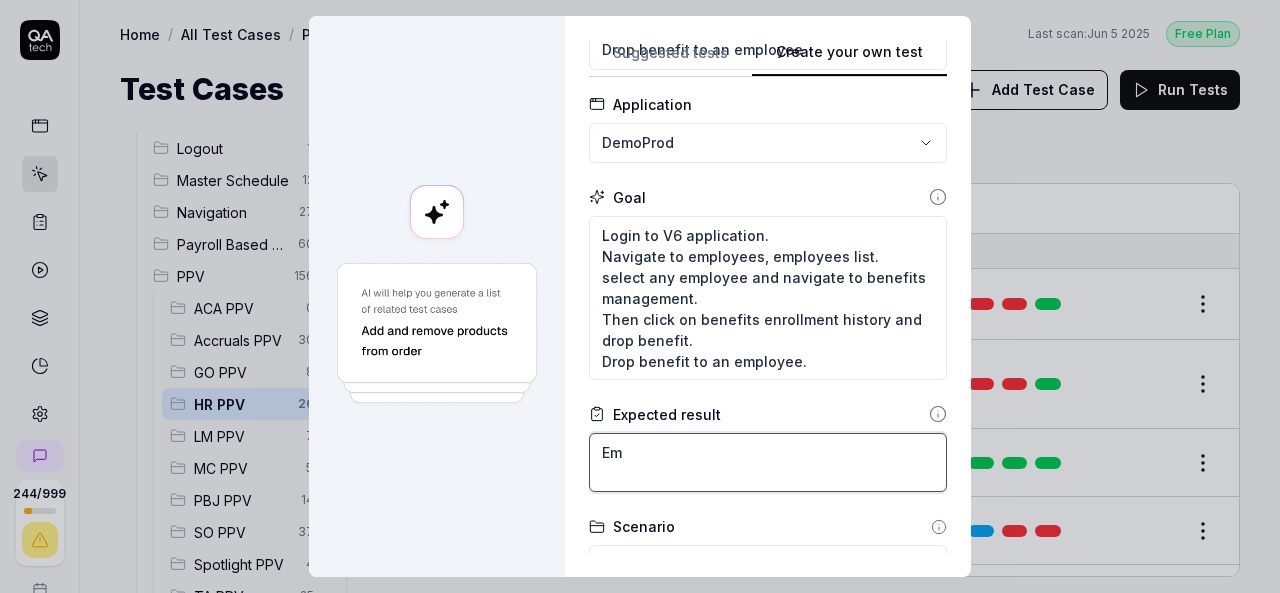type on "*" 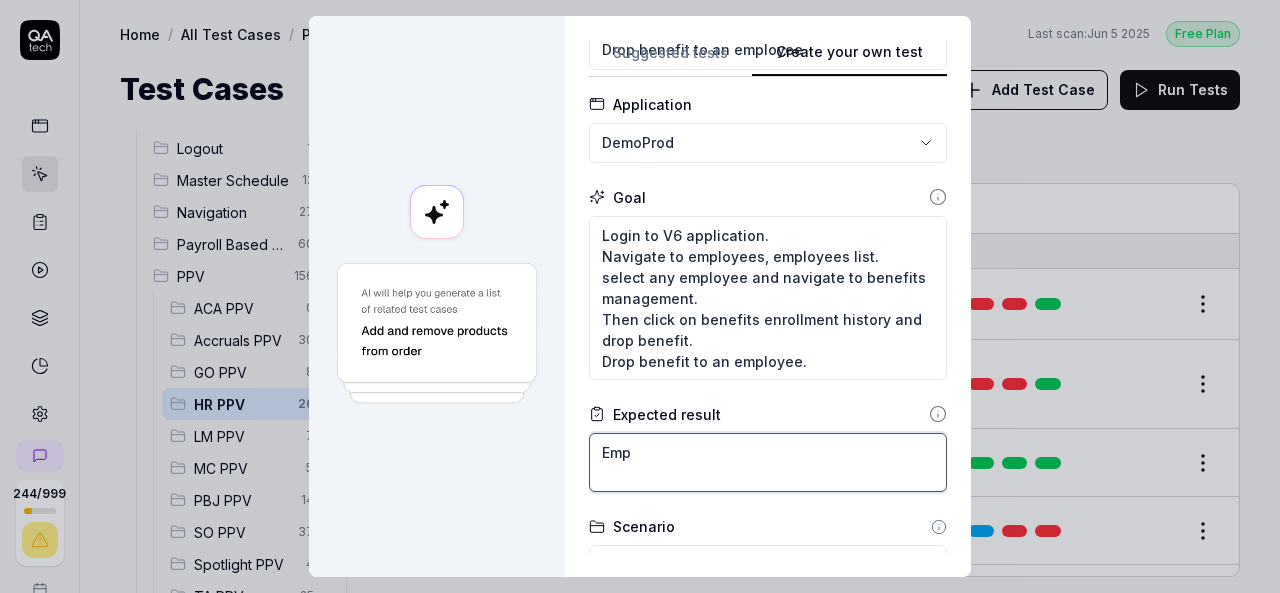 type on "*" 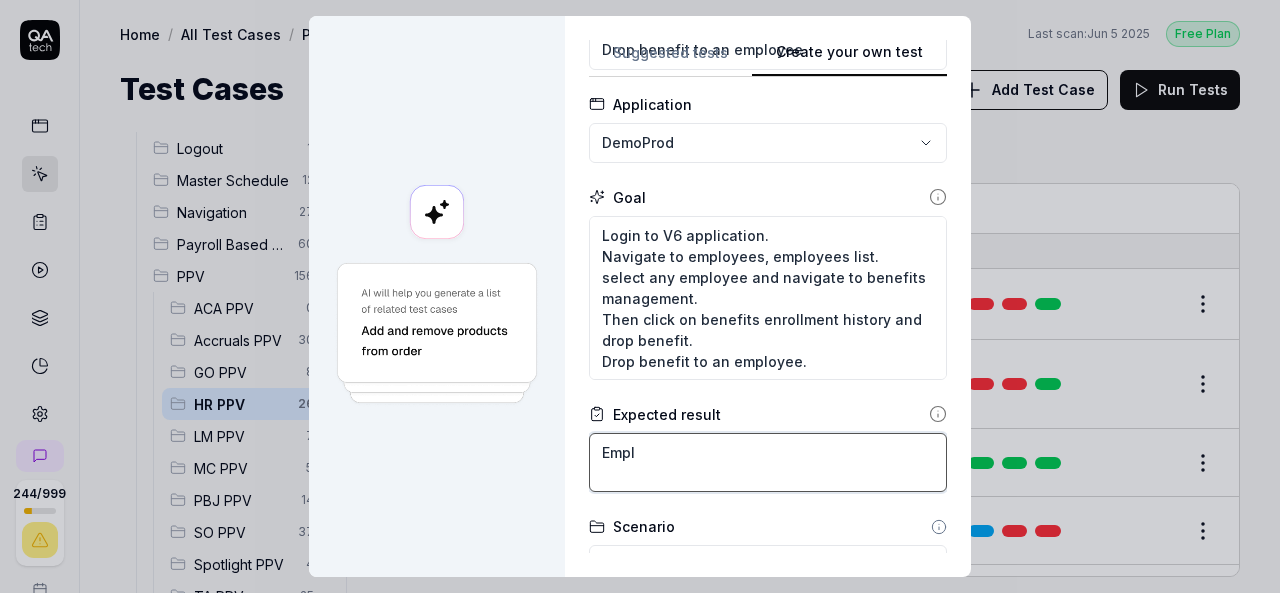 type on "*" 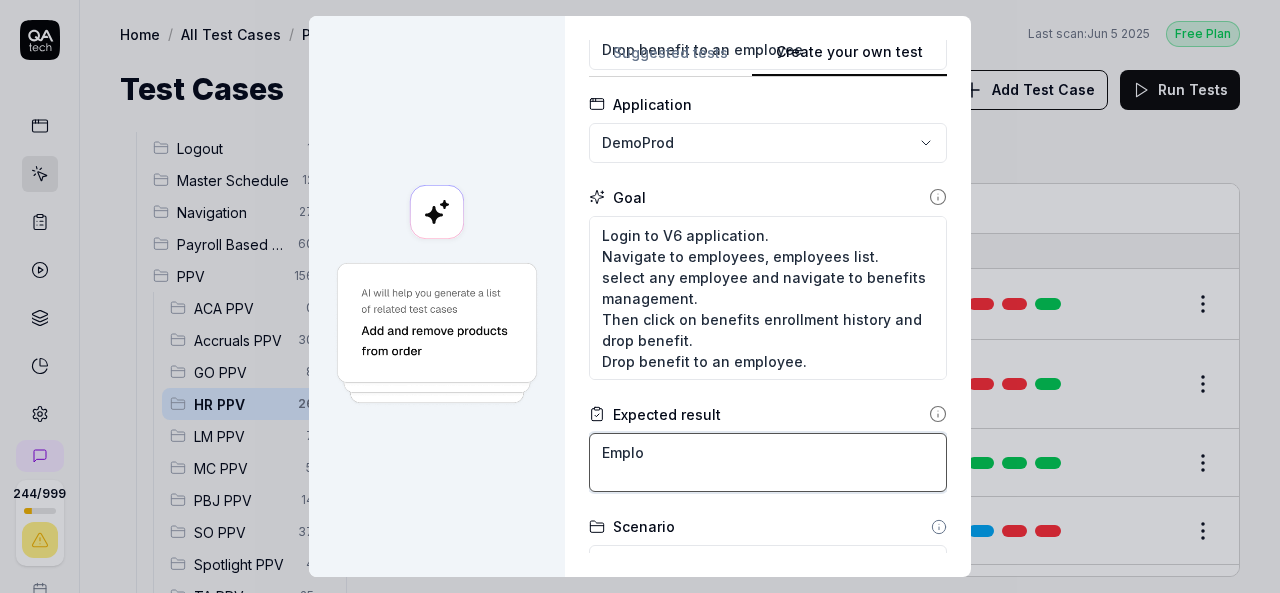 type on "*" 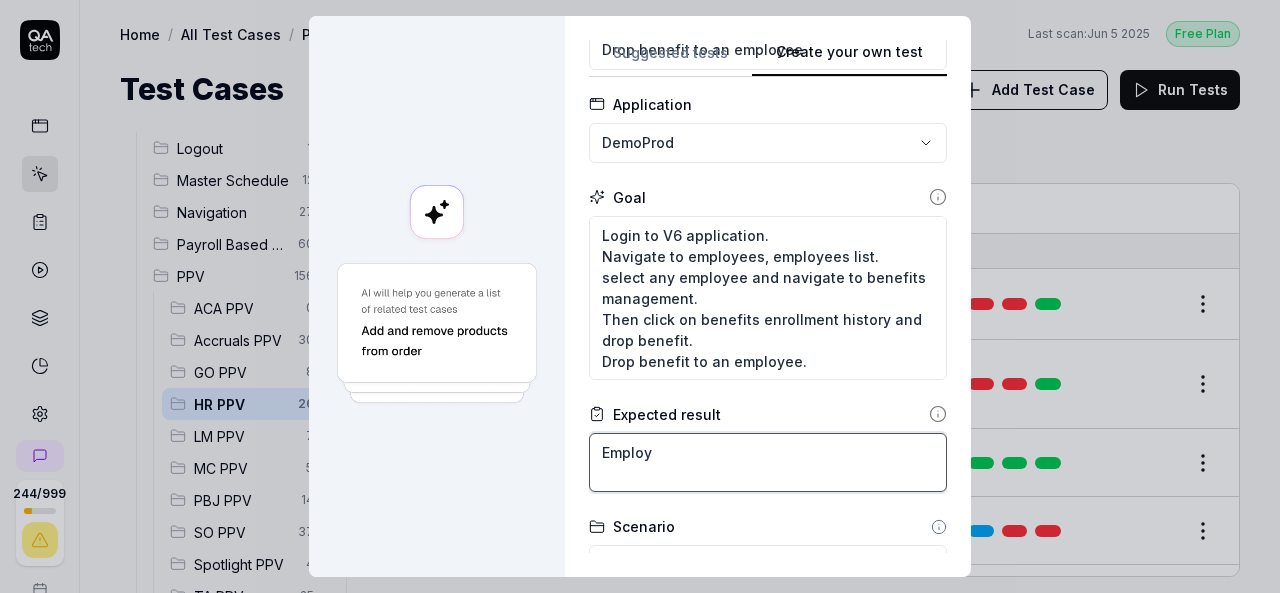 type on "*" 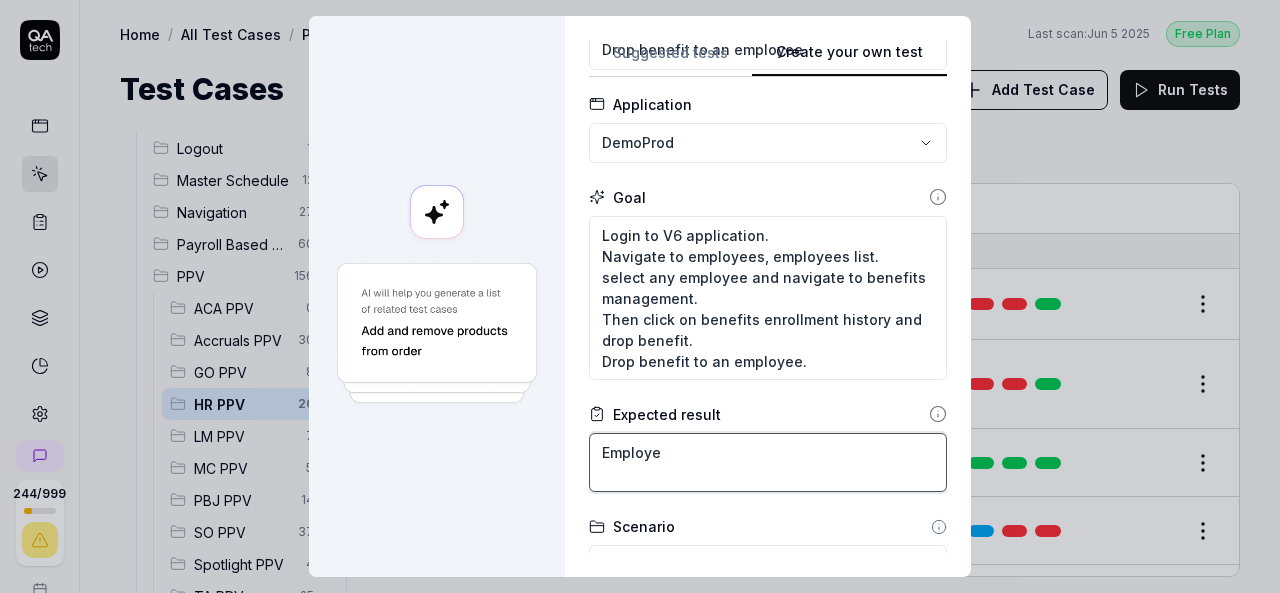 type on "*" 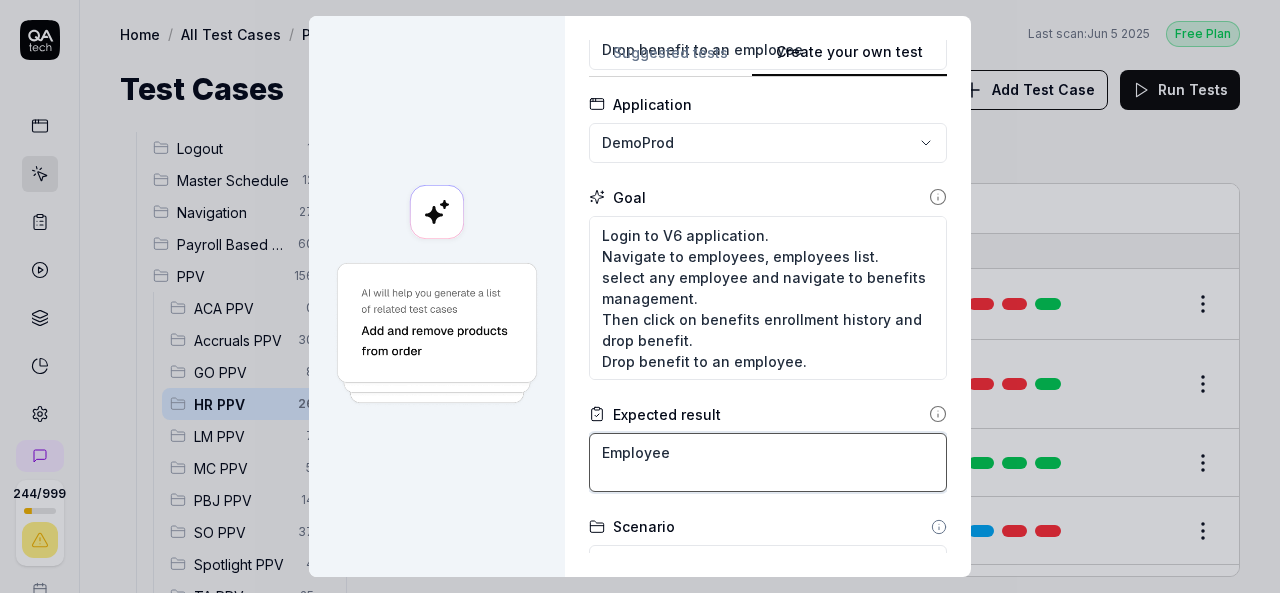type on "*" 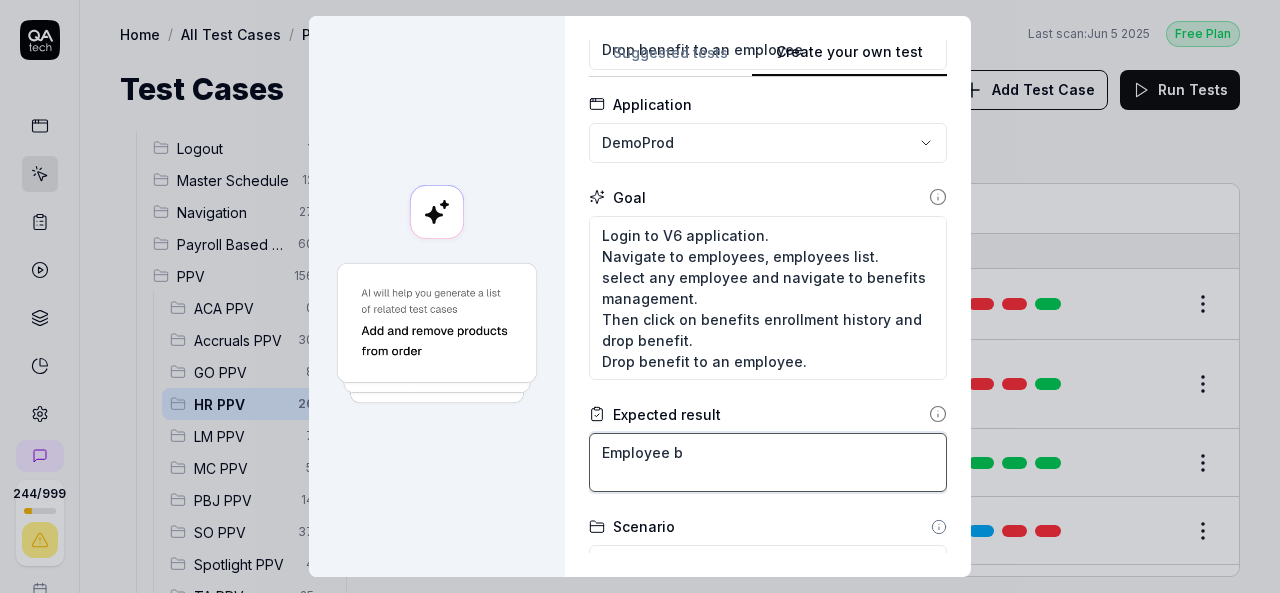 type on "*" 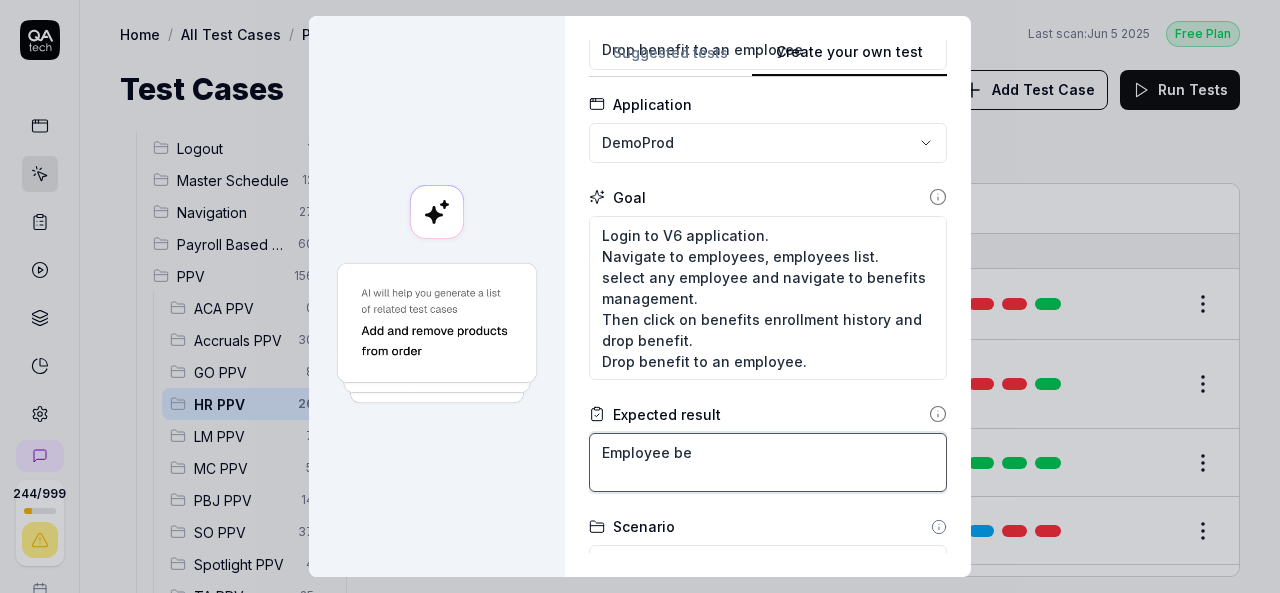 type on "*" 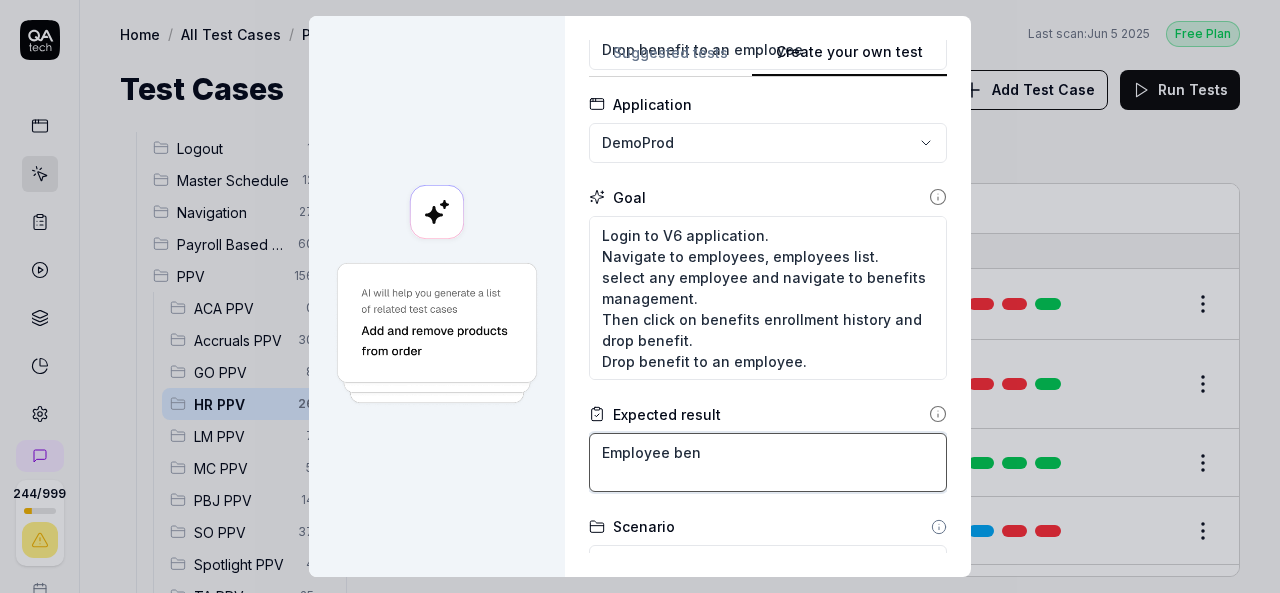 type on "*" 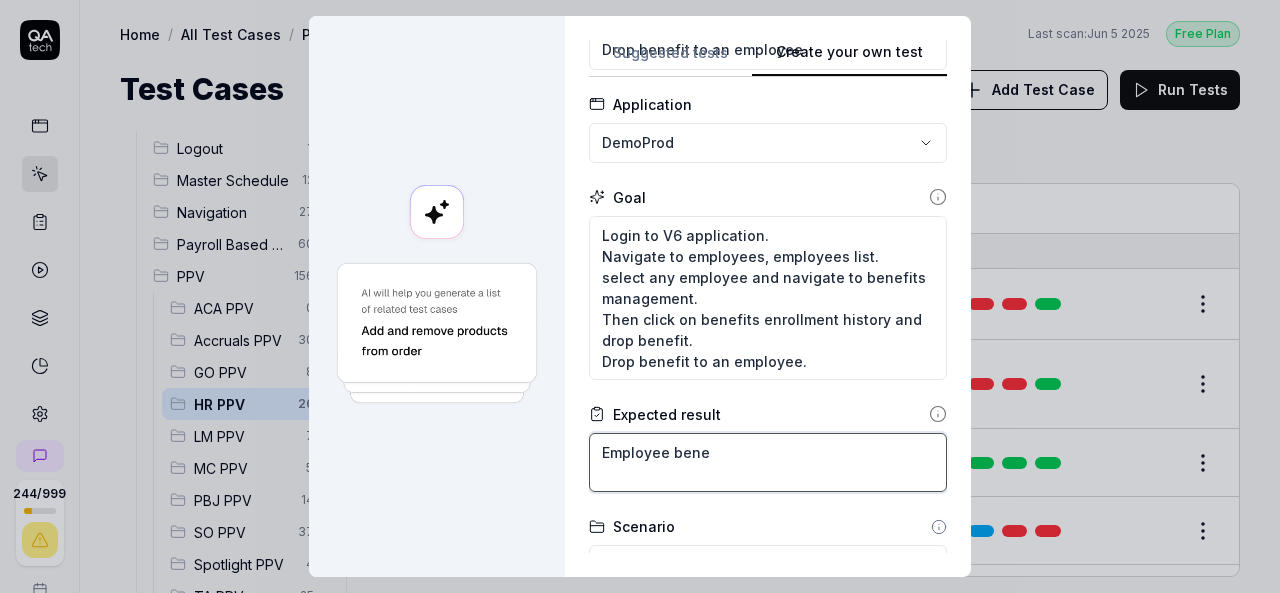type on "*" 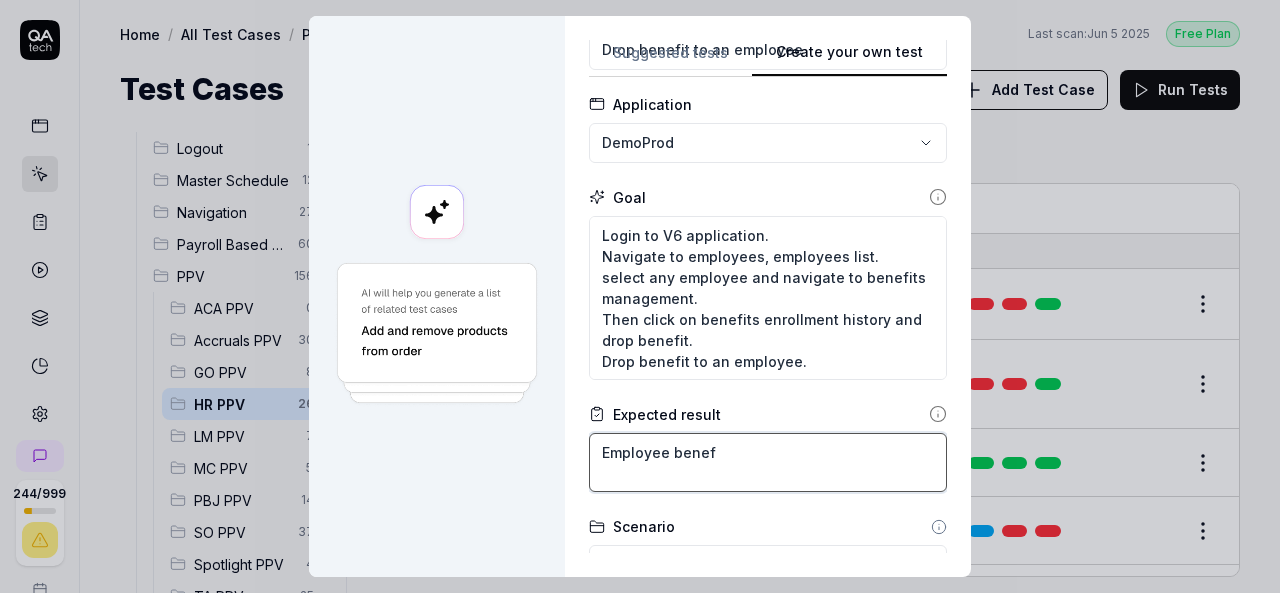 type on "*" 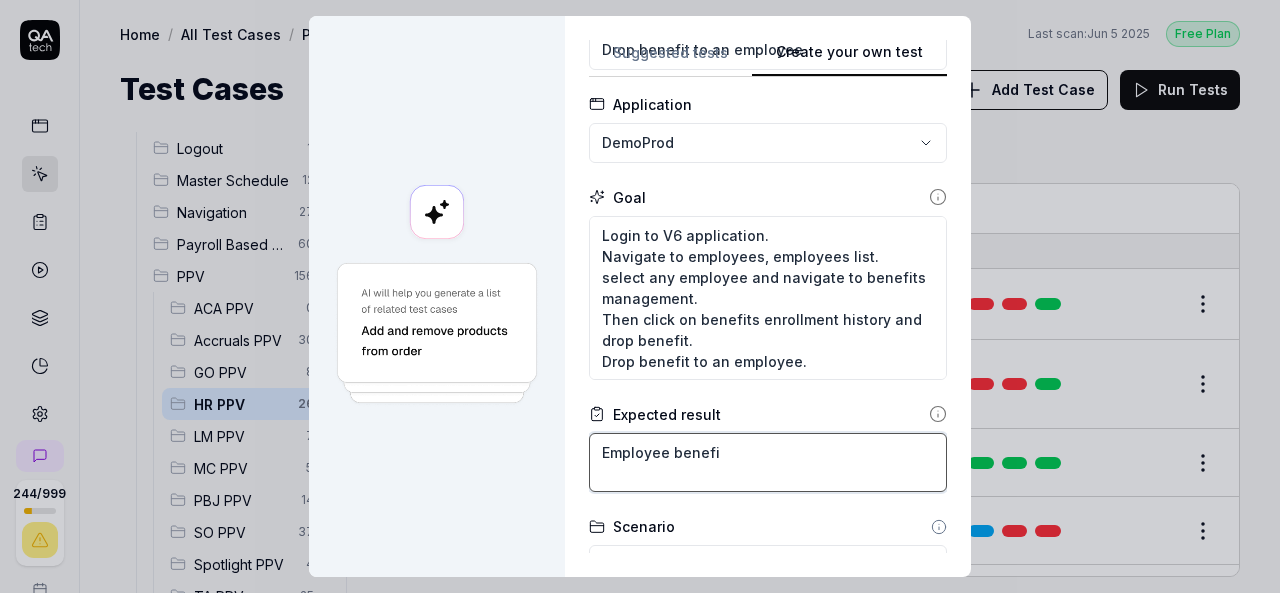 type on "*" 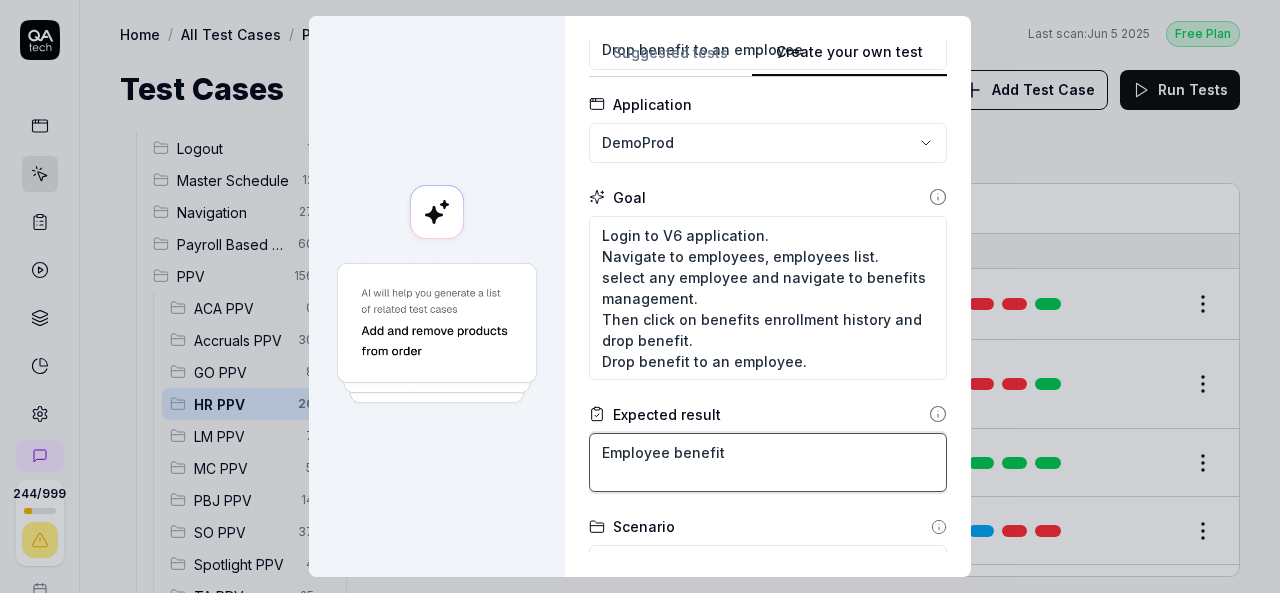 type on "*" 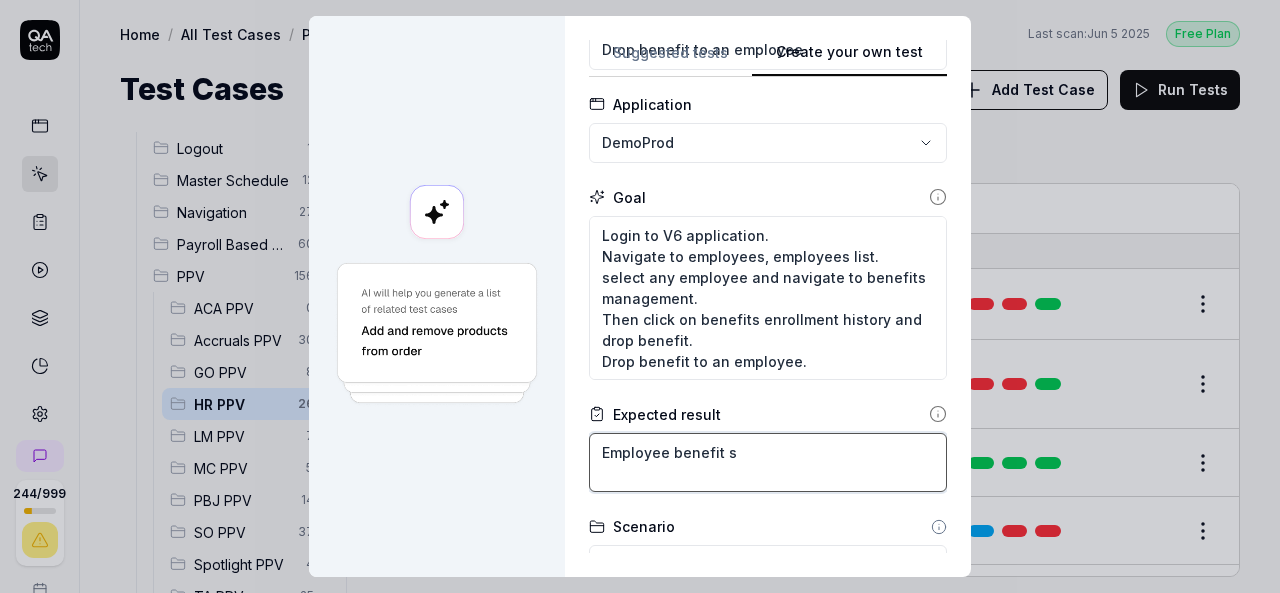 type on "*" 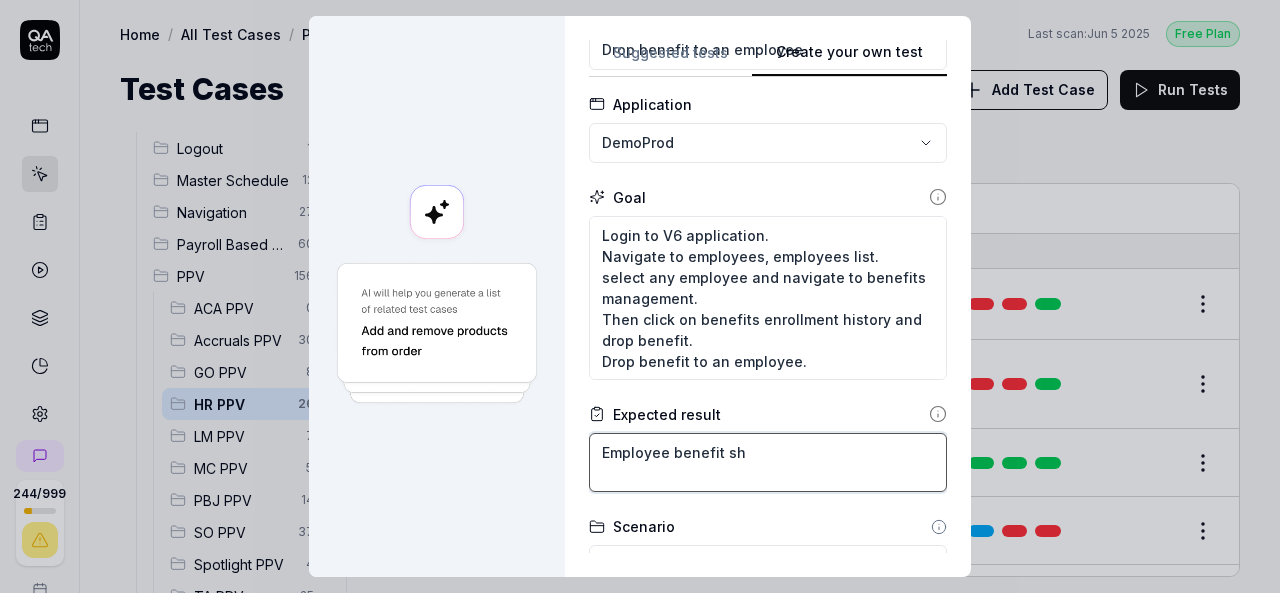 type on "*" 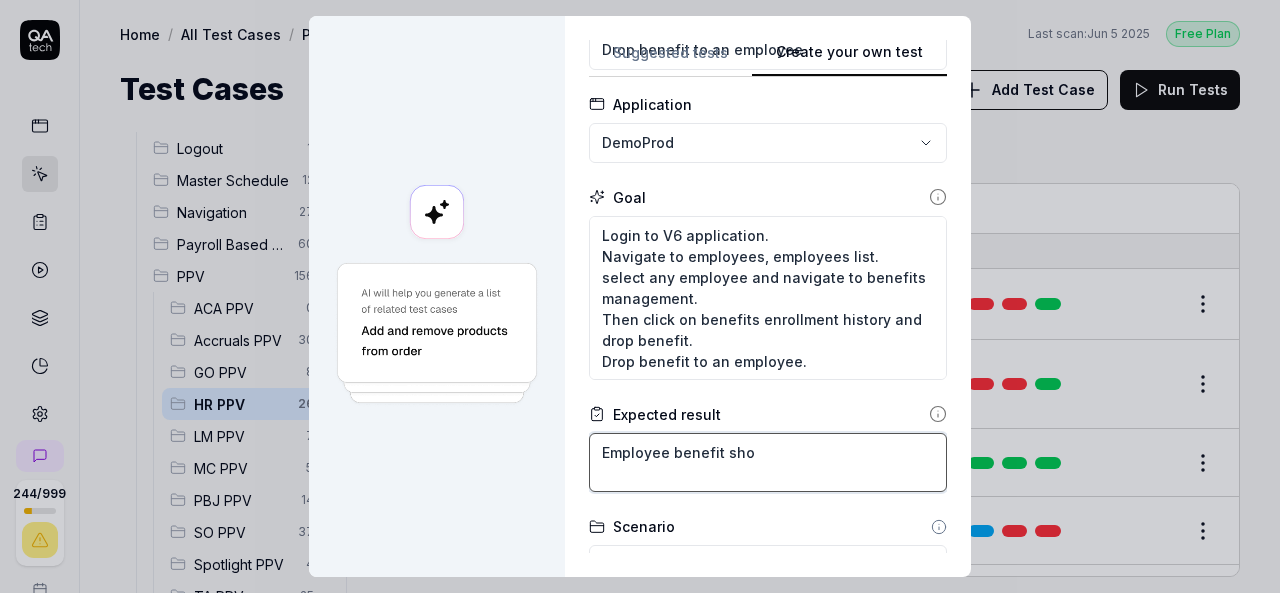 type on "*" 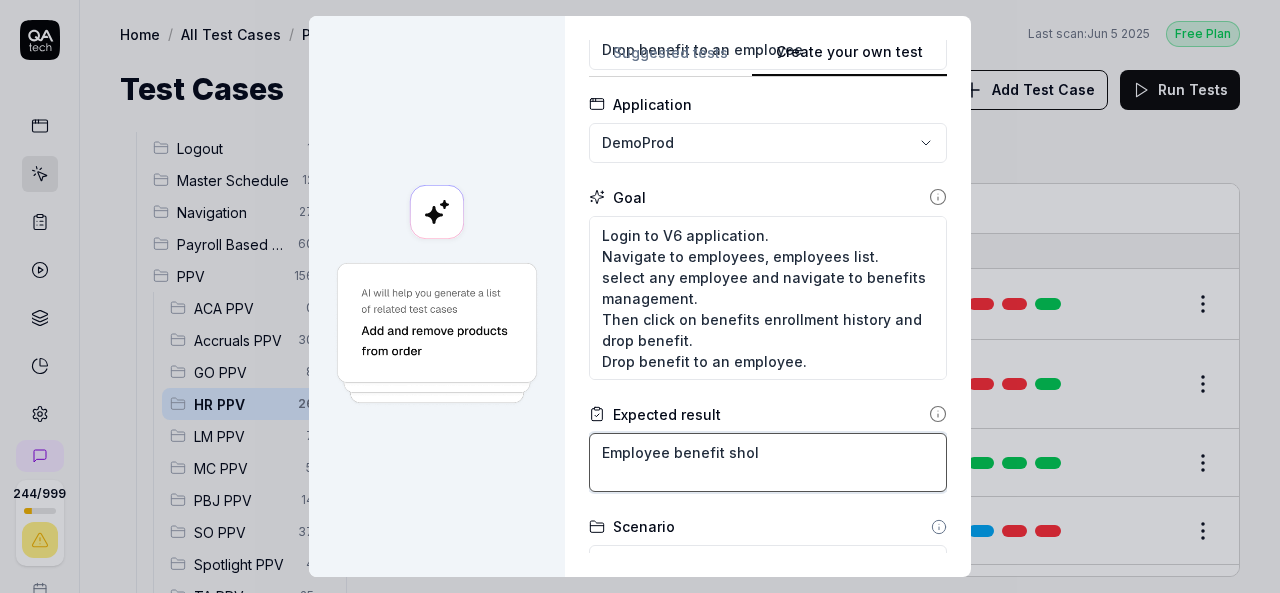 type on "*" 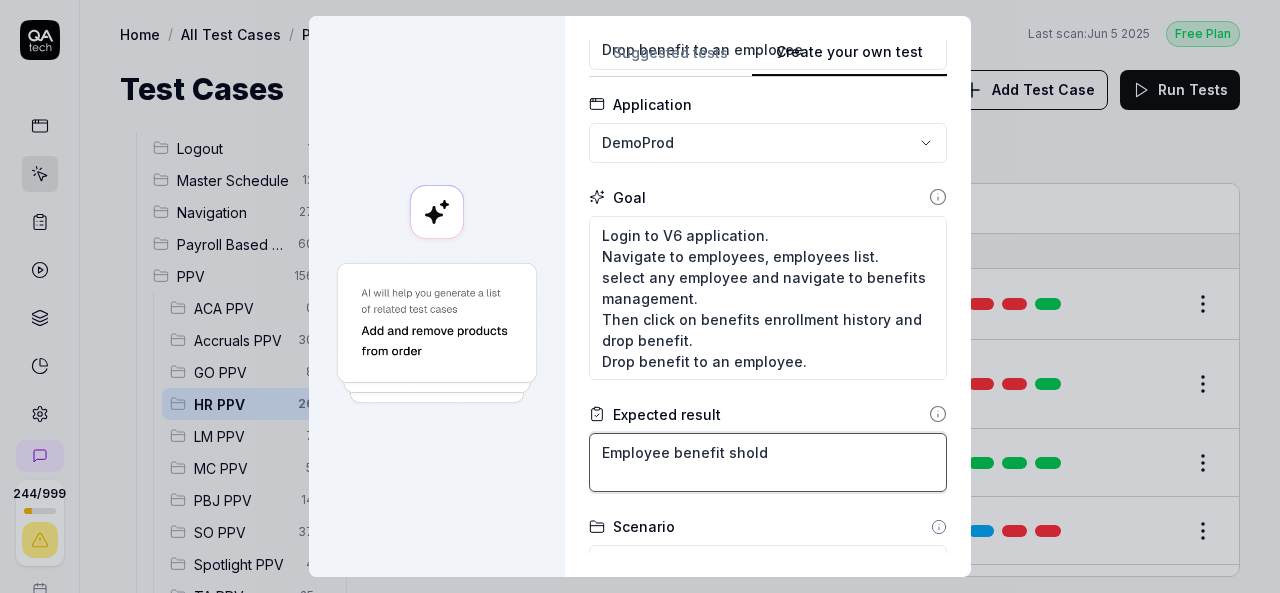 type on "*" 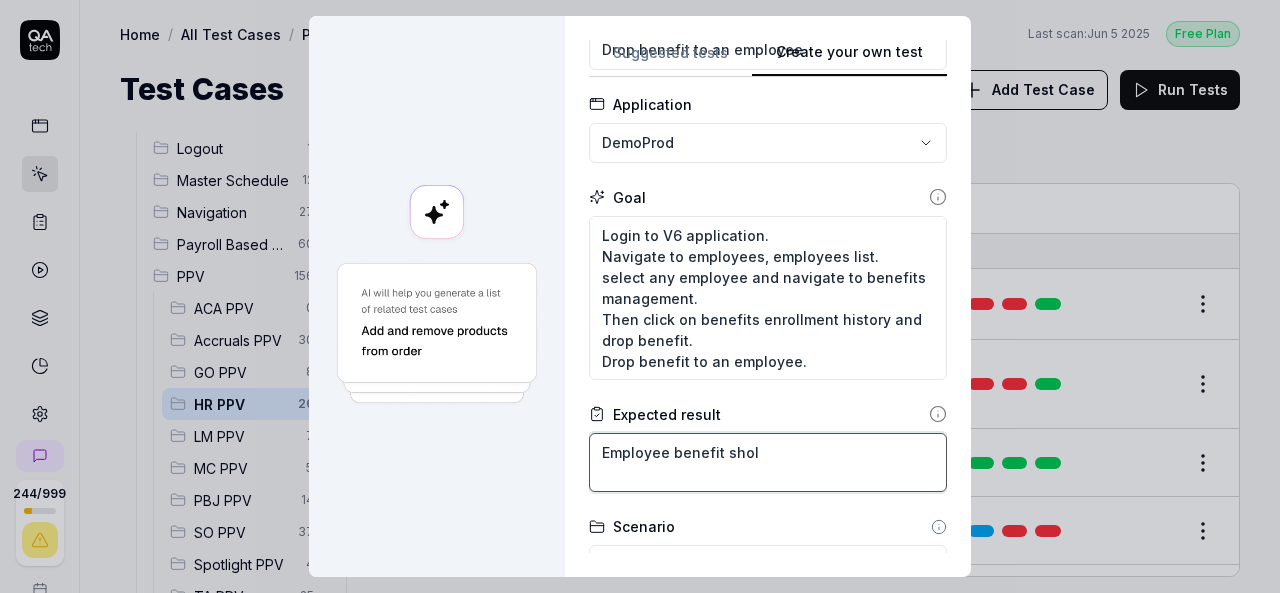 type on "*" 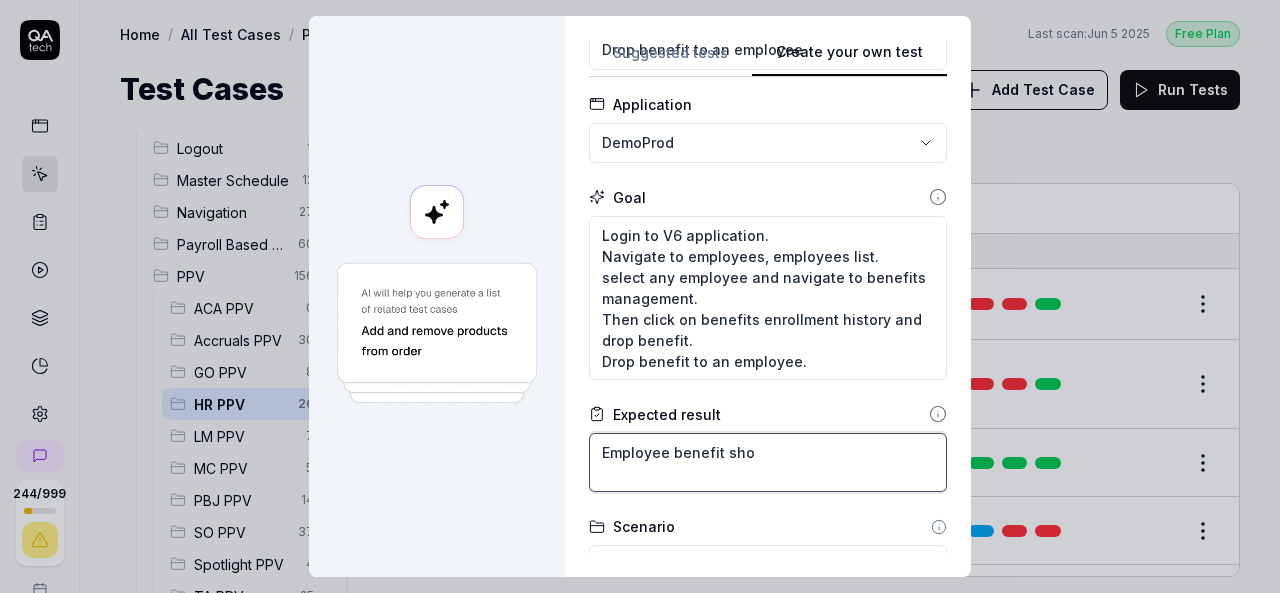 type on "*" 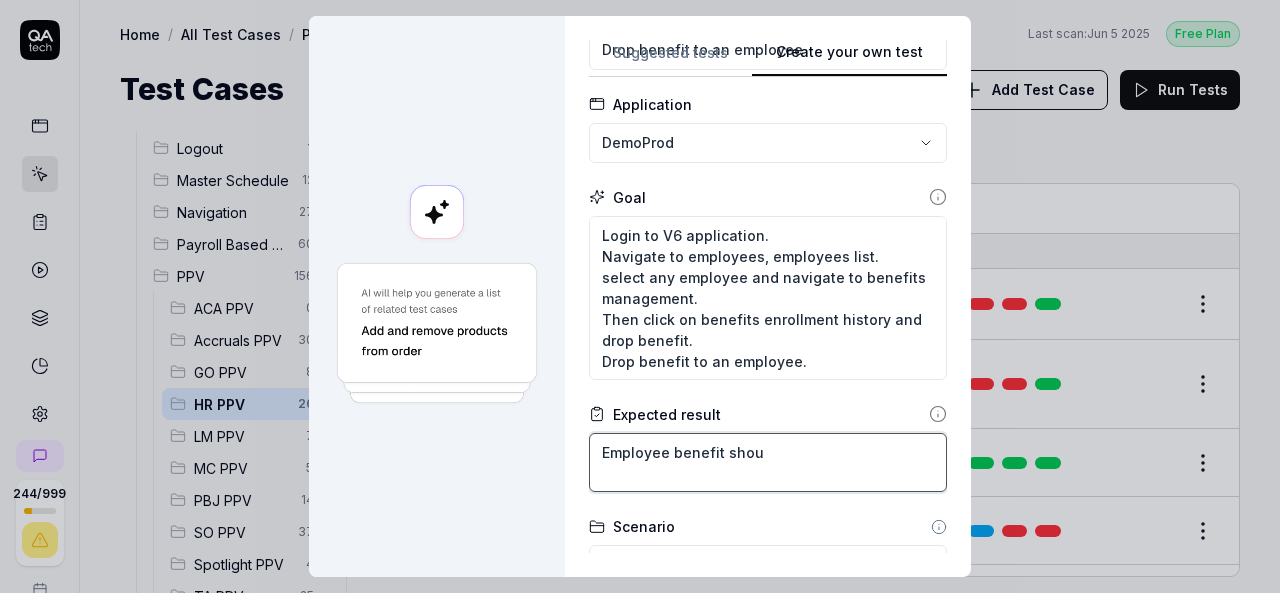 type on "*" 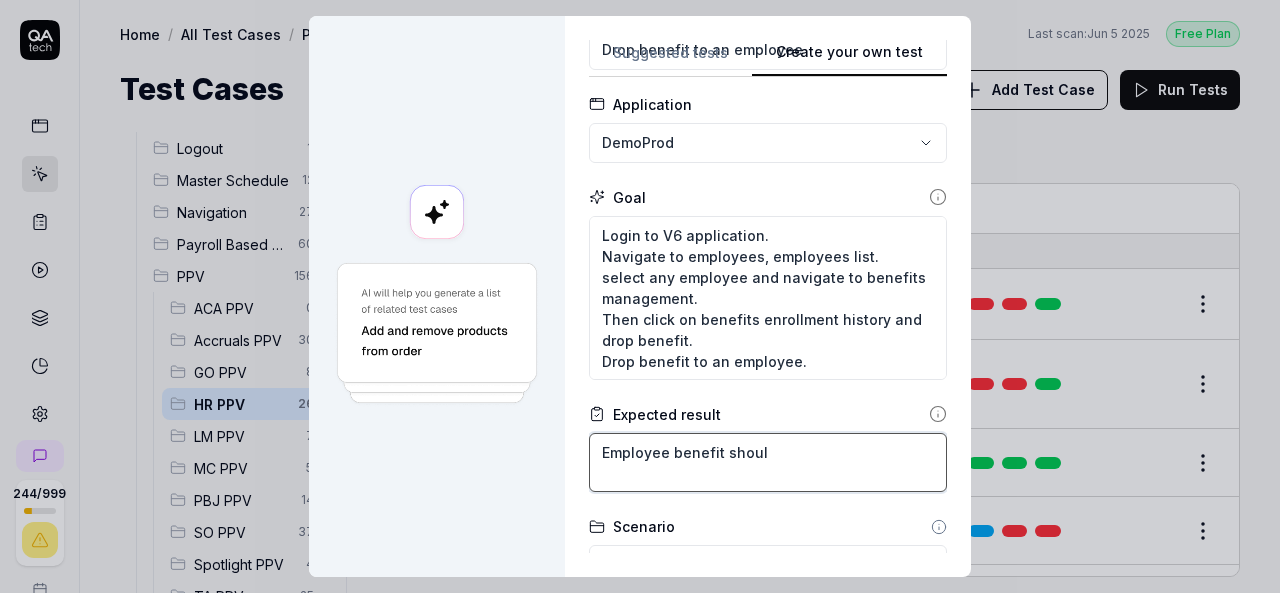 type on "*" 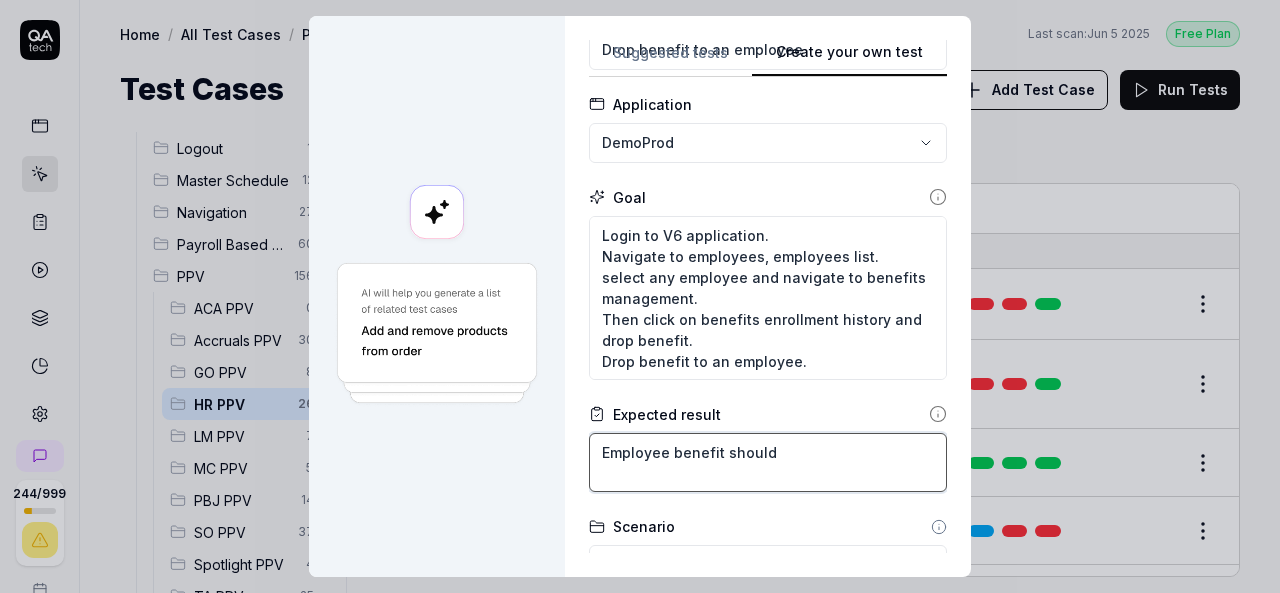 type on "*" 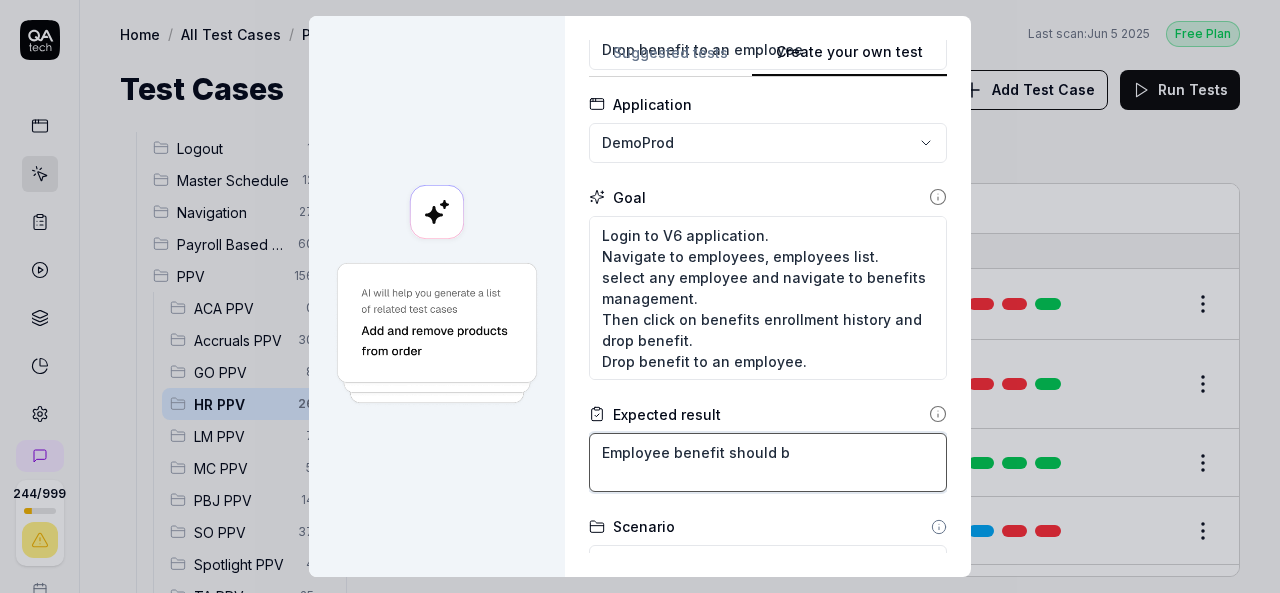 type on "*" 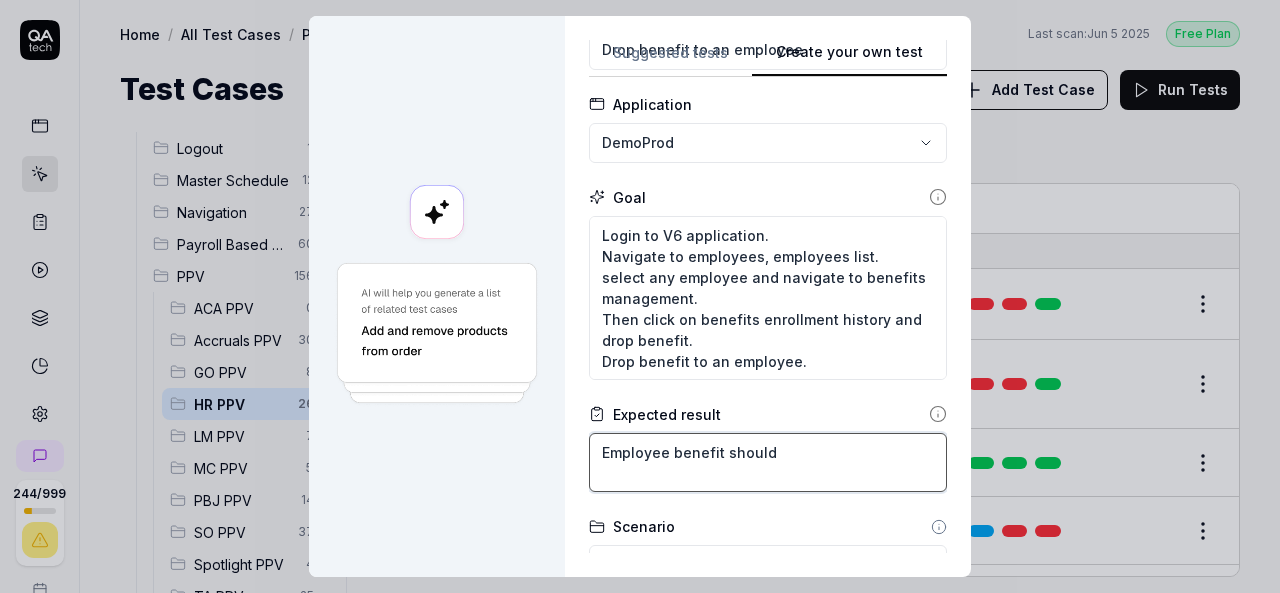 type on "*" 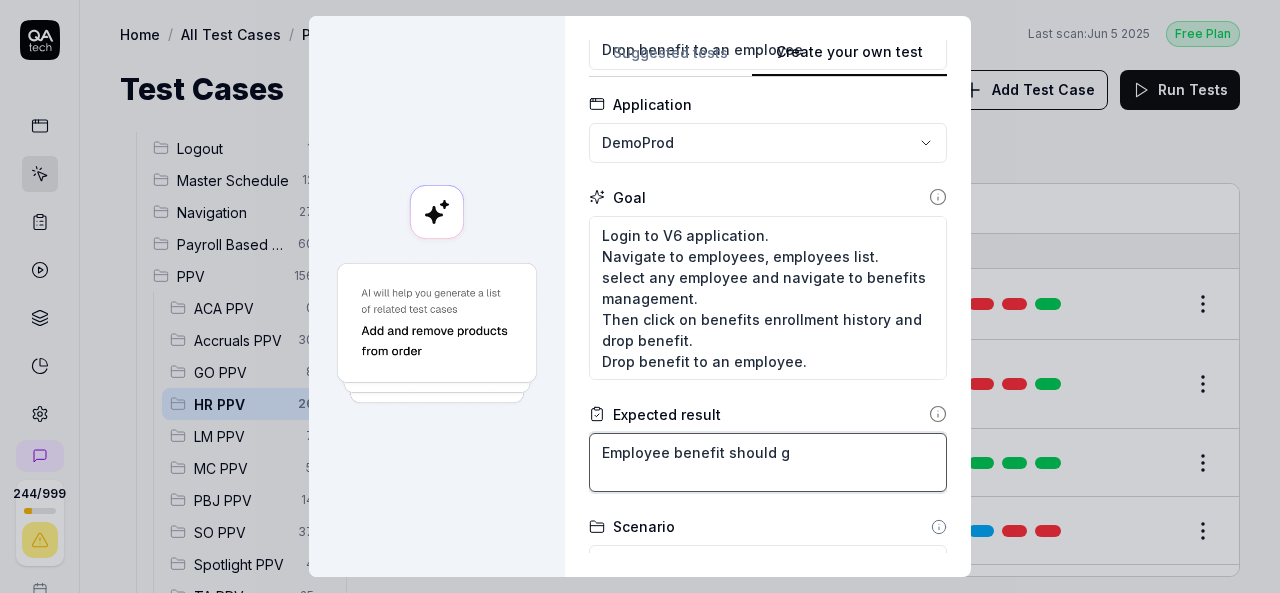type on "*" 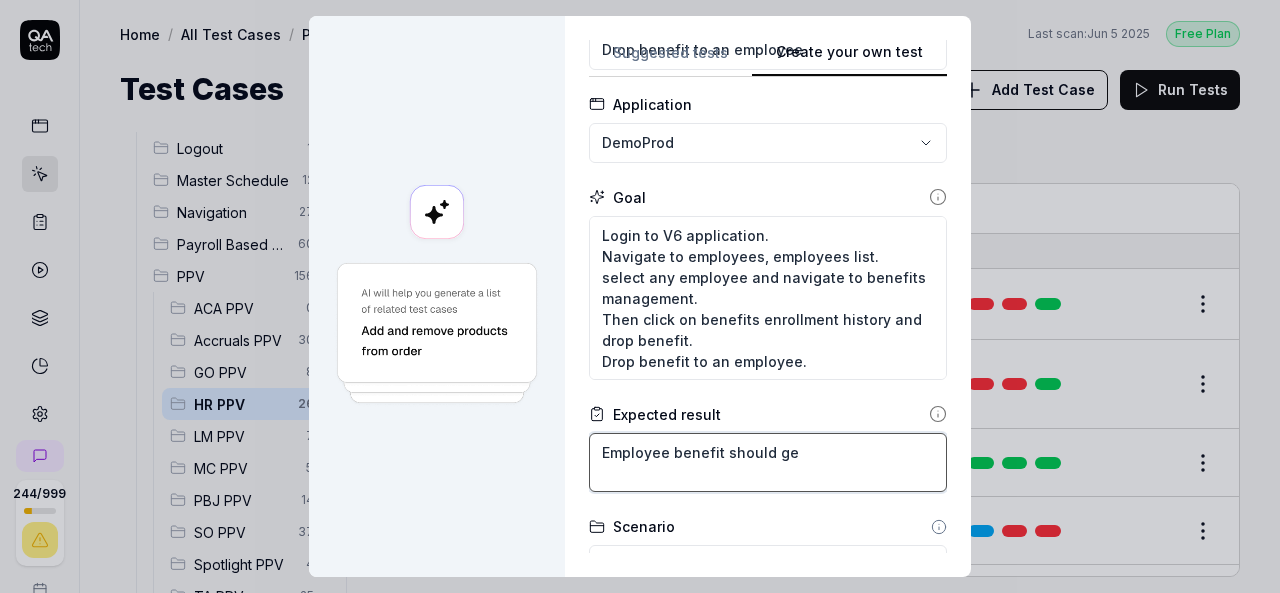 type on "*" 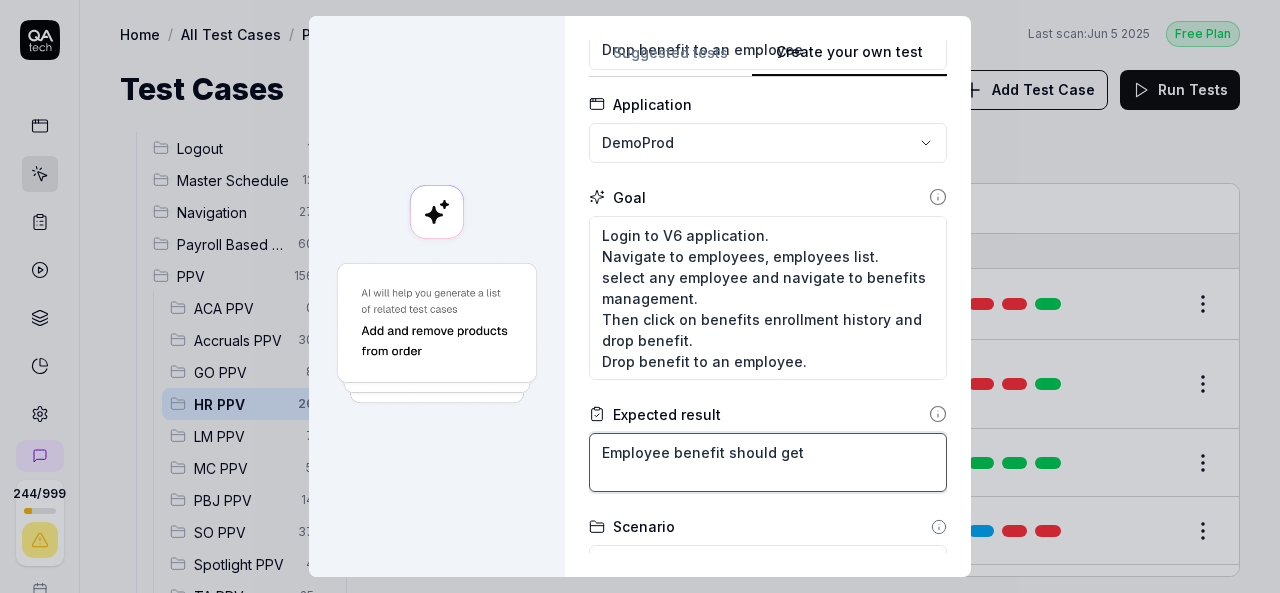 type on "*" 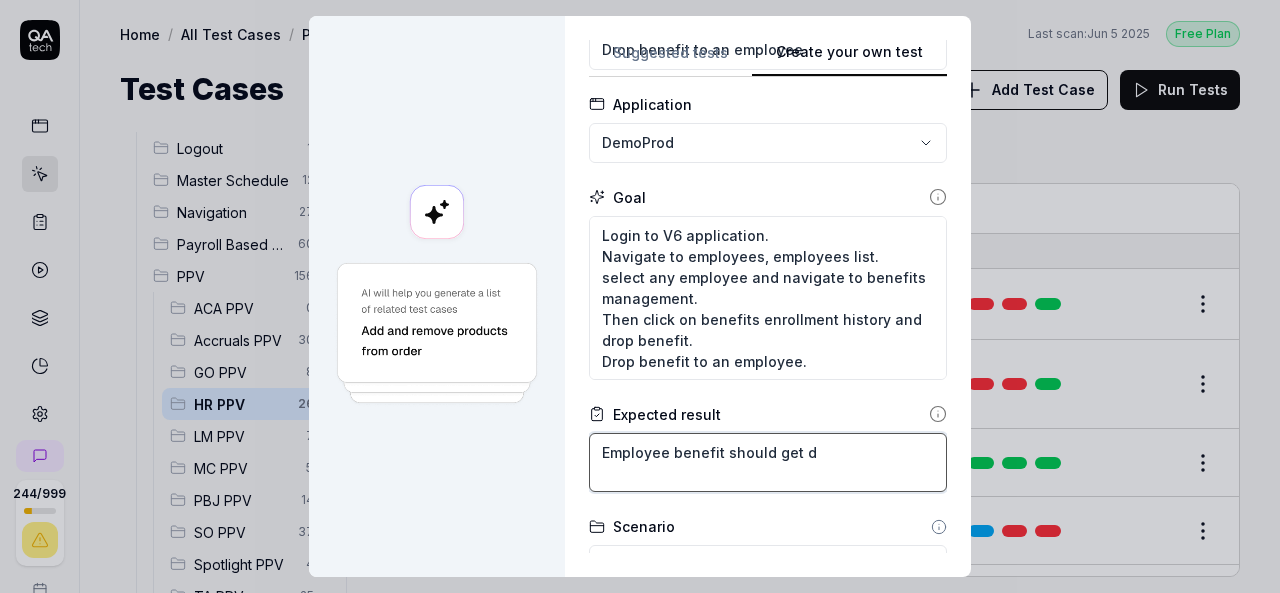 type on "*" 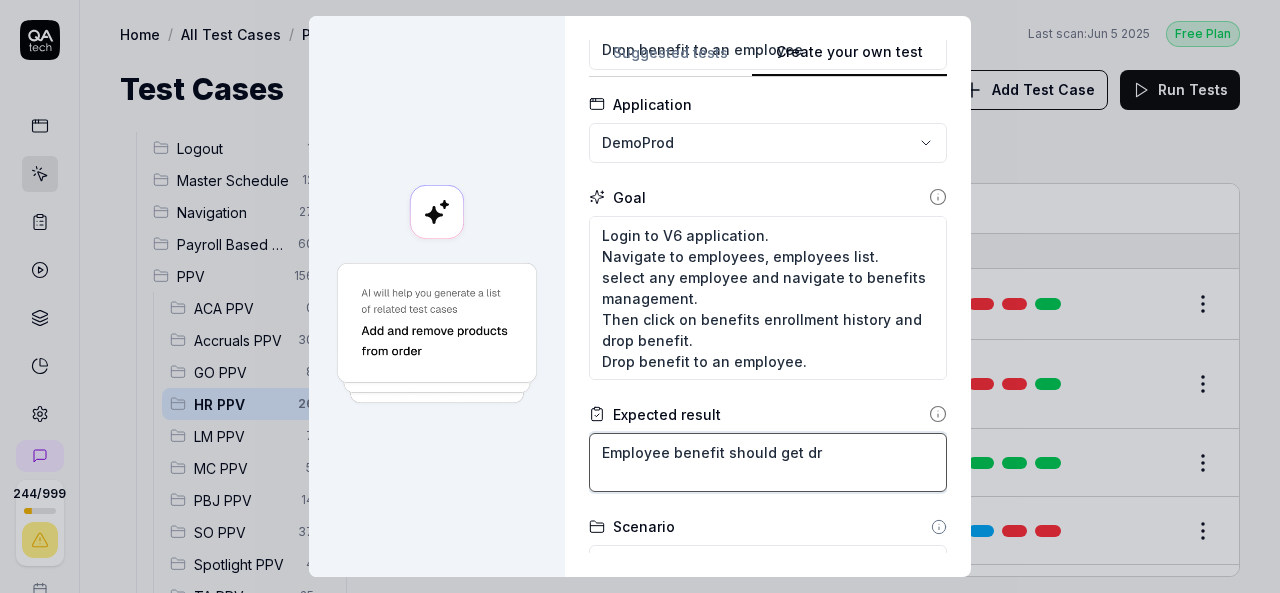 type on "*" 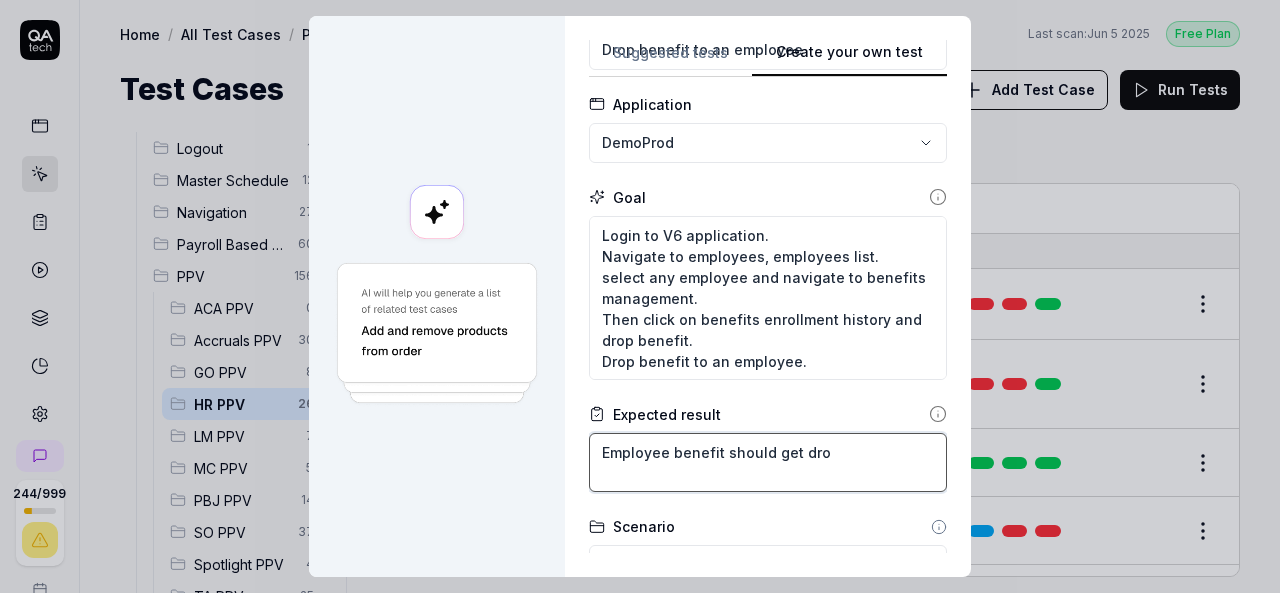 type on "*" 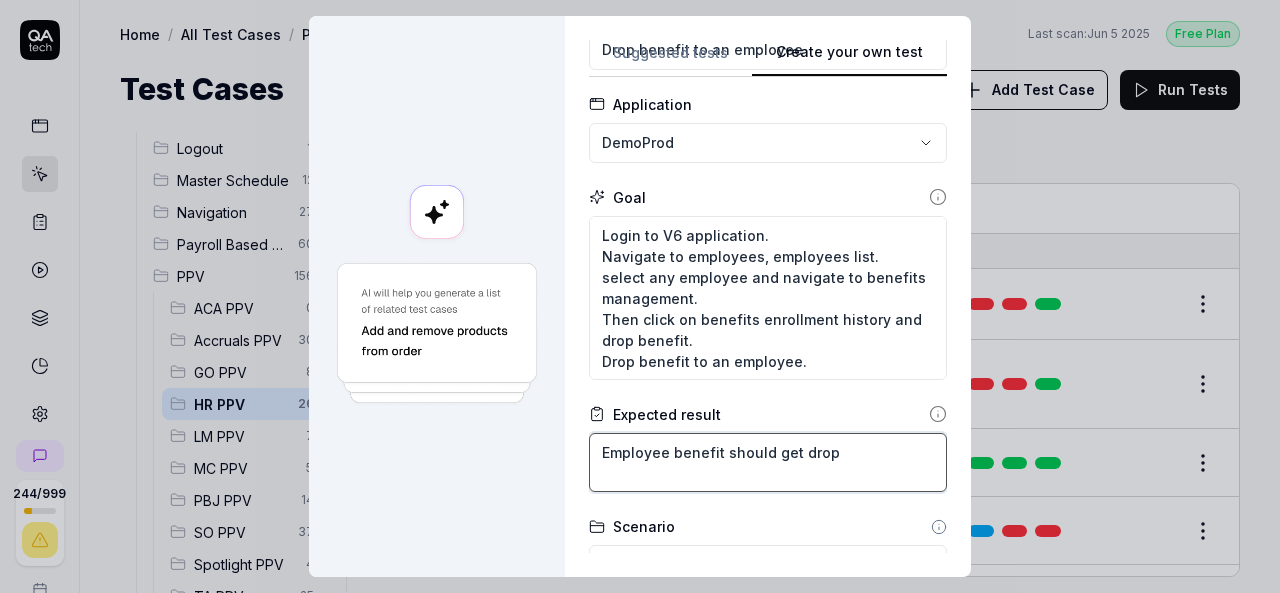 type on "*" 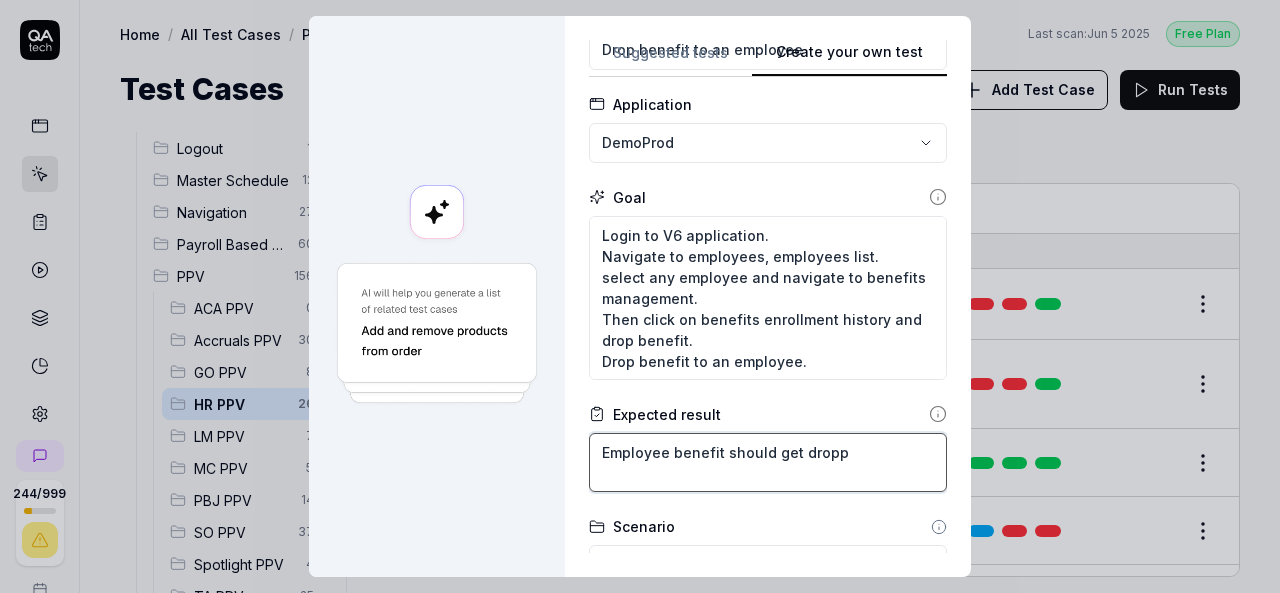 type on "*" 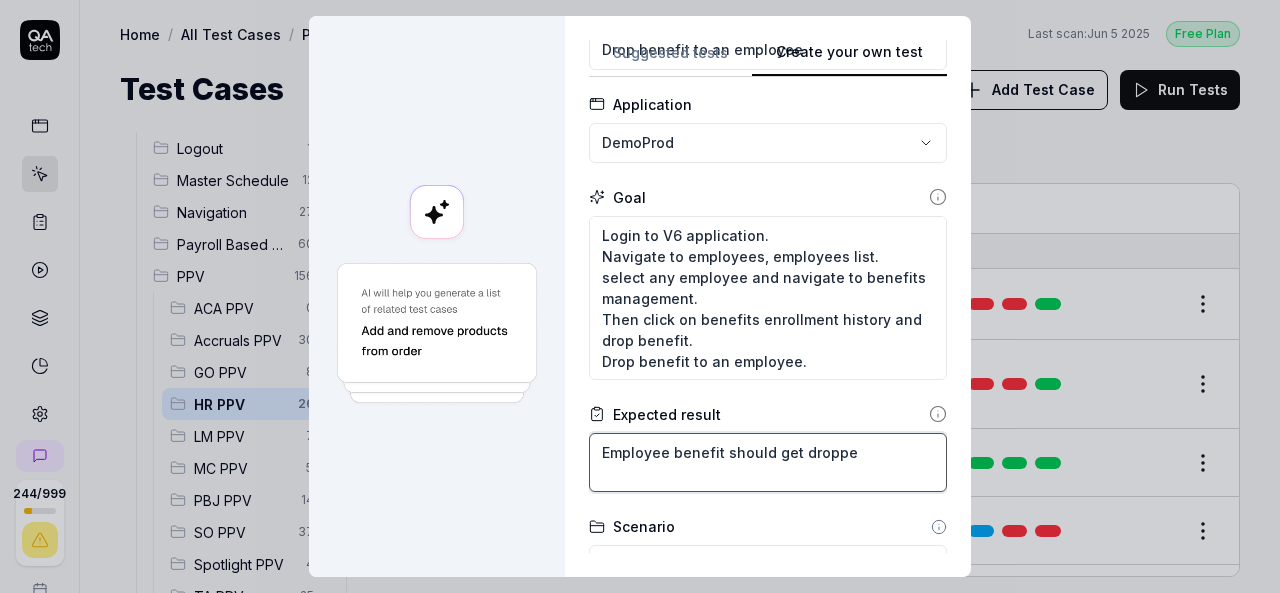 type on "*" 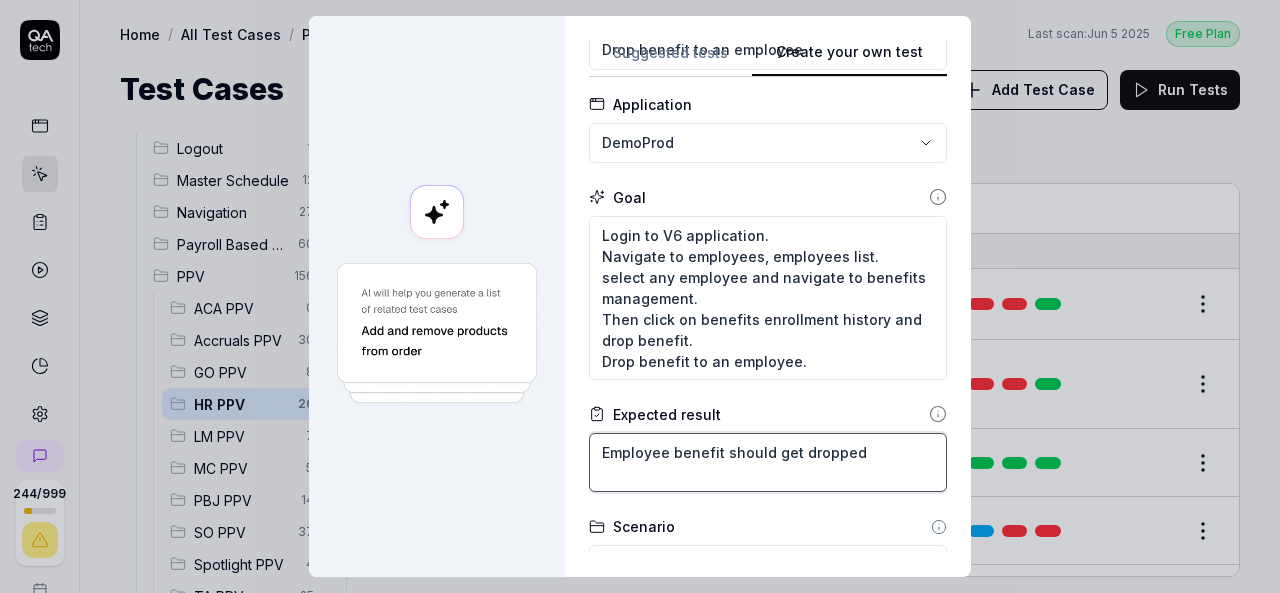 type on "*" 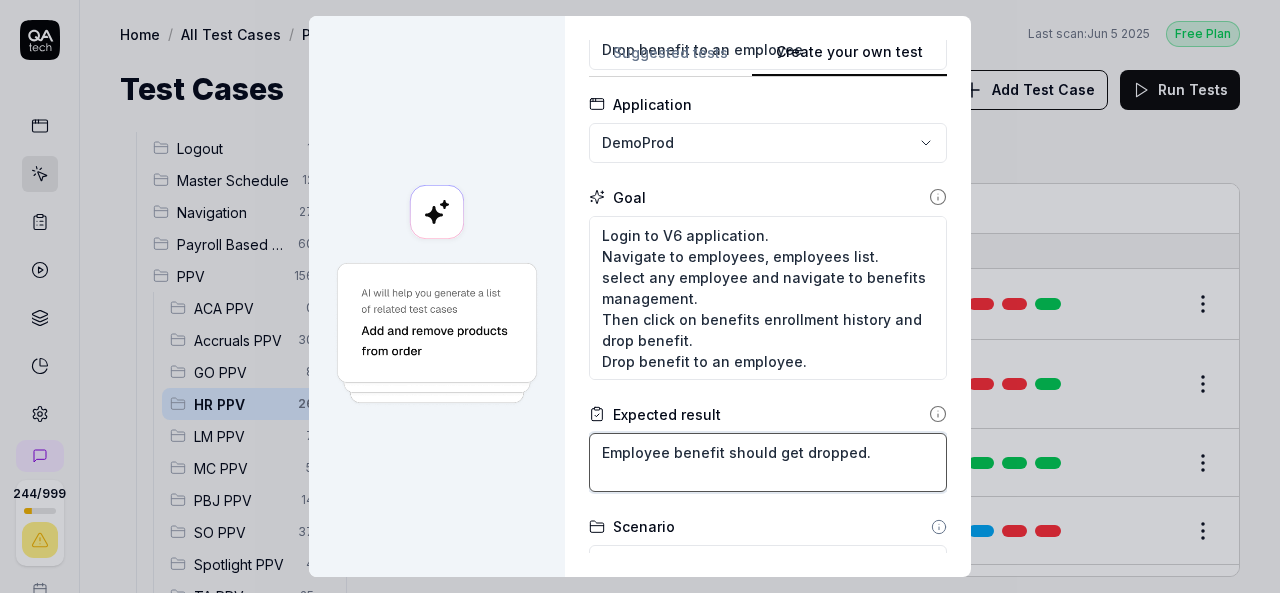 type on "Employee benefit should get dropped." 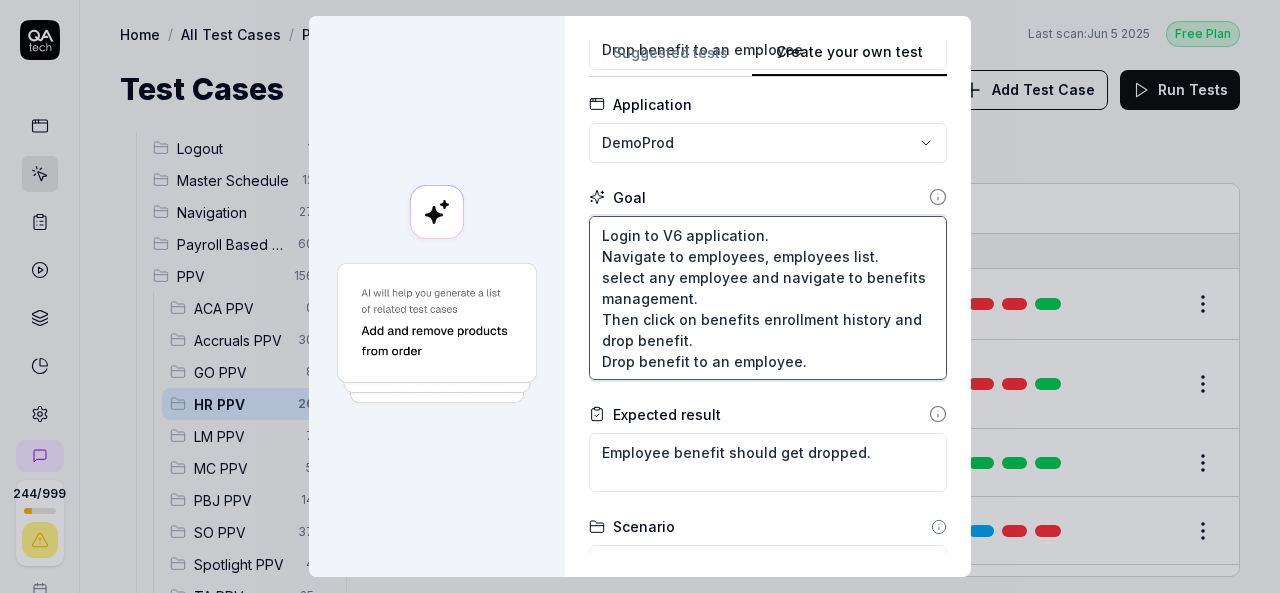 click on "Login to V6 application.
Navigate to employees, employees list.
select any employee and navigate to benefits management.
Then click on benefits enrollment history and drop benefit.
Drop benefit to an employee." at bounding box center [768, 298] 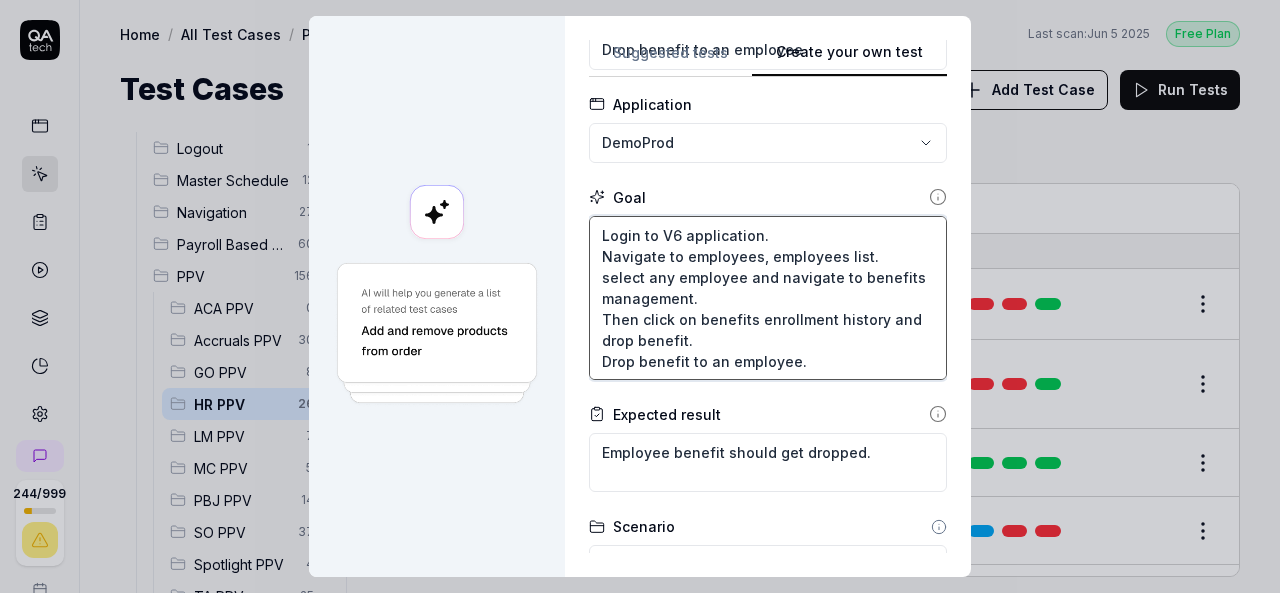 paste on "659PPV, [FIRST] [LAST]" 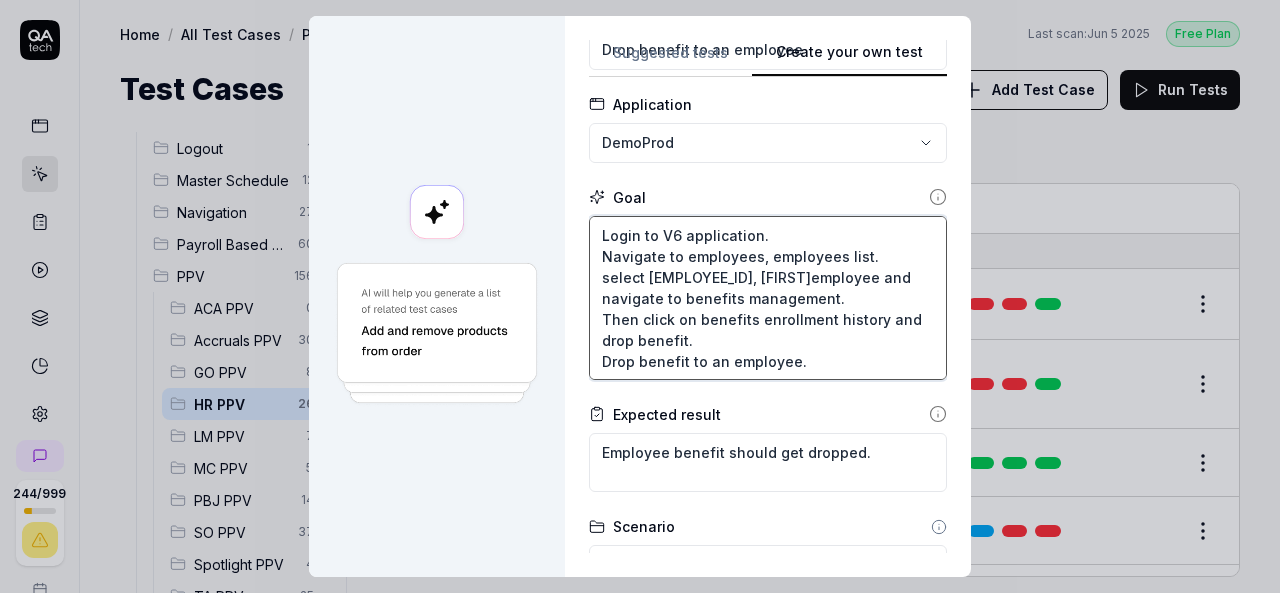 type on "*" 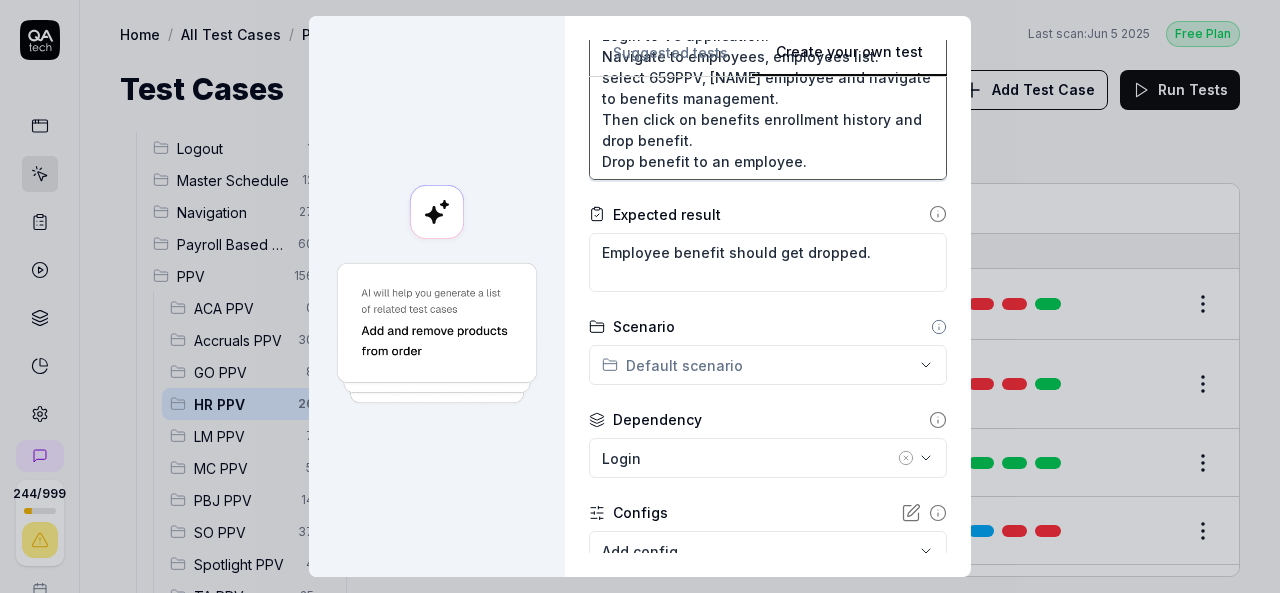 scroll, scrollTop: 400, scrollLeft: 0, axis: vertical 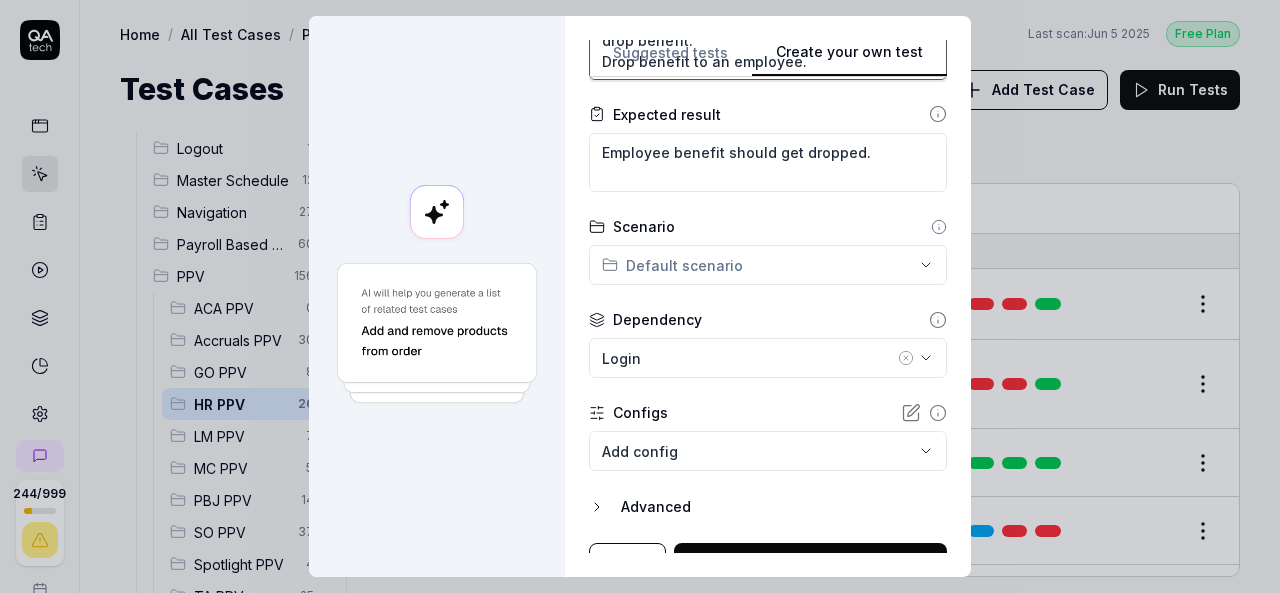 type on "Login to V6 application.
Navigate to employees, employees list.
select 659PPV, [NAME] employee and navigate to benefits management.
Then click on benefits enrollment history and drop benefit.
Drop benefit to an employee." 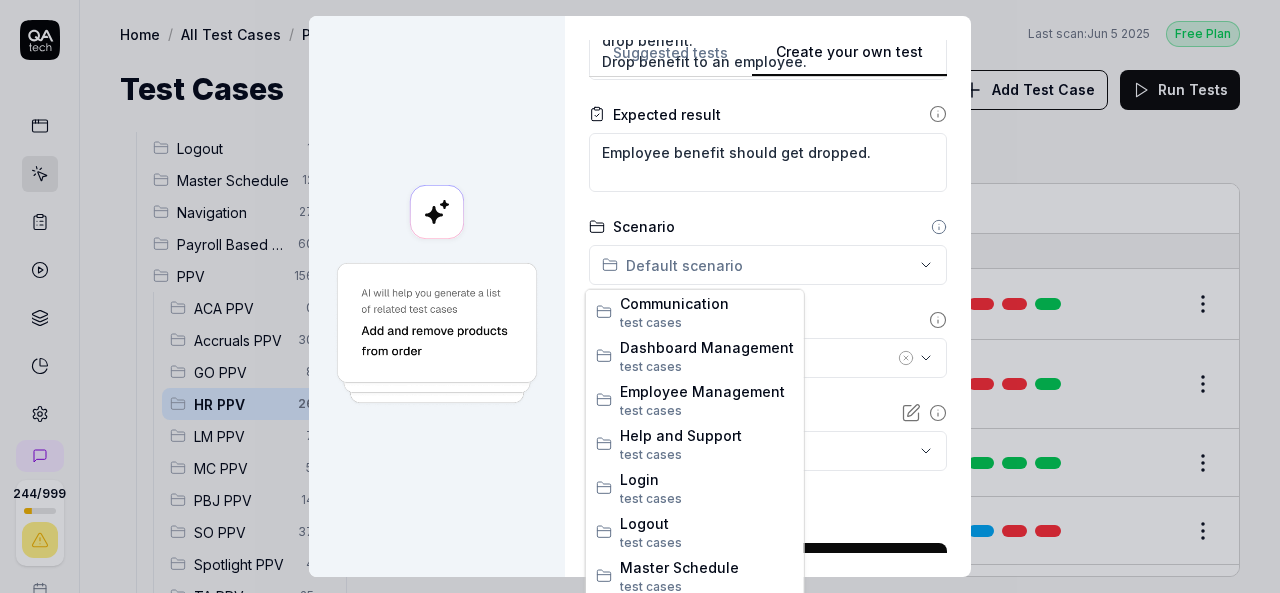 click on "**********" at bounding box center (640, 296) 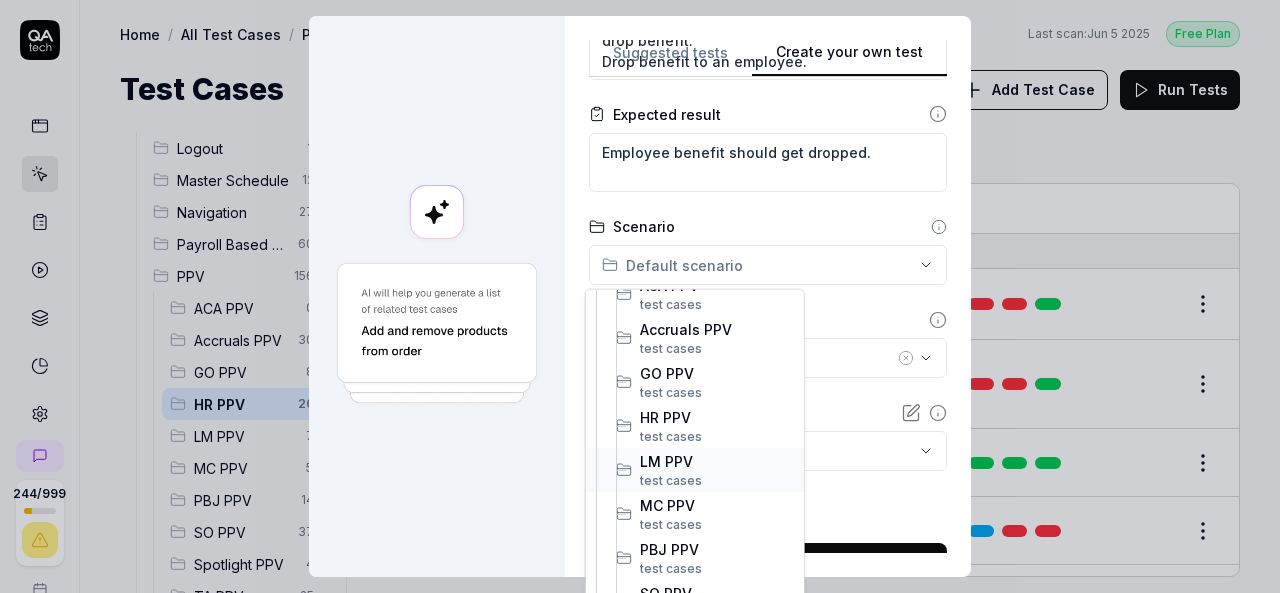scroll, scrollTop: 500, scrollLeft: 0, axis: vertical 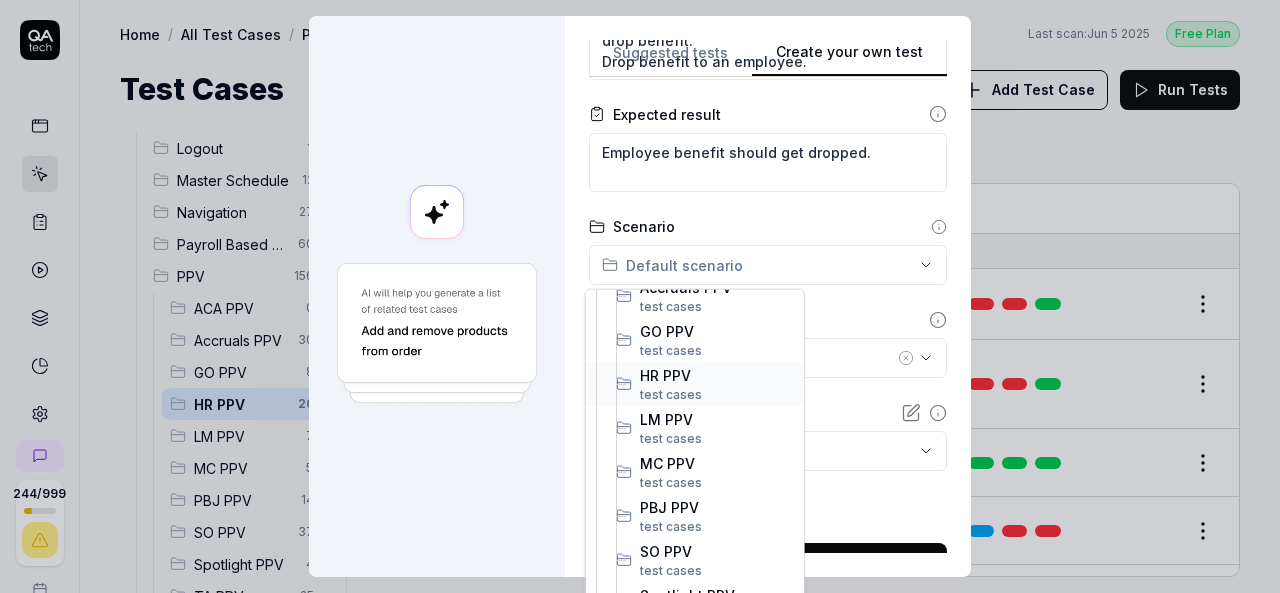 click on "HR PPV" at bounding box center (717, 374) 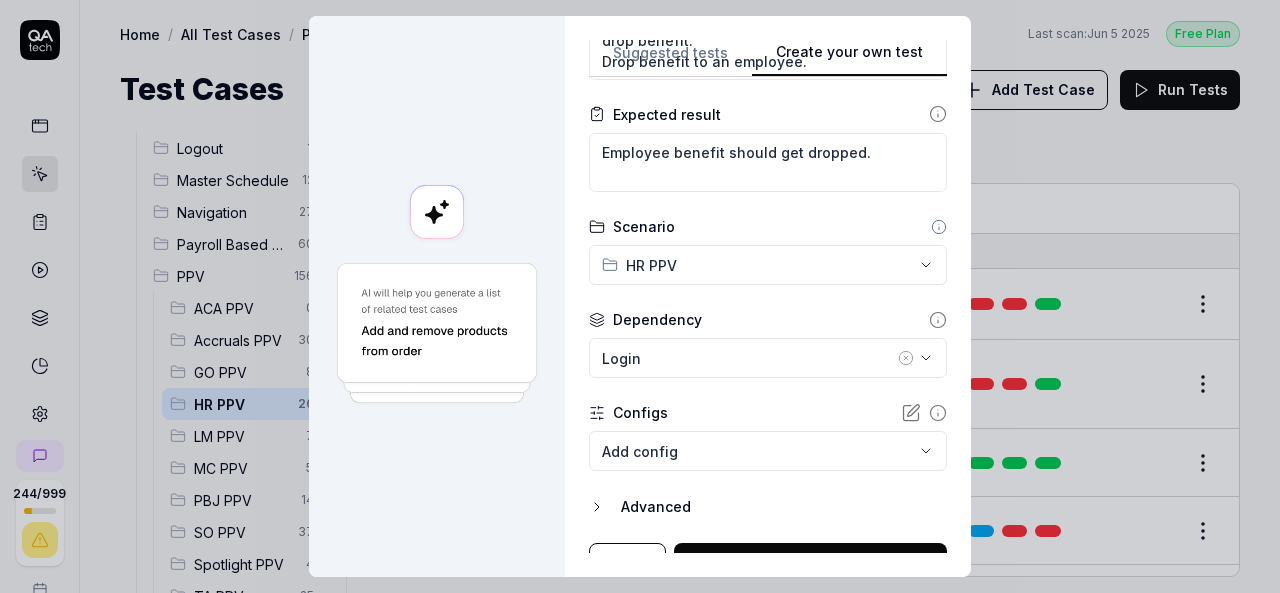 click 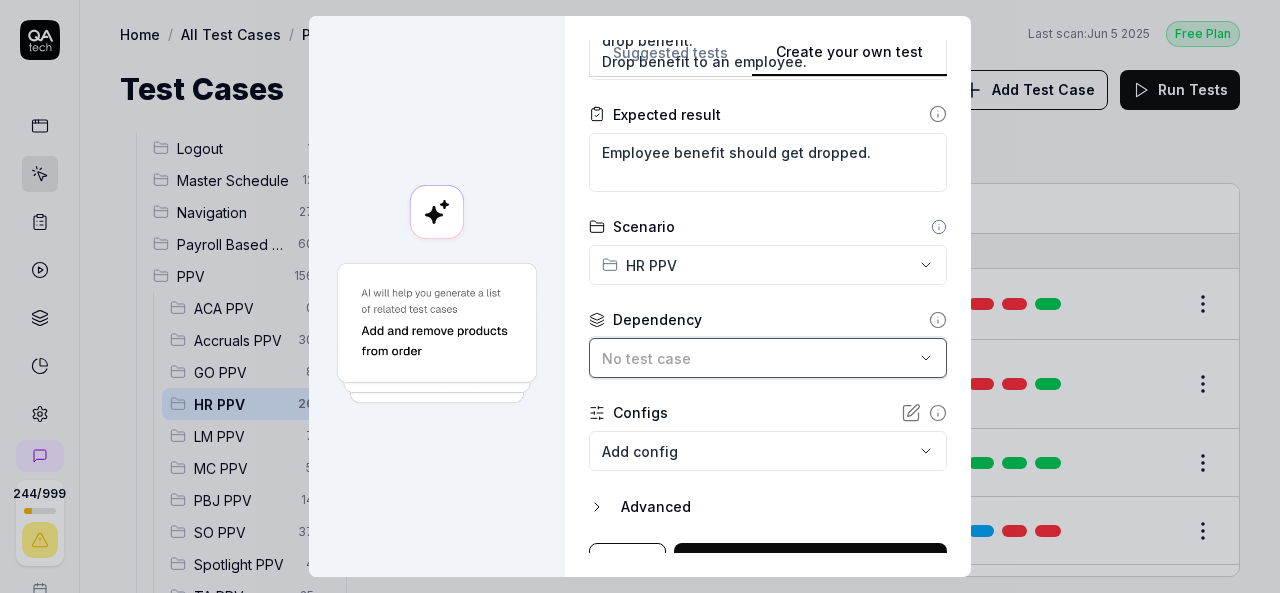 scroll, scrollTop: 429, scrollLeft: 0, axis: vertical 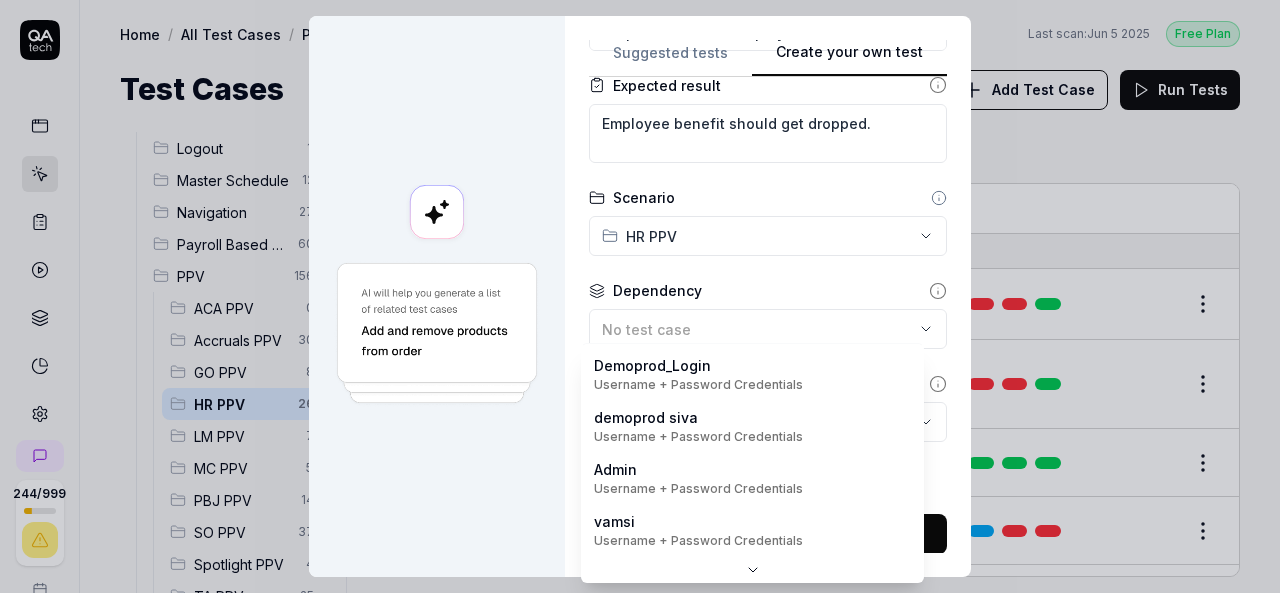 click on "244 / 999 s S Home / All Test Cases / PPV / HR PPV Free Plan Home / All Test Cases / PPV / HR PPV Last scan: Jun 5 2025 Free Plan Test Cases Add Test Case Run Tests All Test Cases 599 Communication 46 Dashboard Management 13 Employee Management 42 Help and Support 19 Login 7 Logout 1 Master Schedule 12 Navigation 27 Payroll Based Journal 60 PPV 156 ACA PPV 0 Accruals PPV 30 GO PPV 8 HR PPV 26 LM PPV 7 MC PPV 5 PBJ PPV 14 SO PPV 37 Spotlight PPV 4 TA PPV 25 Reporting 6 Schedule Optimizer 7 Screen Loads 7 TestPPV 0 Time & Attendance 192 User Profile 1 Filters Name Status Last Run PPV HR PPV Add background check to an employee DemoProd Active Edit Add benefit from benefit console to an employee DemoProd Login Active Edit Add certifications to an employee 01. Login - DemoProduct Active Edit Add custom fields to an employee 01. Login - DemoProduct Active Edit Add documents to an employee 01. Login - DemoProduct Active Edit Add employee DemoProd Login with [USERNAME] credentials on demo prod Active Edit Active Edit" at bounding box center (640, 296) 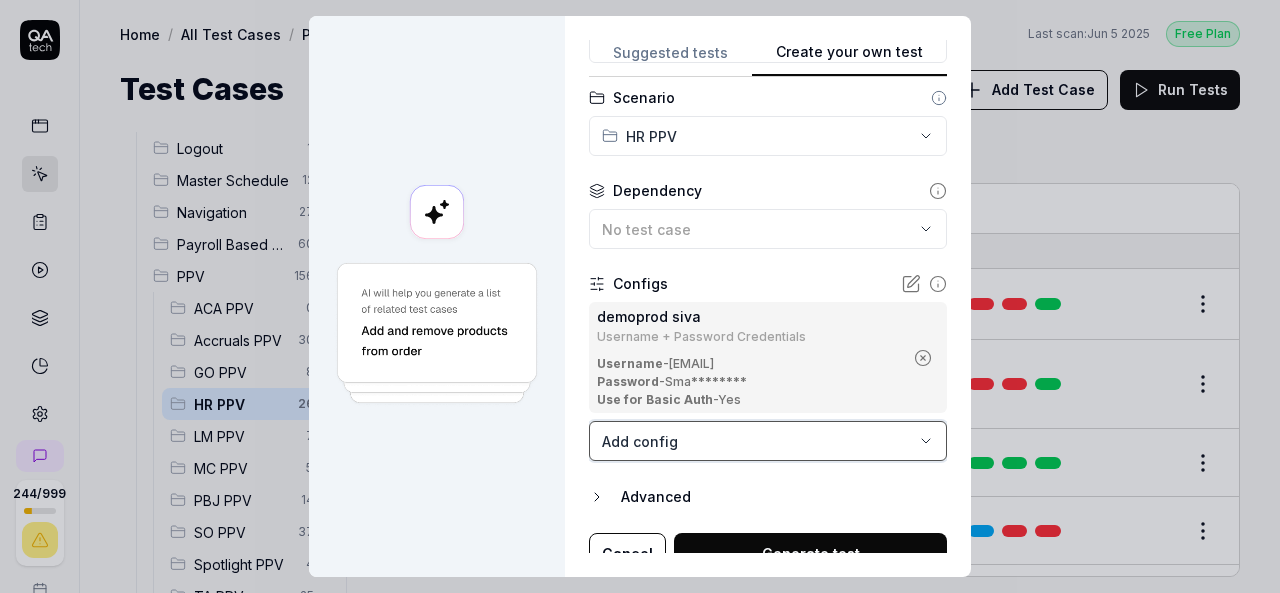 scroll, scrollTop: 548, scrollLeft: 0, axis: vertical 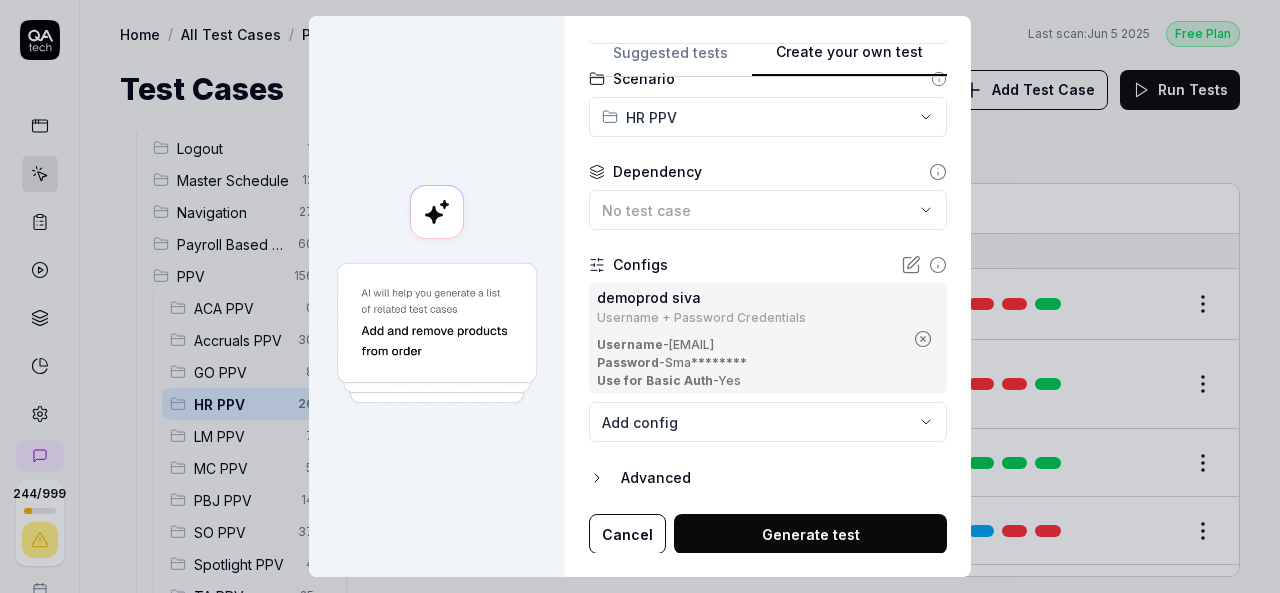 click on "Generate test" at bounding box center [810, 534] 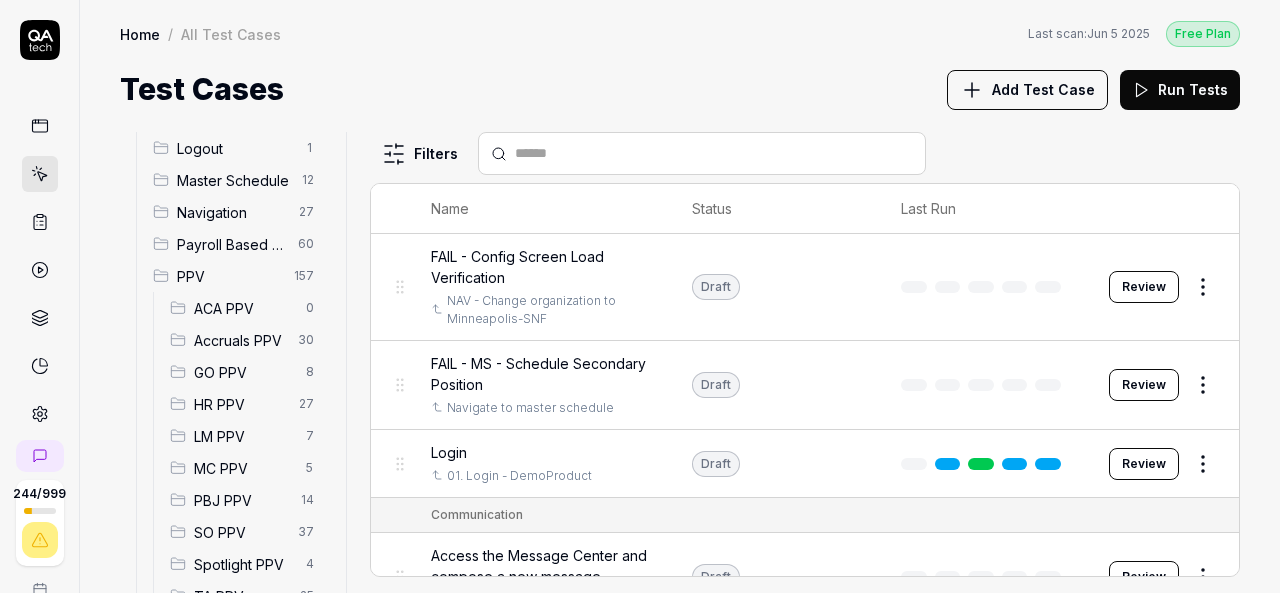 click on "HR PPV 27" at bounding box center (246, 404) 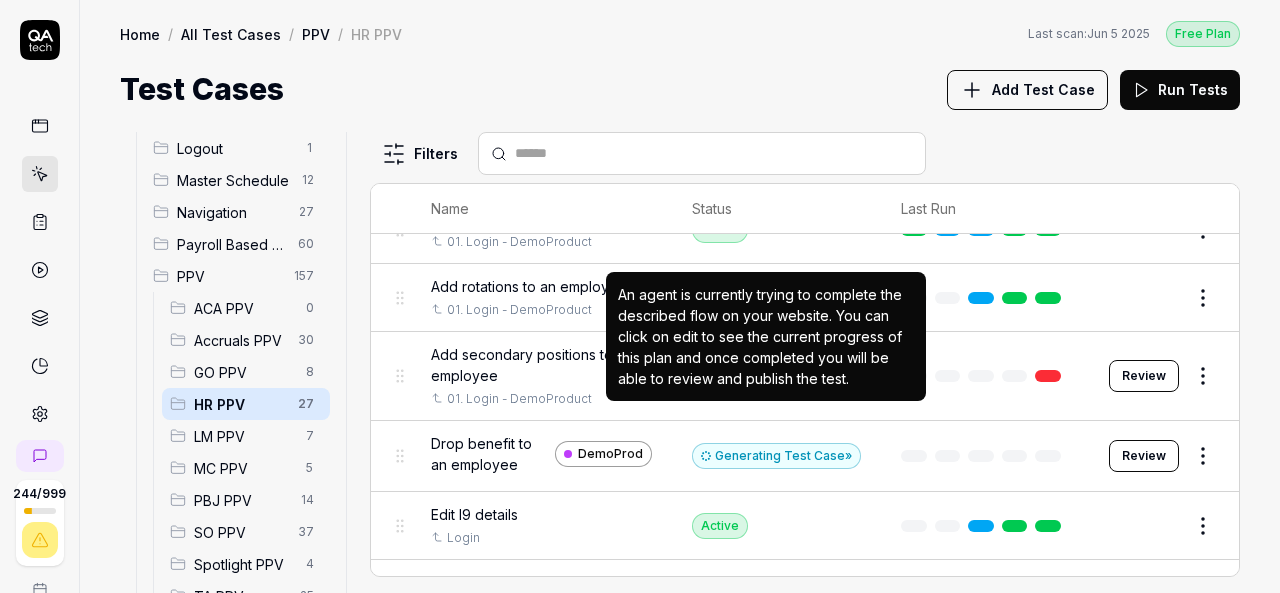 scroll, scrollTop: 800, scrollLeft: 0, axis: vertical 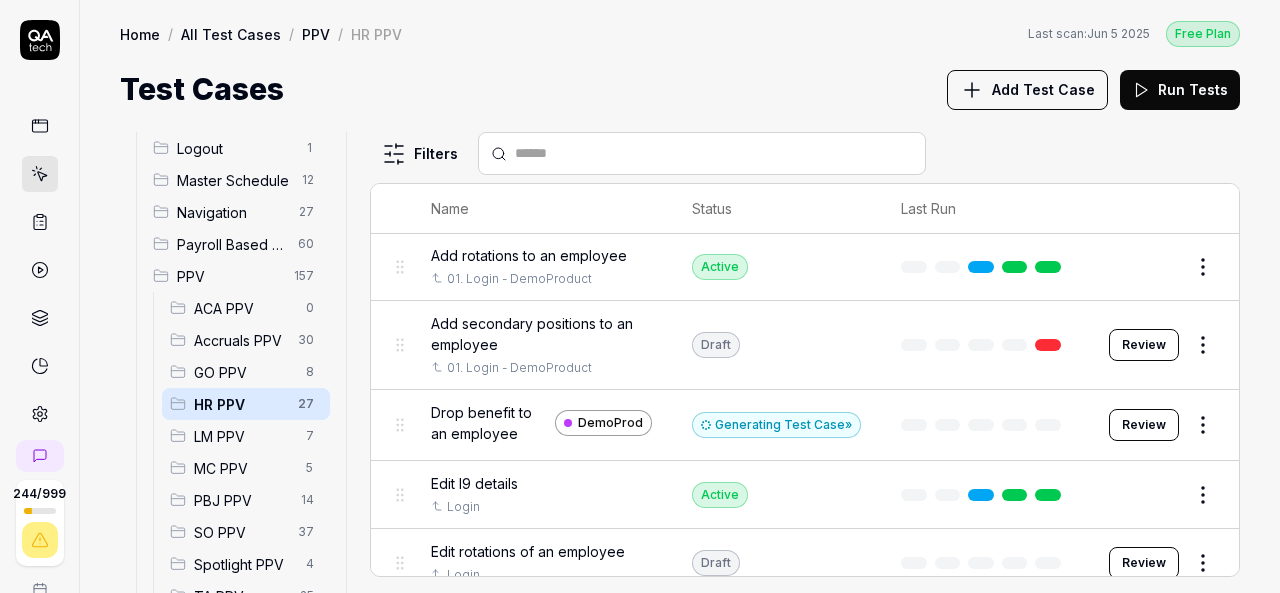 click on "Drop benefit to an employee" at bounding box center [489, 423] 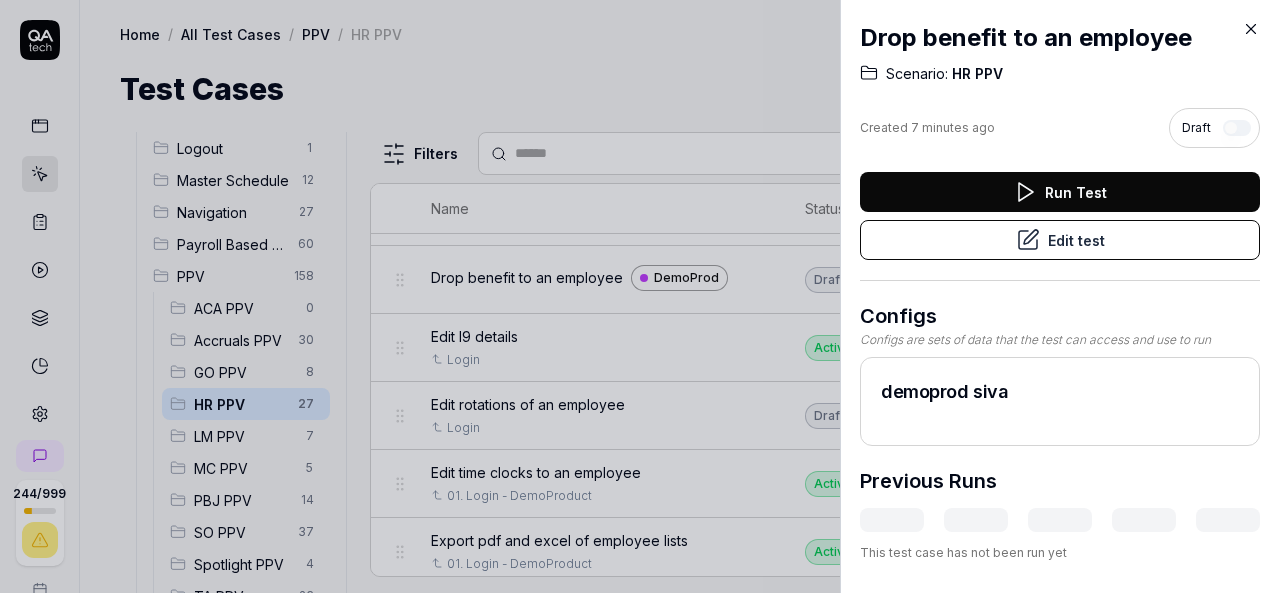 scroll, scrollTop: 677, scrollLeft: 0, axis: vertical 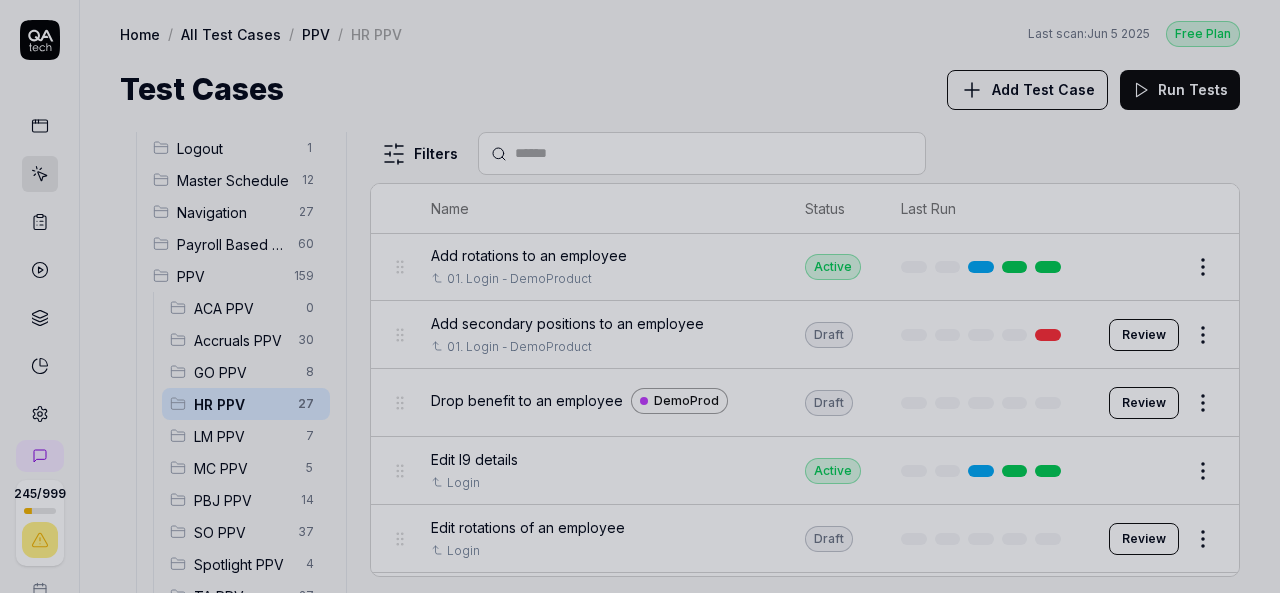 click at bounding box center (640, 296) 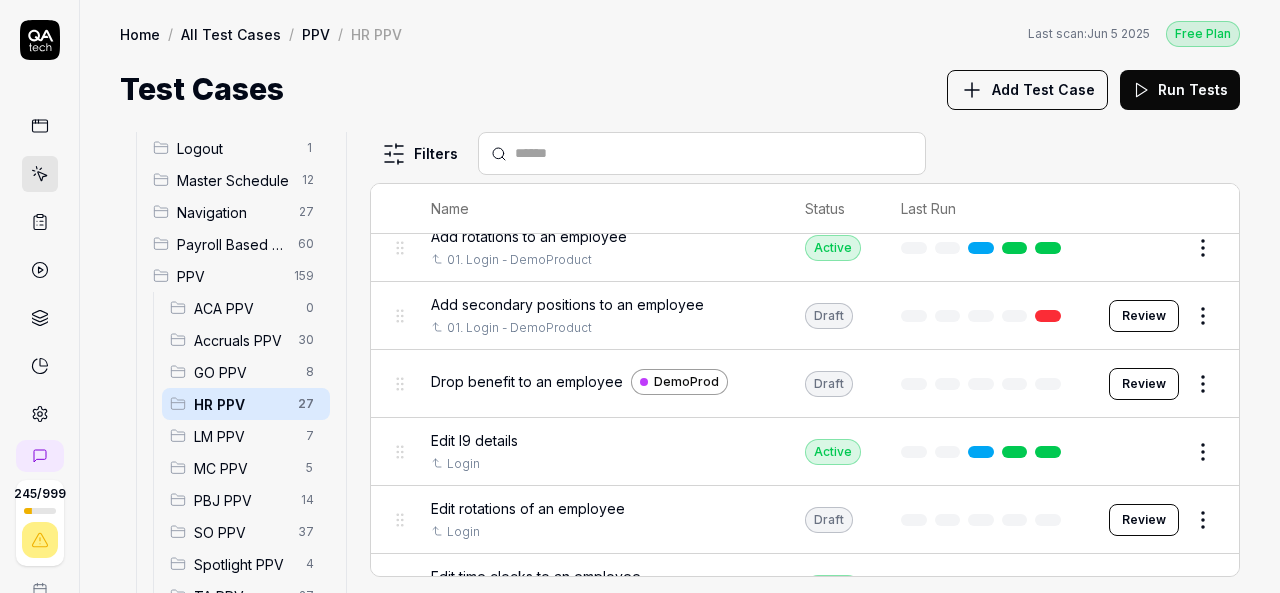 scroll, scrollTop: 668, scrollLeft: 0, axis: vertical 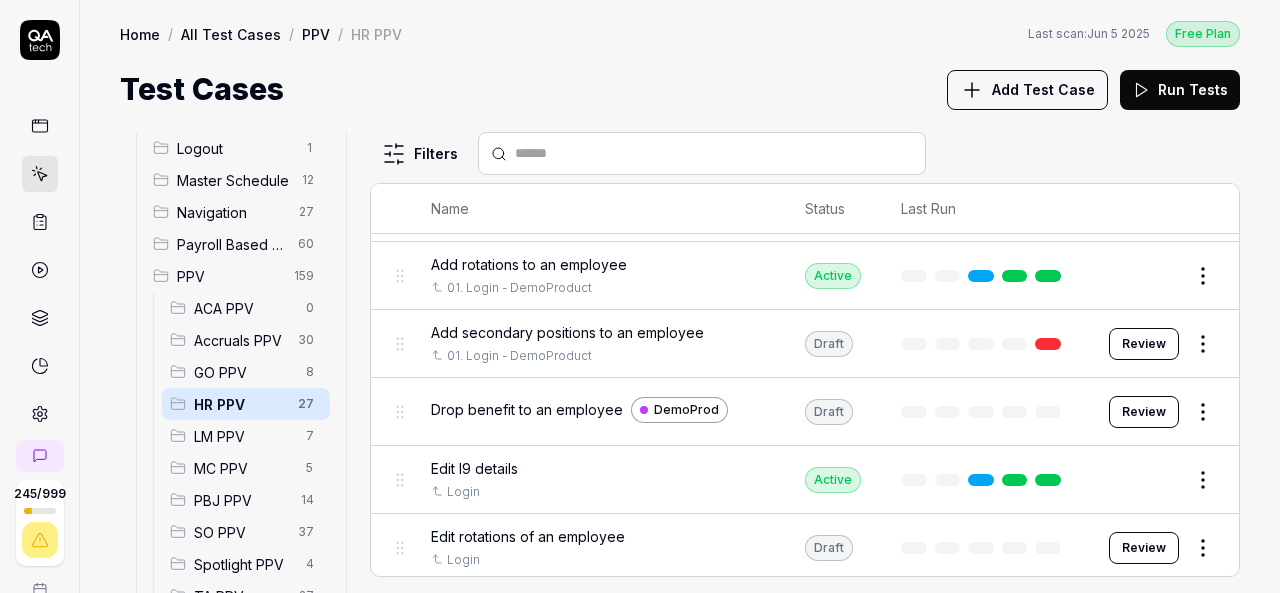 click on "Review" at bounding box center [1144, 412] 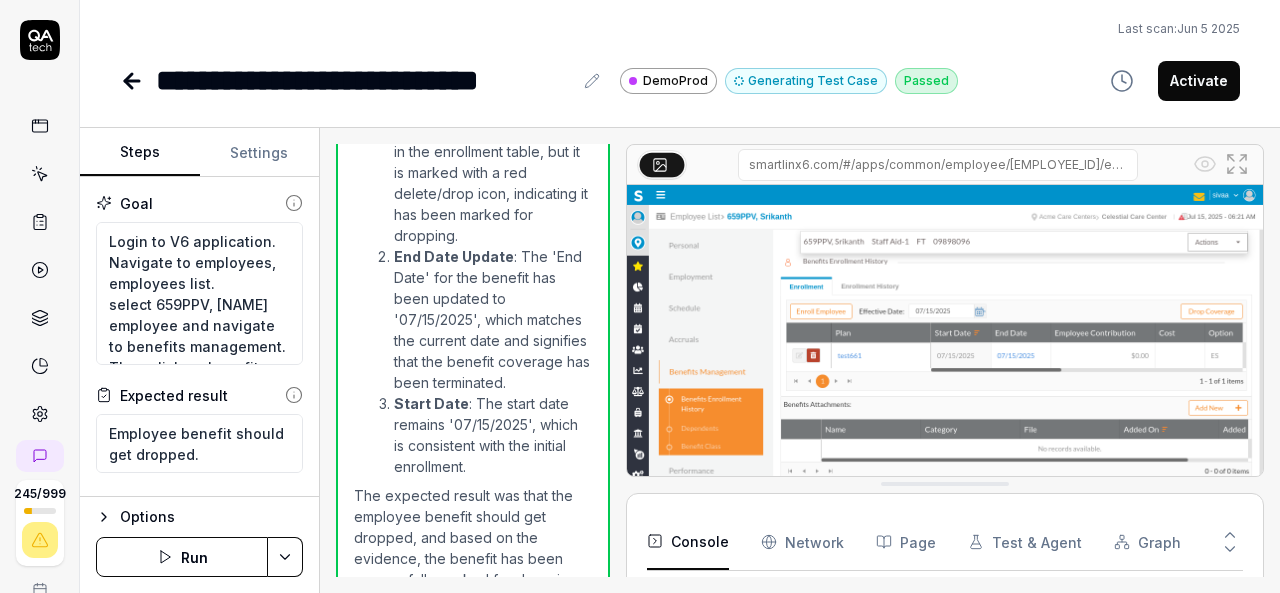 scroll, scrollTop: 2813, scrollLeft: 0, axis: vertical 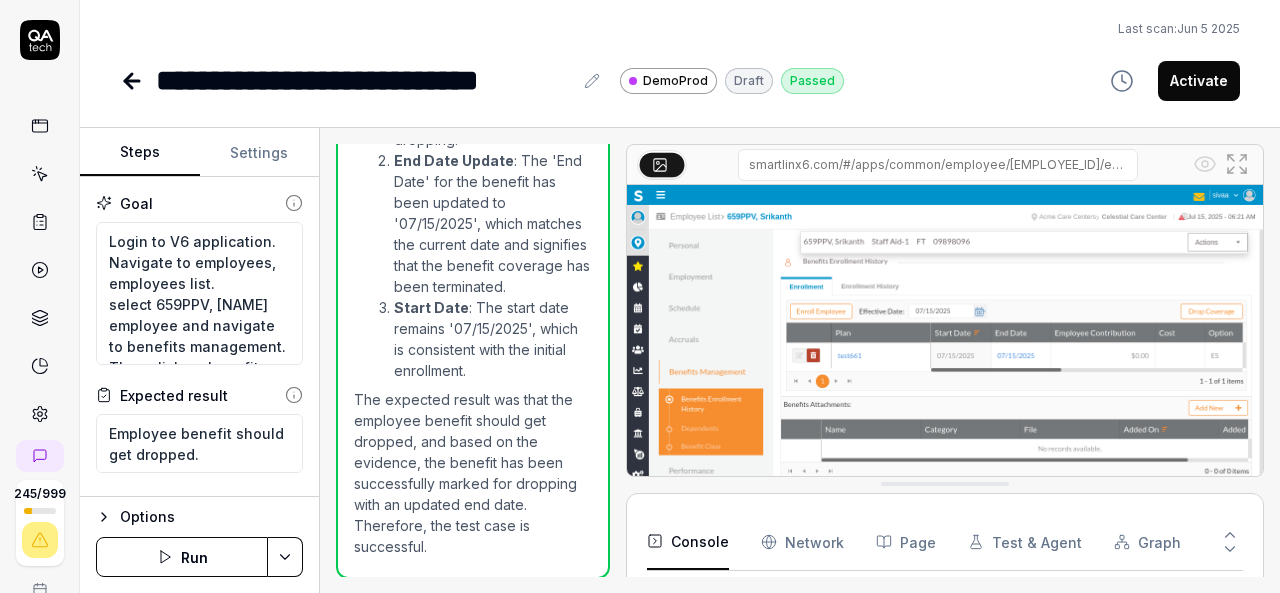 click on "Activate" at bounding box center [1199, 81] 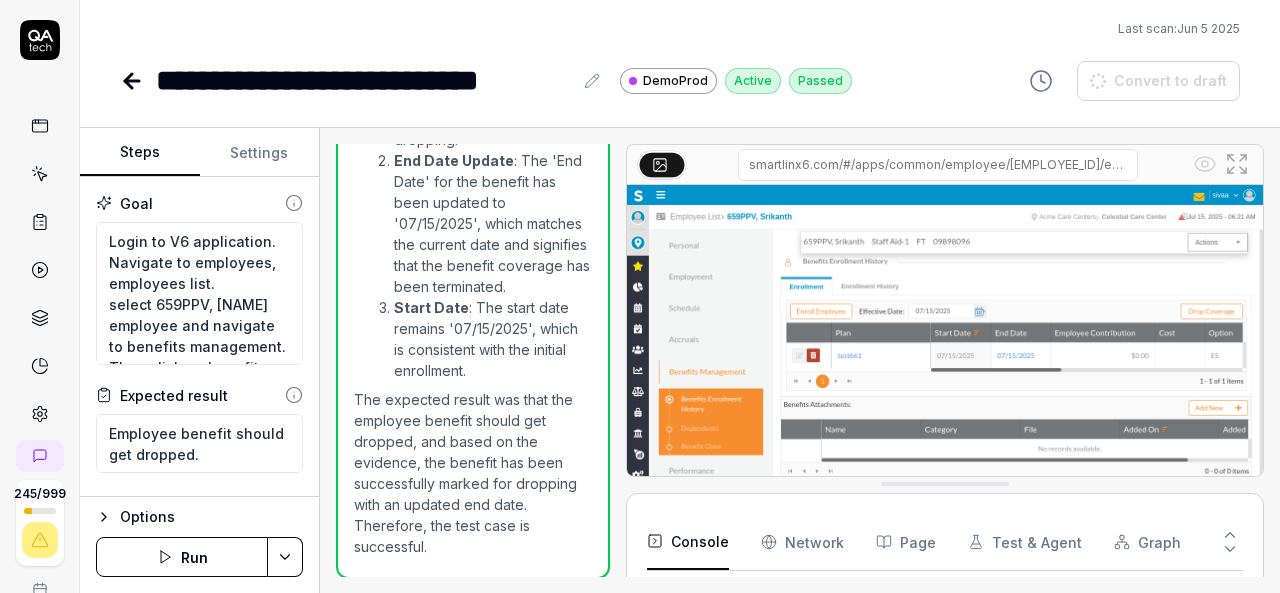 type on "*" 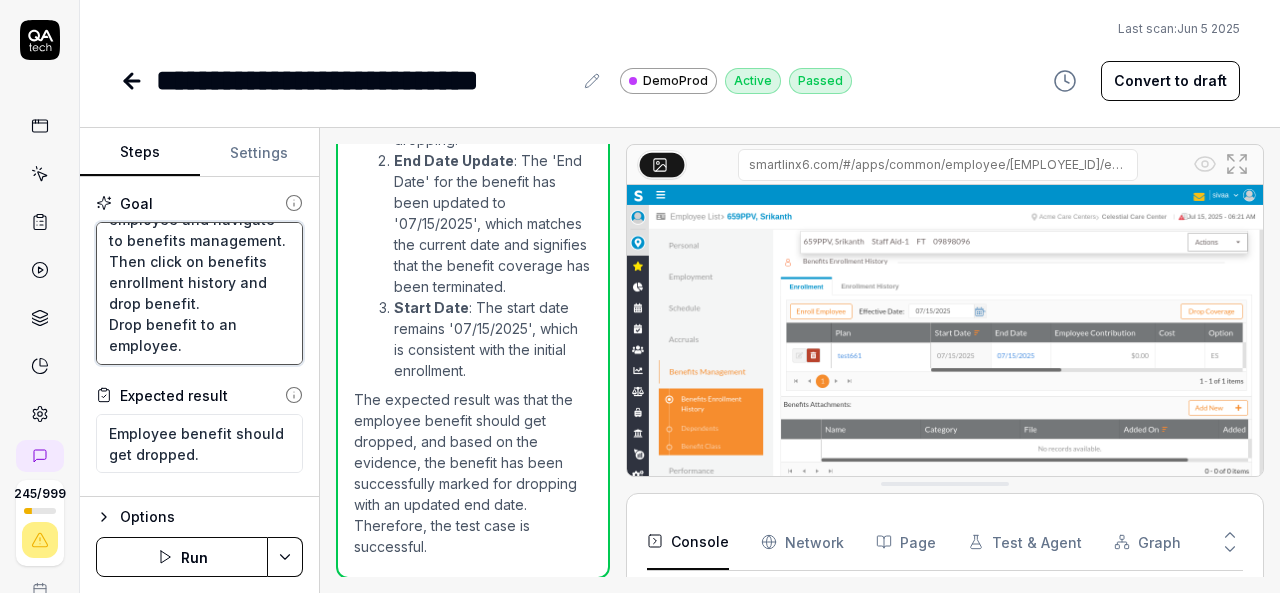 scroll, scrollTop: 168, scrollLeft: 0, axis: vertical 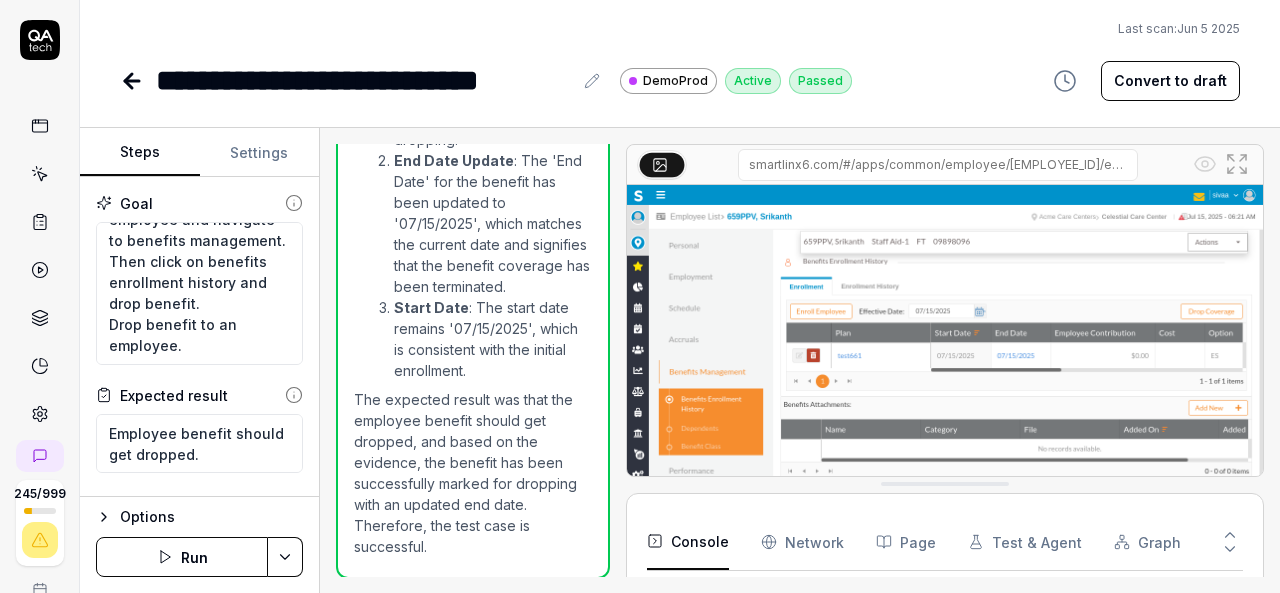 click 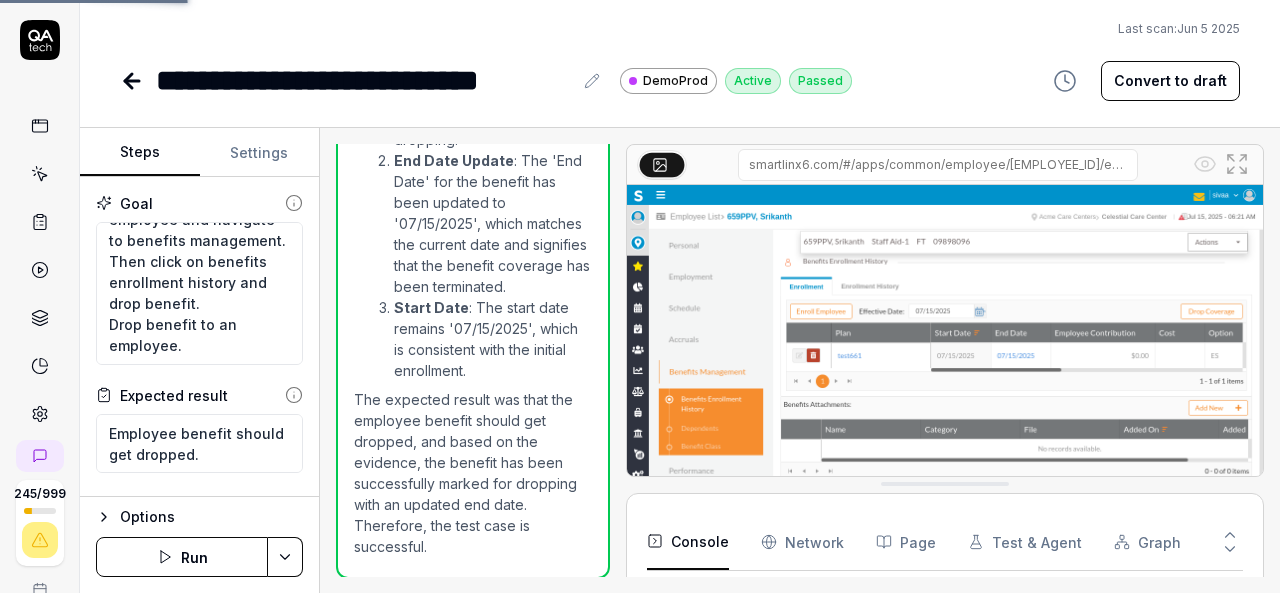 click at bounding box center [40, 174] 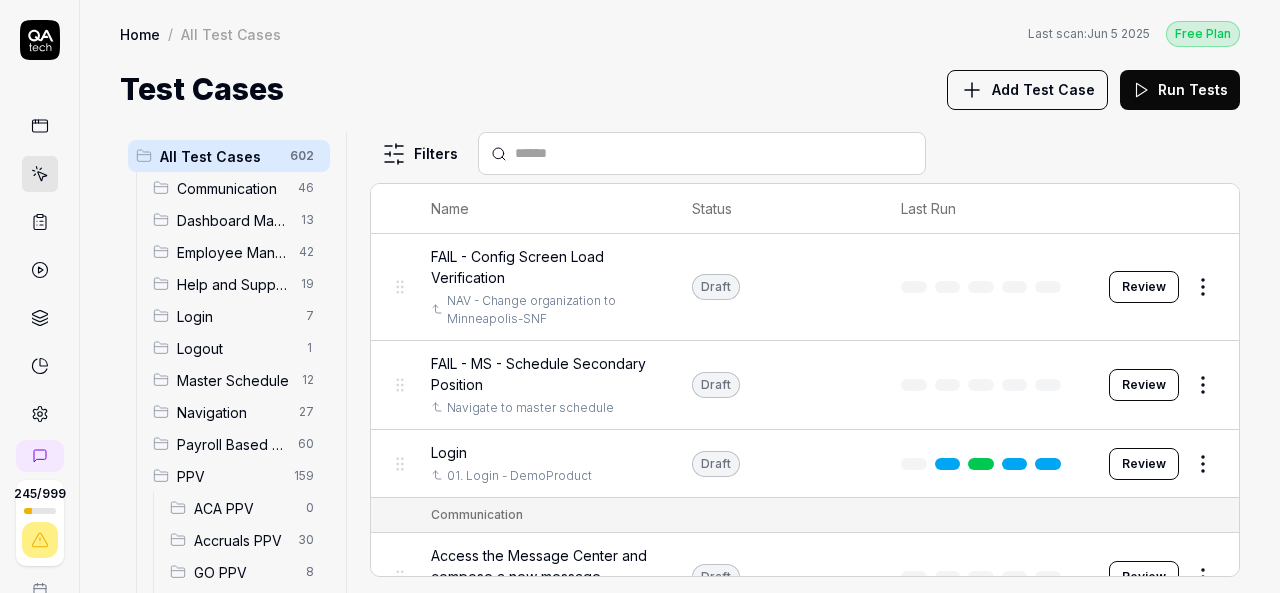 click on "HR PPV" at bounding box center (240, 604) 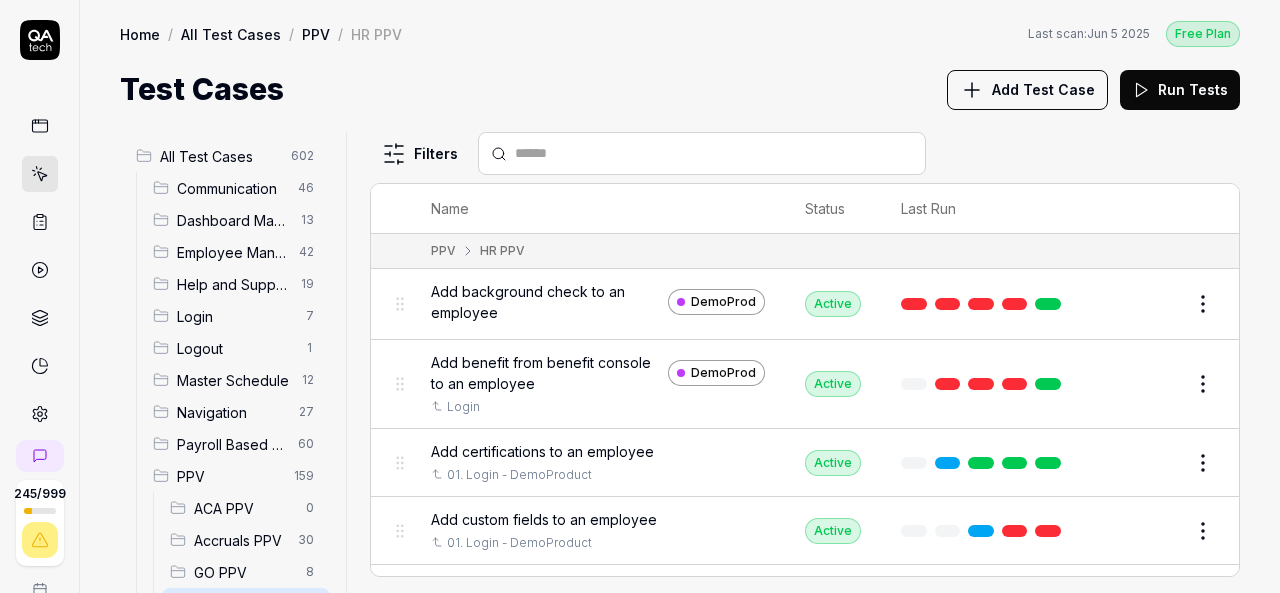 scroll, scrollTop: 200, scrollLeft: 0, axis: vertical 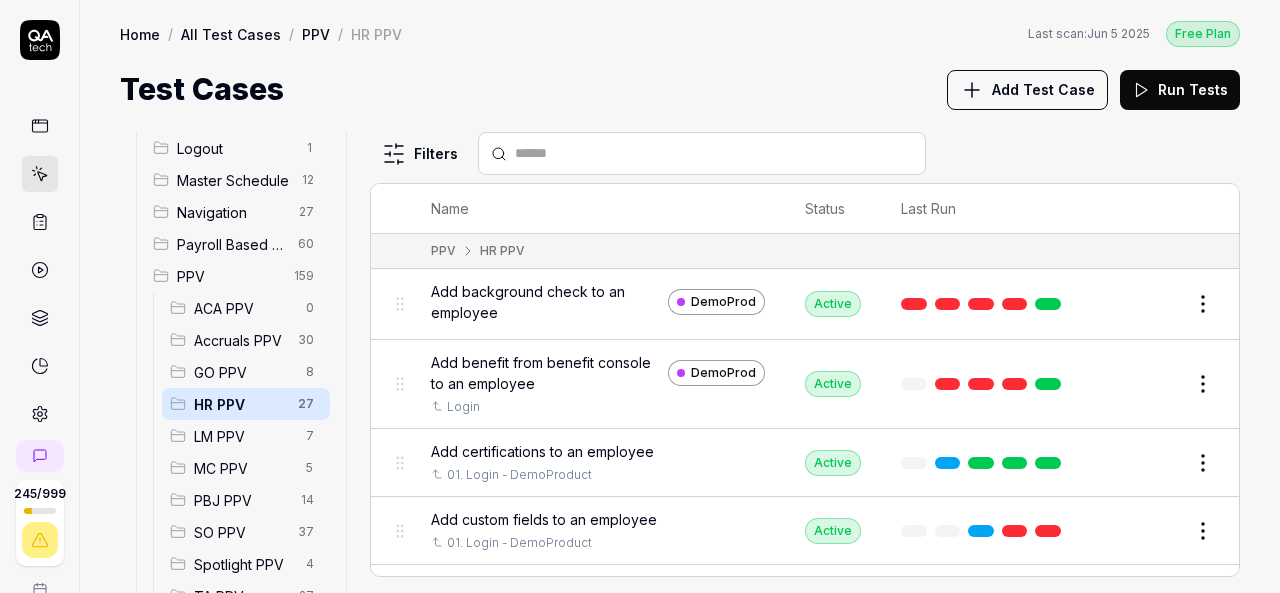 click on "Add Test Case" at bounding box center (1043, 89) 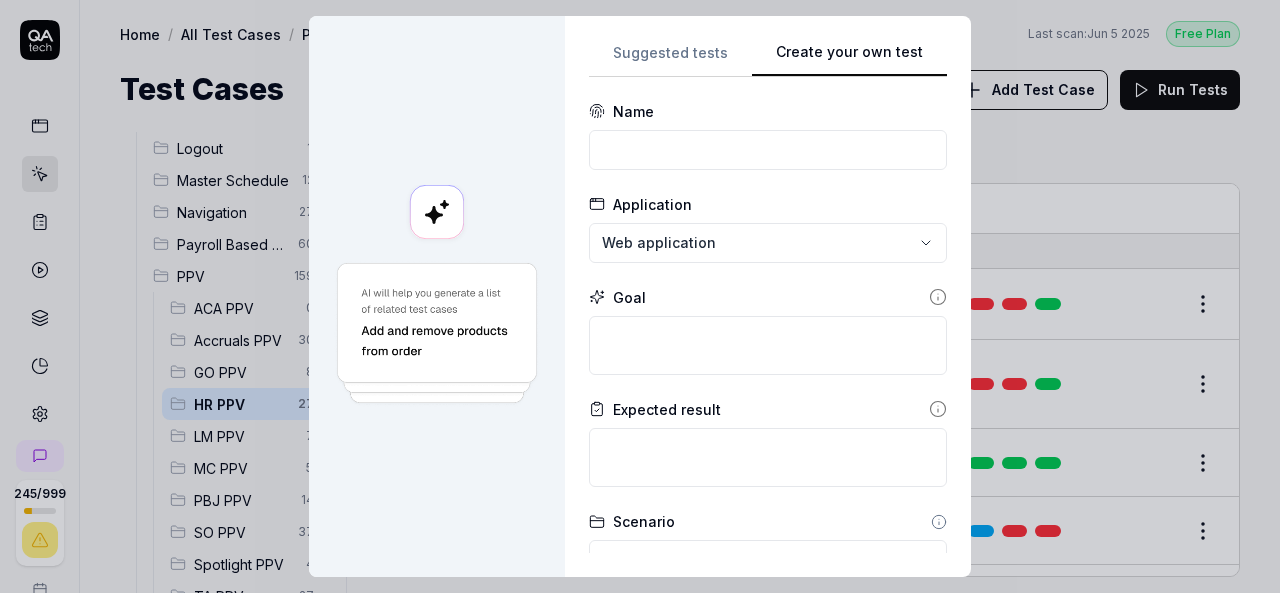 click on "**********" at bounding box center (768, 296) 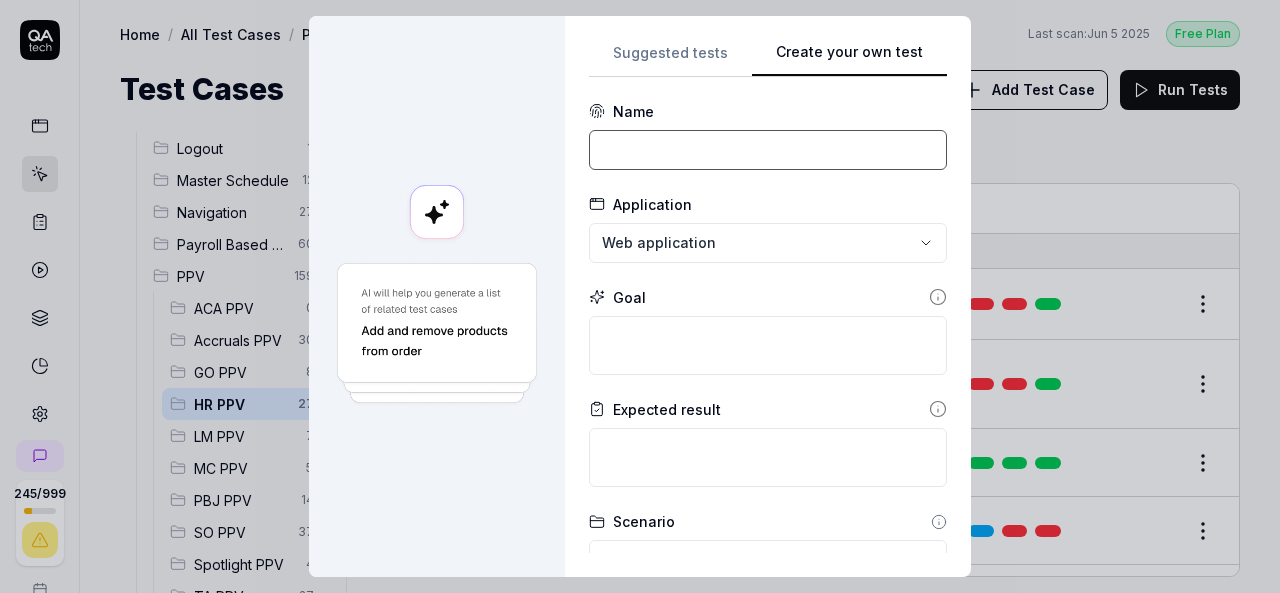 click at bounding box center (768, 150) 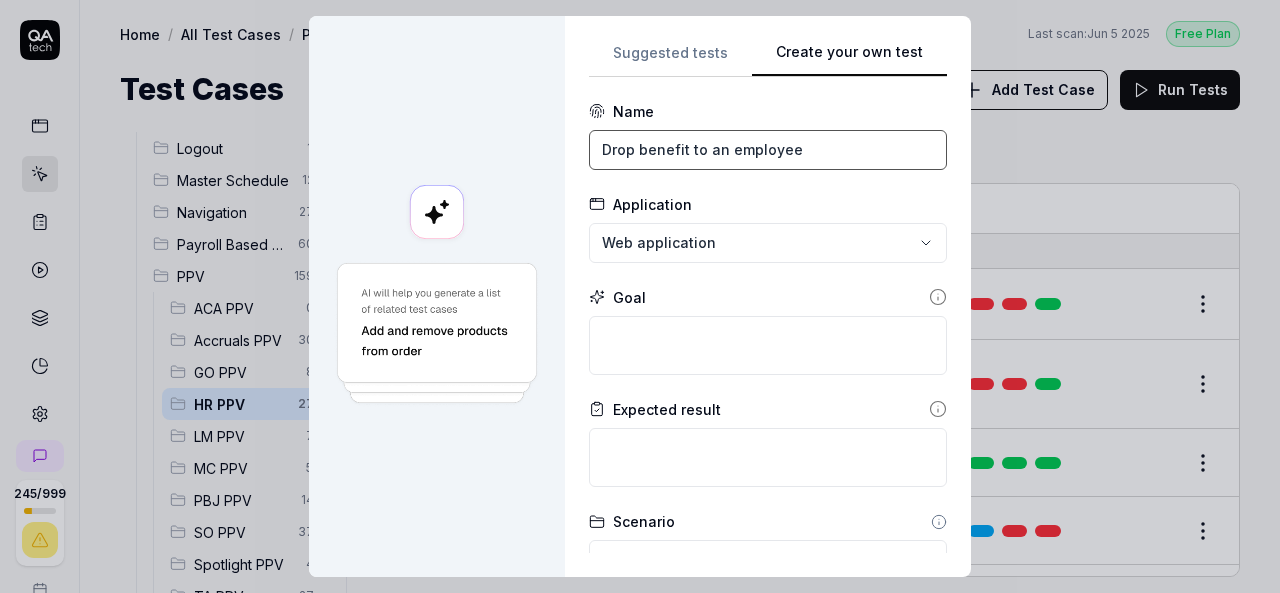 click on "Drop benefit to an employee" at bounding box center [768, 150] 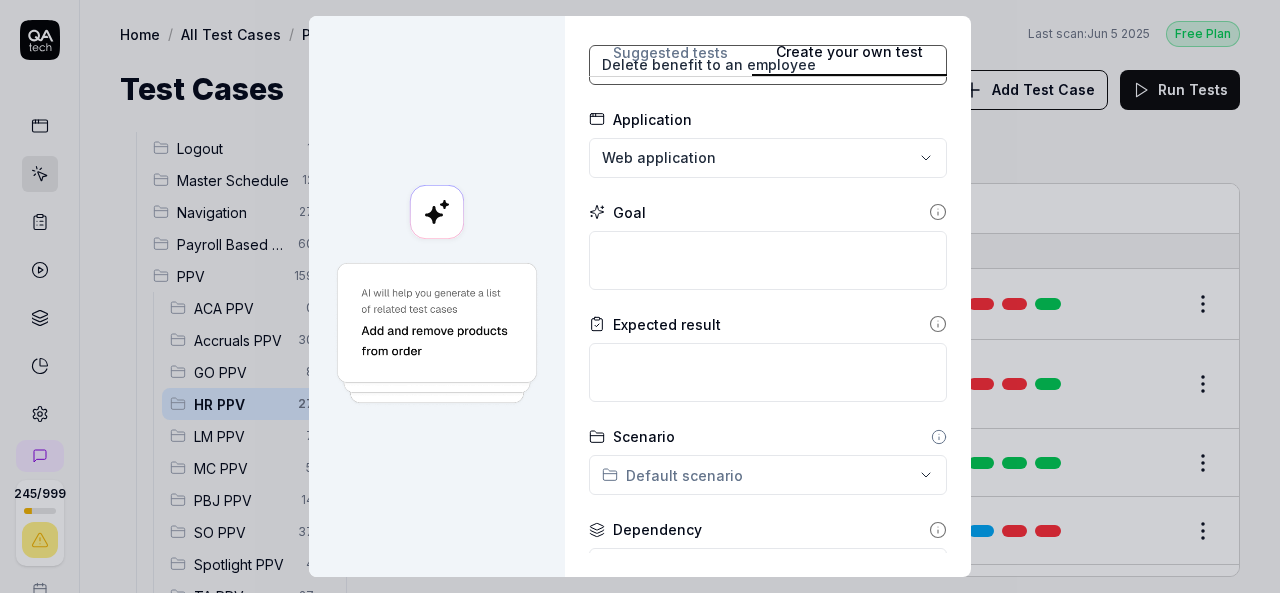 scroll, scrollTop: 100, scrollLeft: 0, axis: vertical 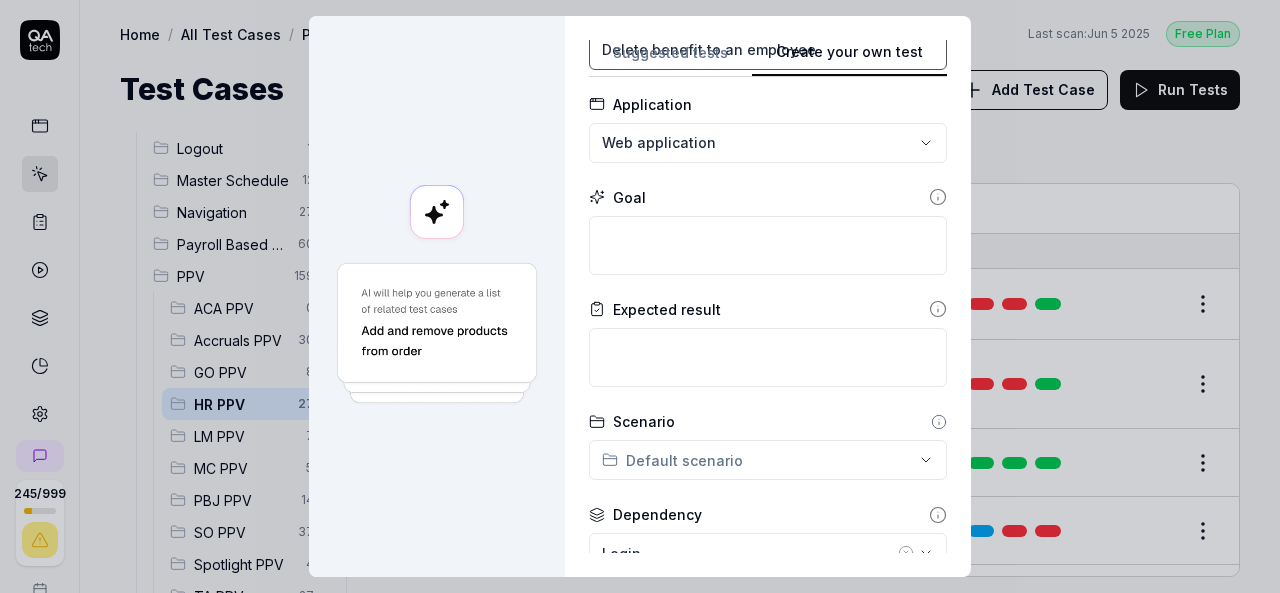 type on "Delete benefit to an employee" 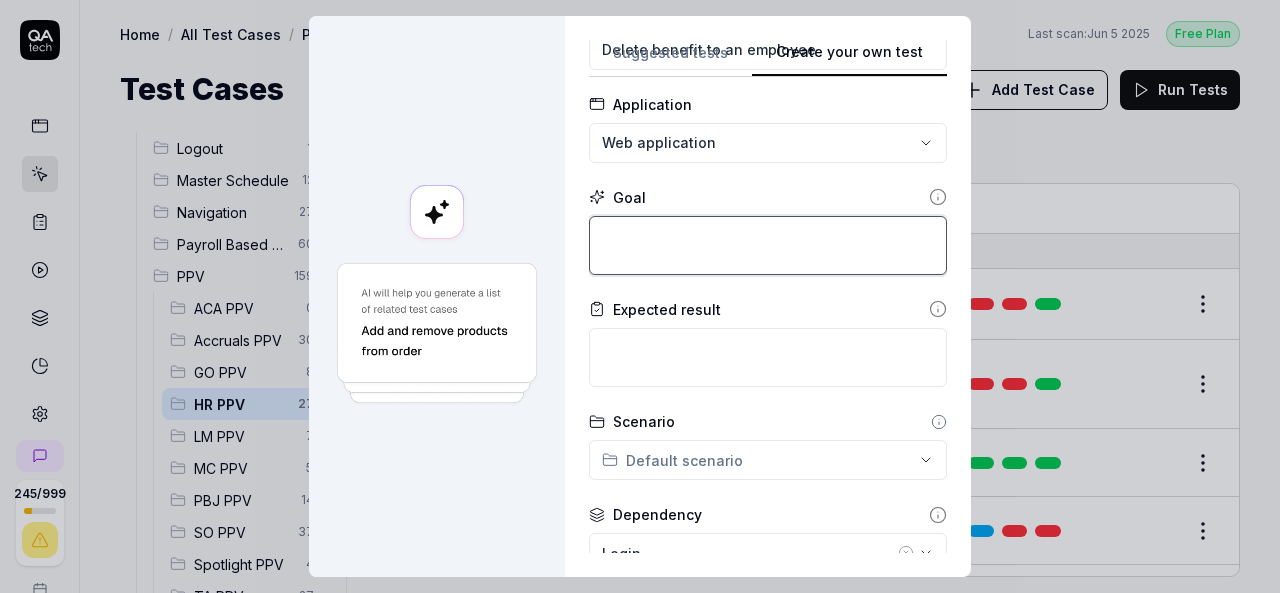 click at bounding box center (768, 245) 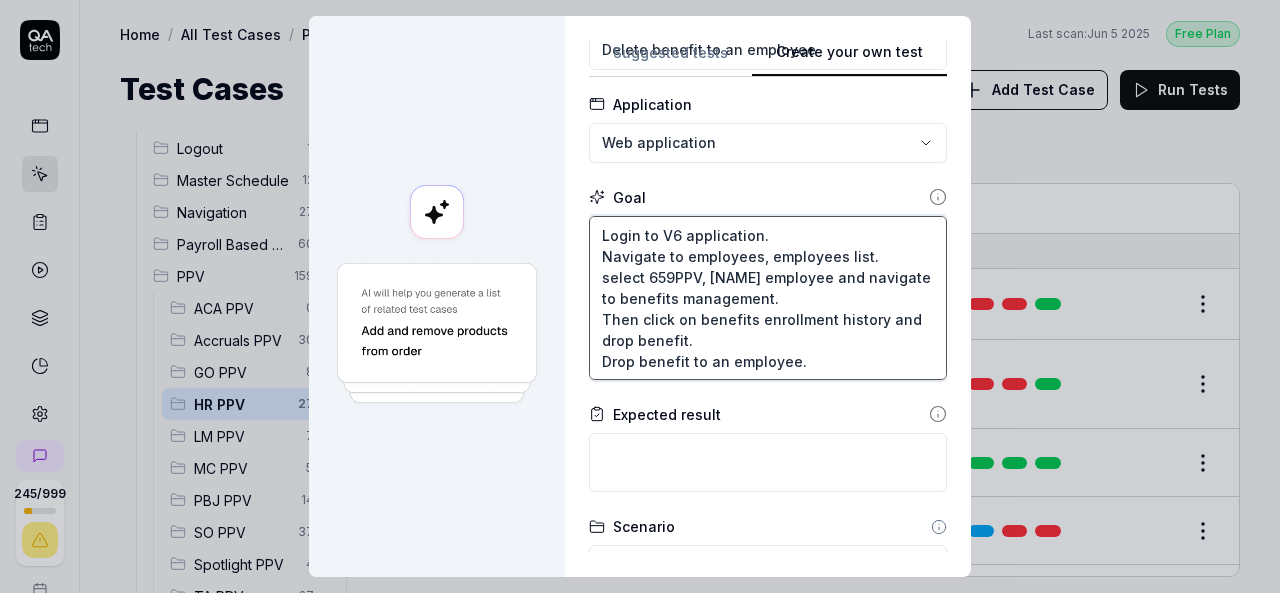 type on "Login to V6 application.
Navigate to employees, employees list.
select 659PPV, [NAME] employee and navigate to benefits management.
Then click on benefits enrollment history and drop benefit.
Drop benefit to an employee." 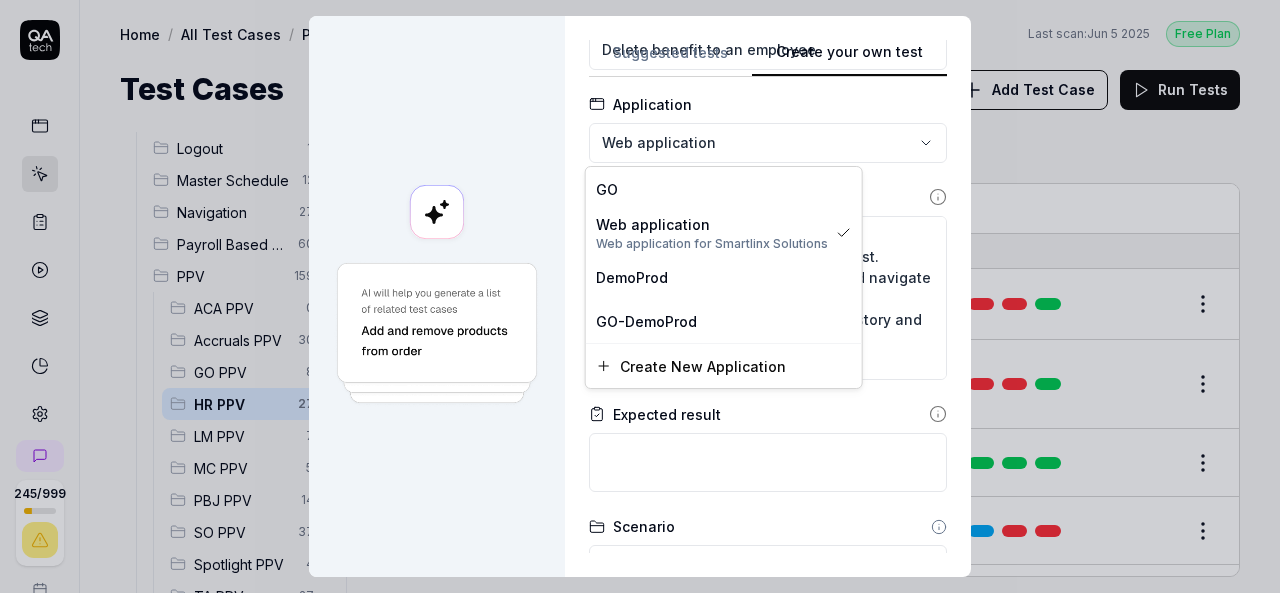 click on "**********" at bounding box center (640, 296) 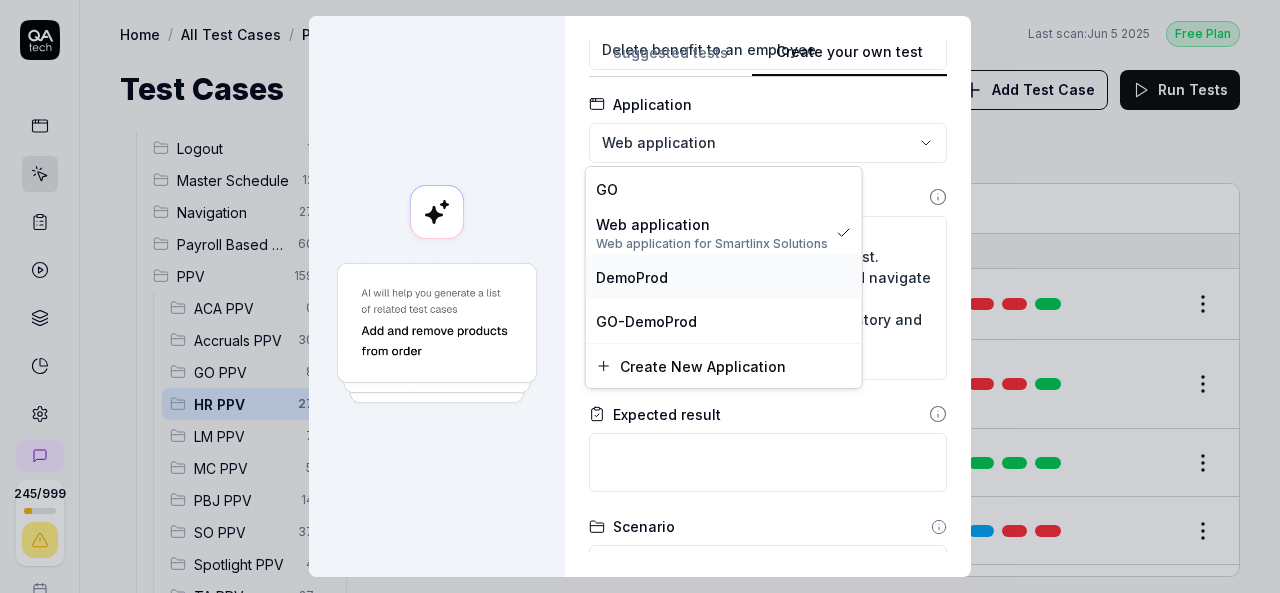 click on "DemoProd" at bounding box center (632, 277) 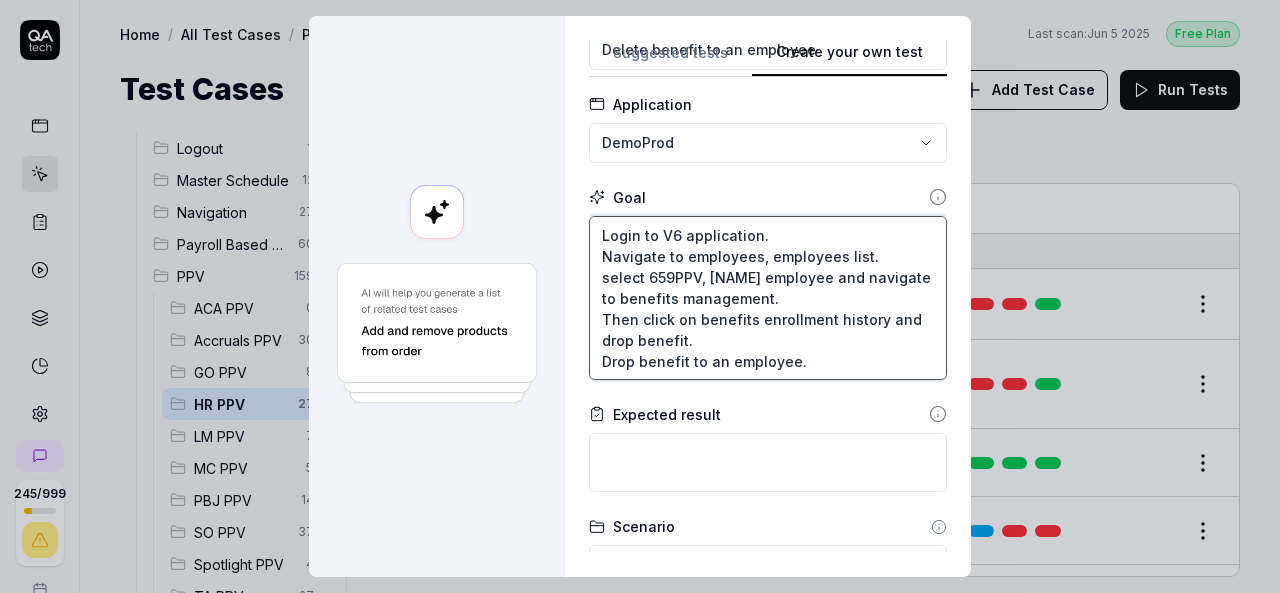 click on "Login to V6 application.
Navigate to employees, employees list.
select 659PPV, [NAME] employee and navigate to benefits management.
Then click on benefits enrollment history and drop benefit.
Drop benefit to an employee." at bounding box center (768, 298) 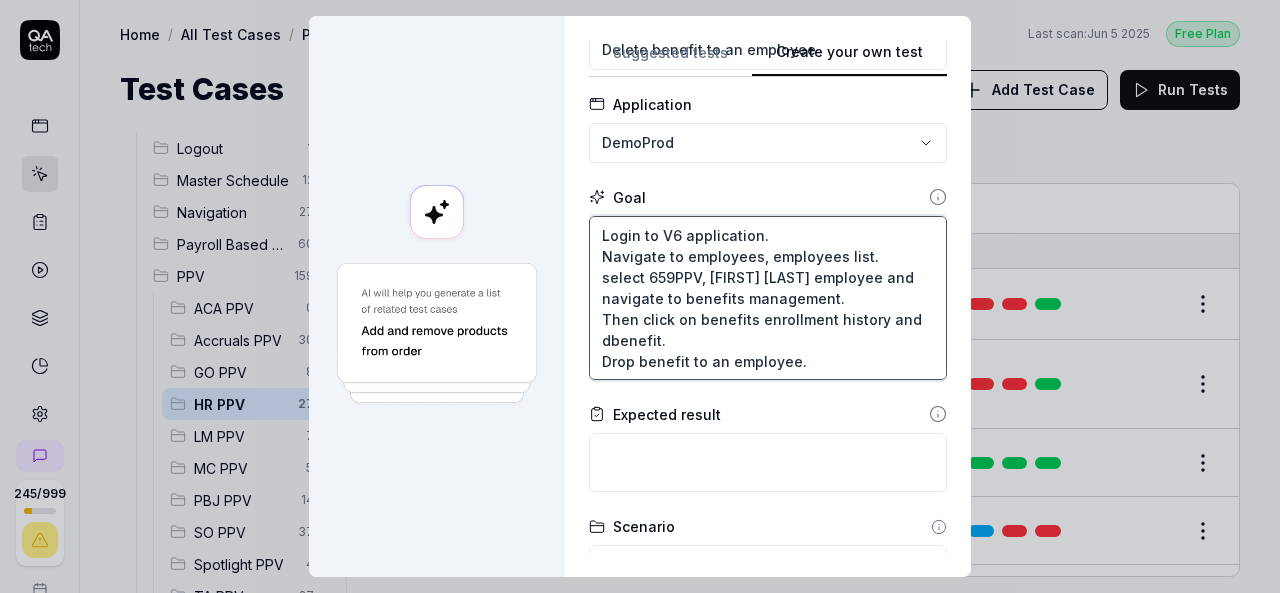 type on "*" 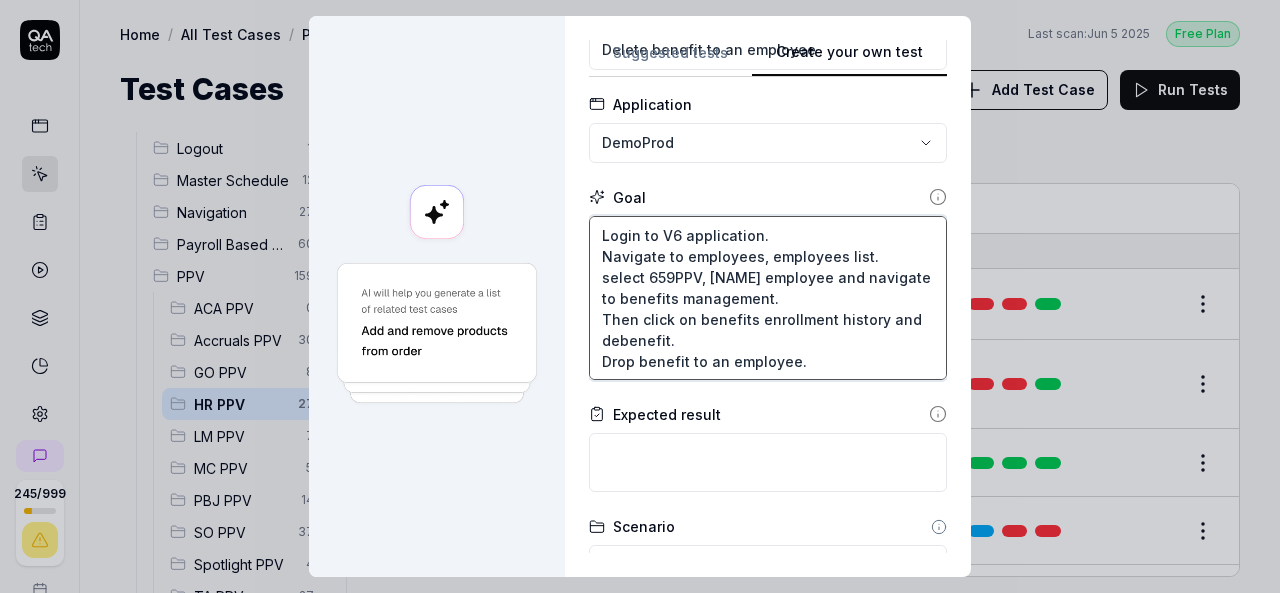 type on "*" 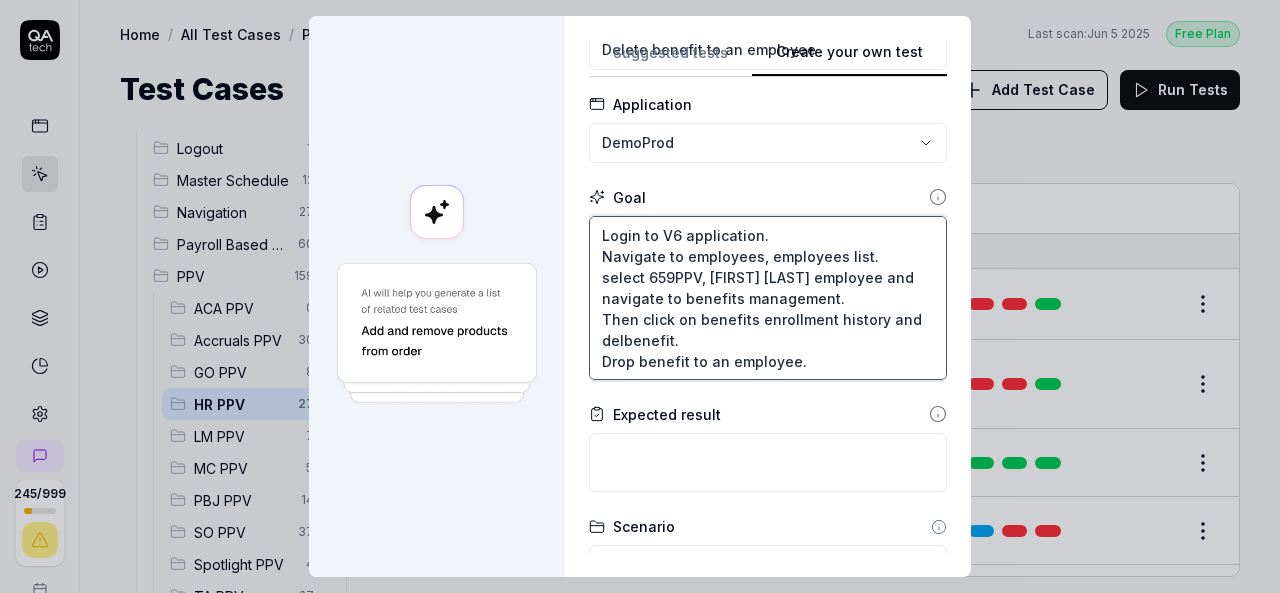 type on "*" 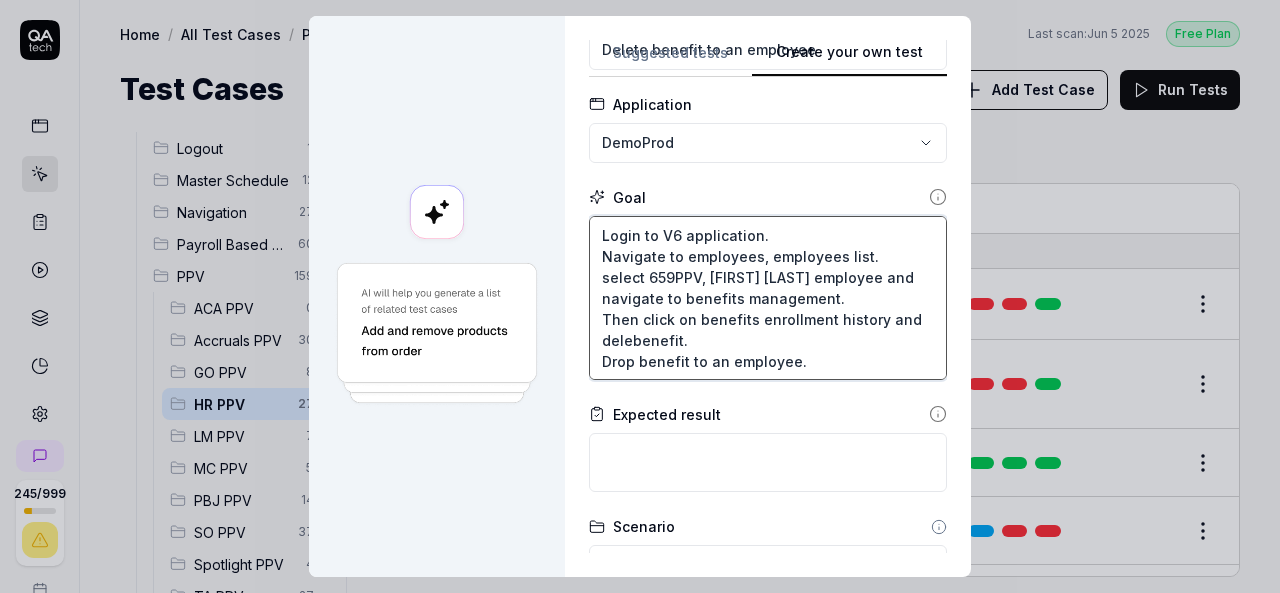 type on "*" 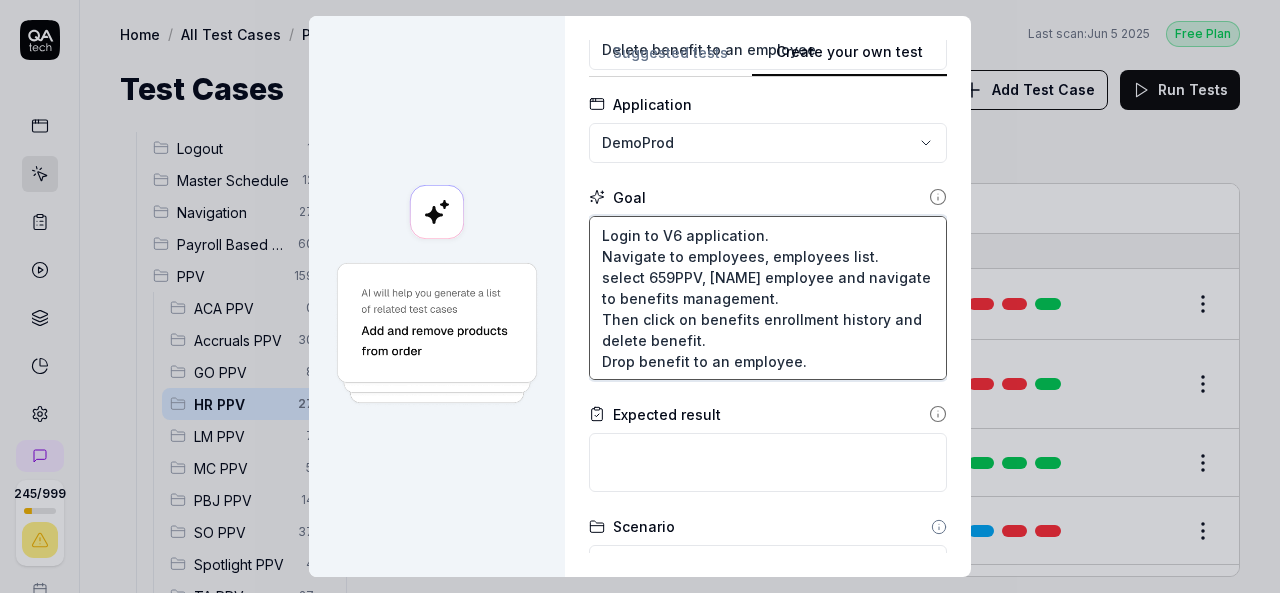 click on "Login to V6 application.
Navigate to employees, employees list.
select 659PPV, [NAME] employee and navigate to benefits management.
Then click on benefits enrollment history and delete benefit.
Drop benefit to an employee." at bounding box center [768, 298] 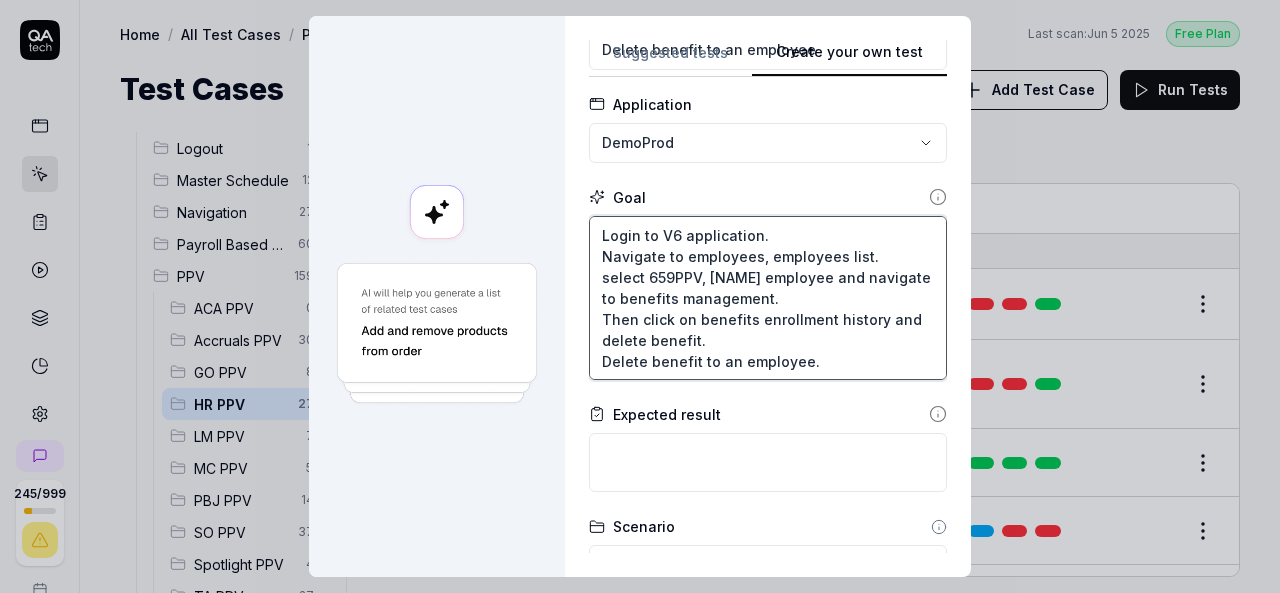 drag, startPoint x: 805, startPoint y: 361, endPoint x: 585, endPoint y: 364, distance: 220.02045 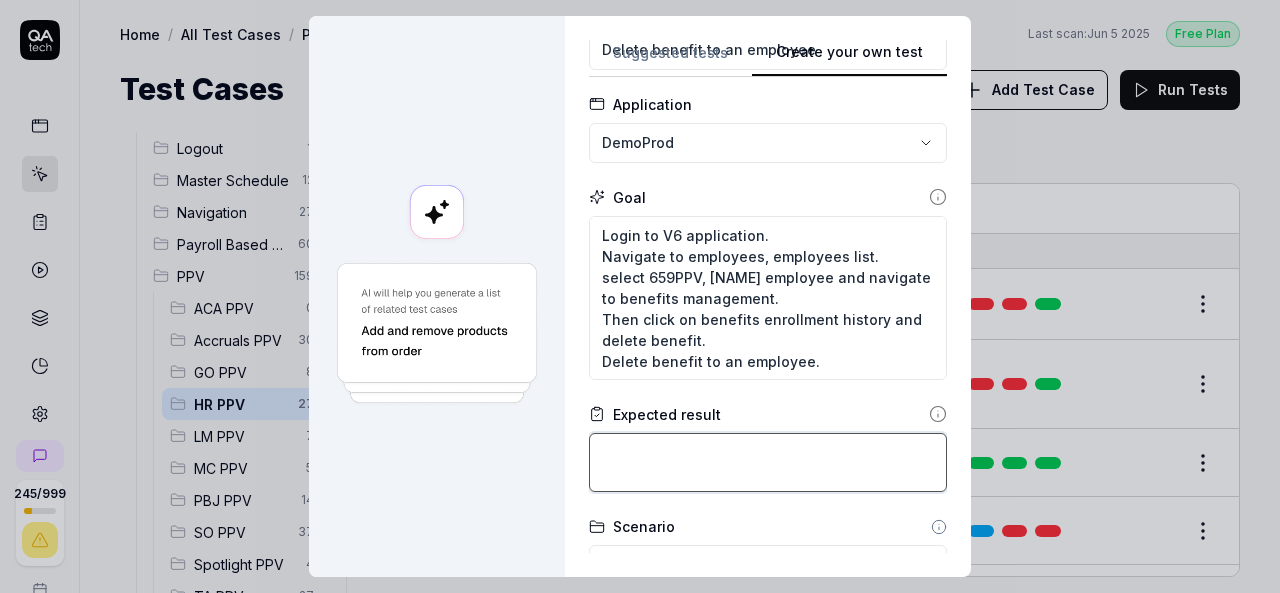 click at bounding box center [768, 462] 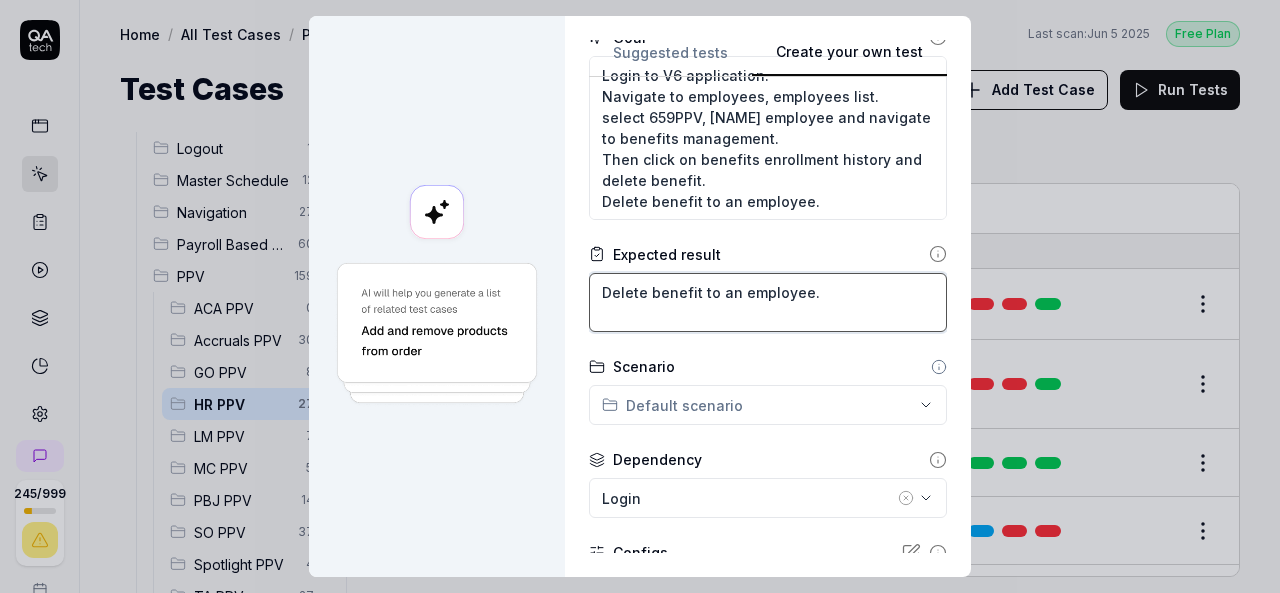 scroll, scrollTop: 400, scrollLeft: 0, axis: vertical 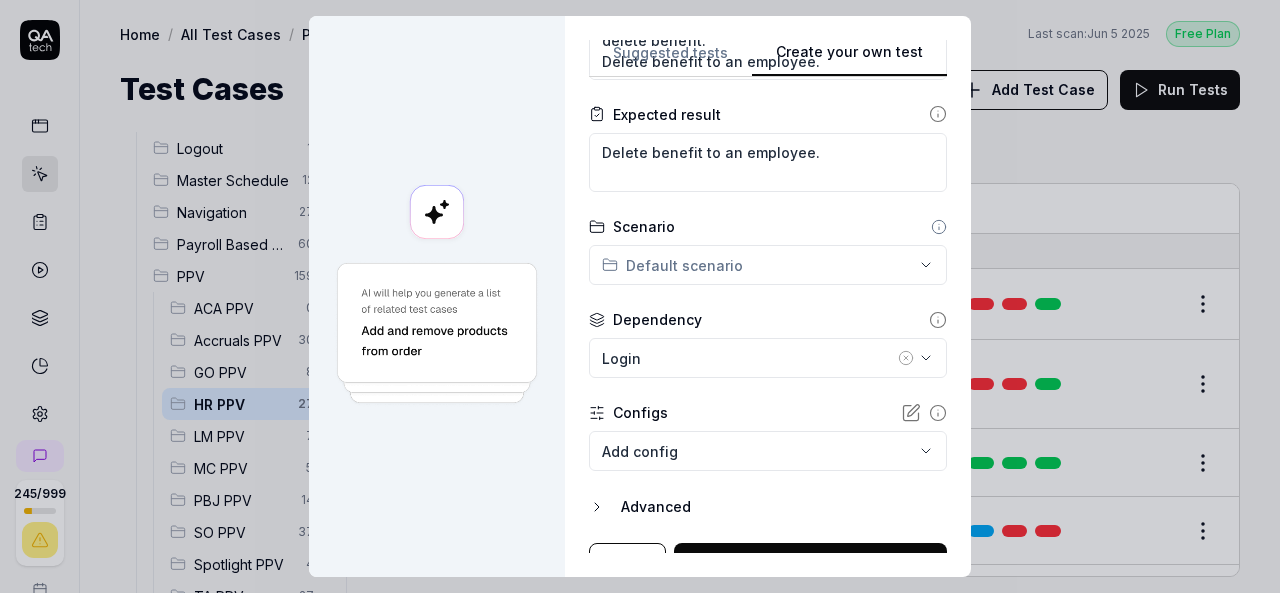 click on "**********" at bounding box center [640, 296] 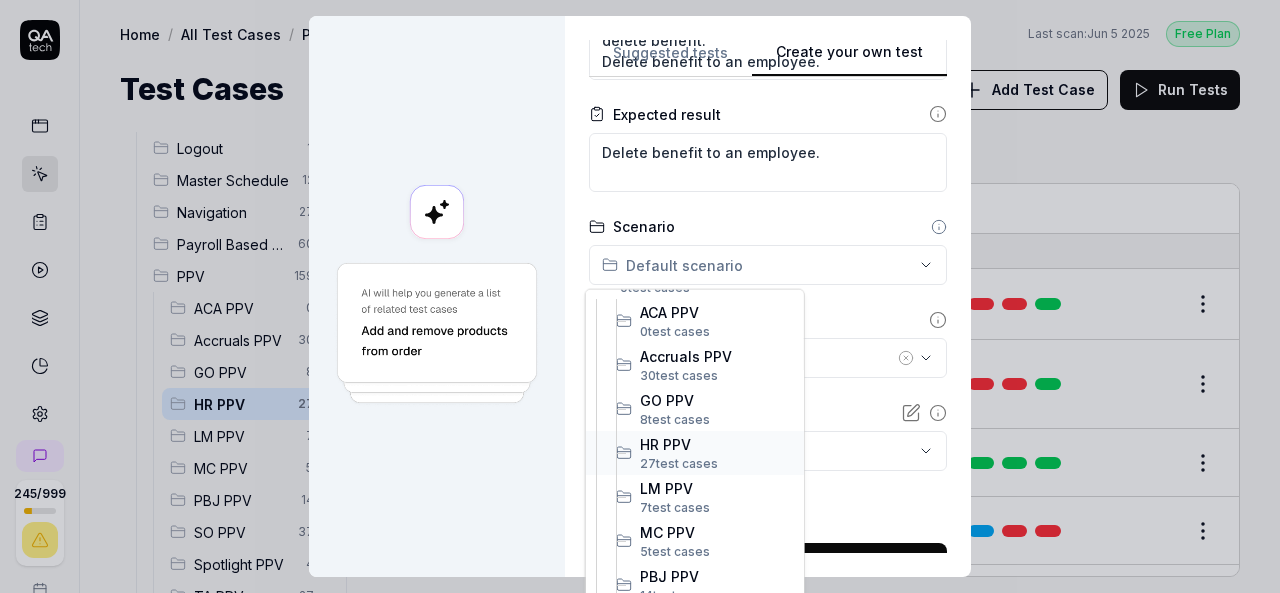 scroll, scrollTop: 500, scrollLeft: 0, axis: vertical 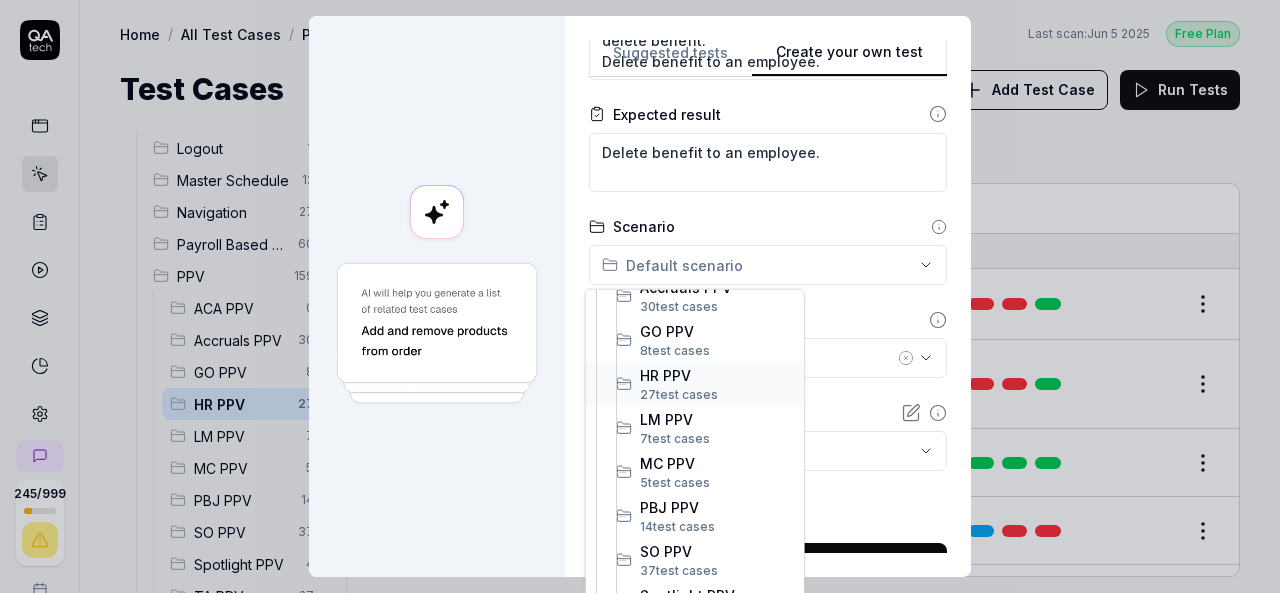 click on "HR PPV" at bounding box center [717, 374] 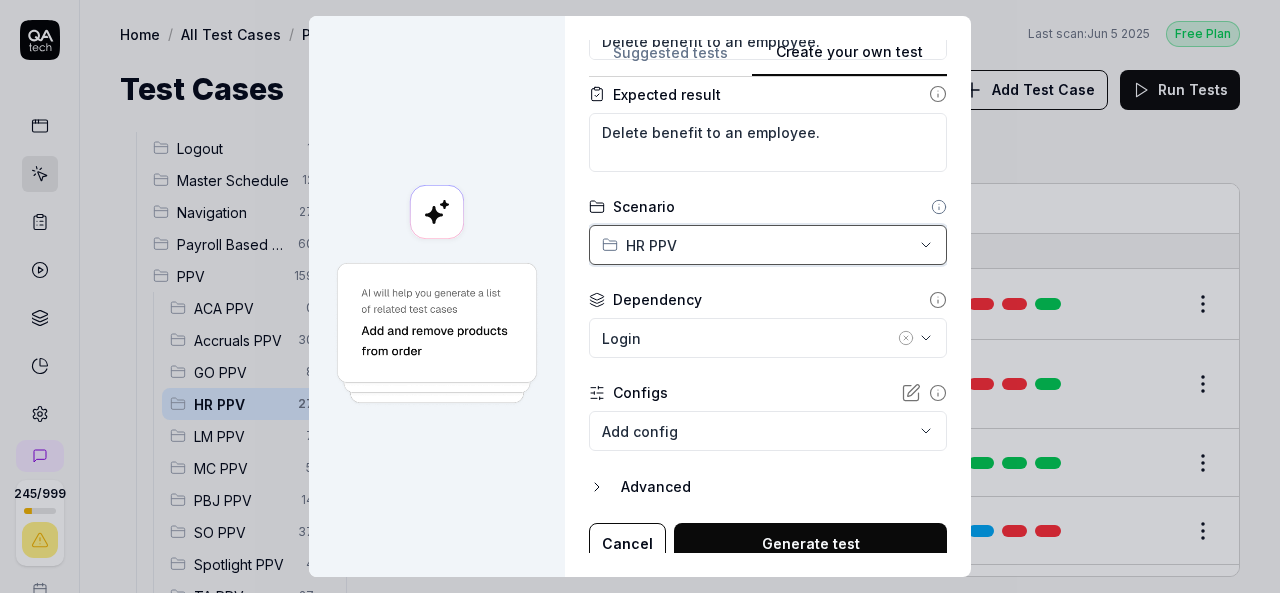 scroll, scrollTop: 429, scrollLeft: 0, axis: vertical 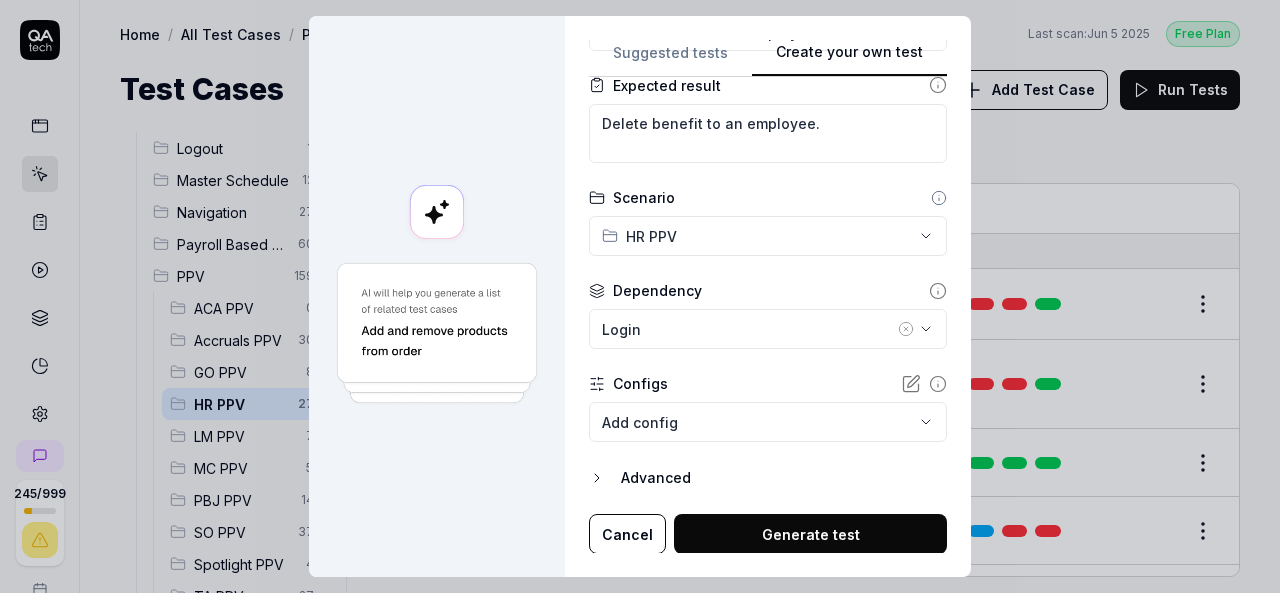 click 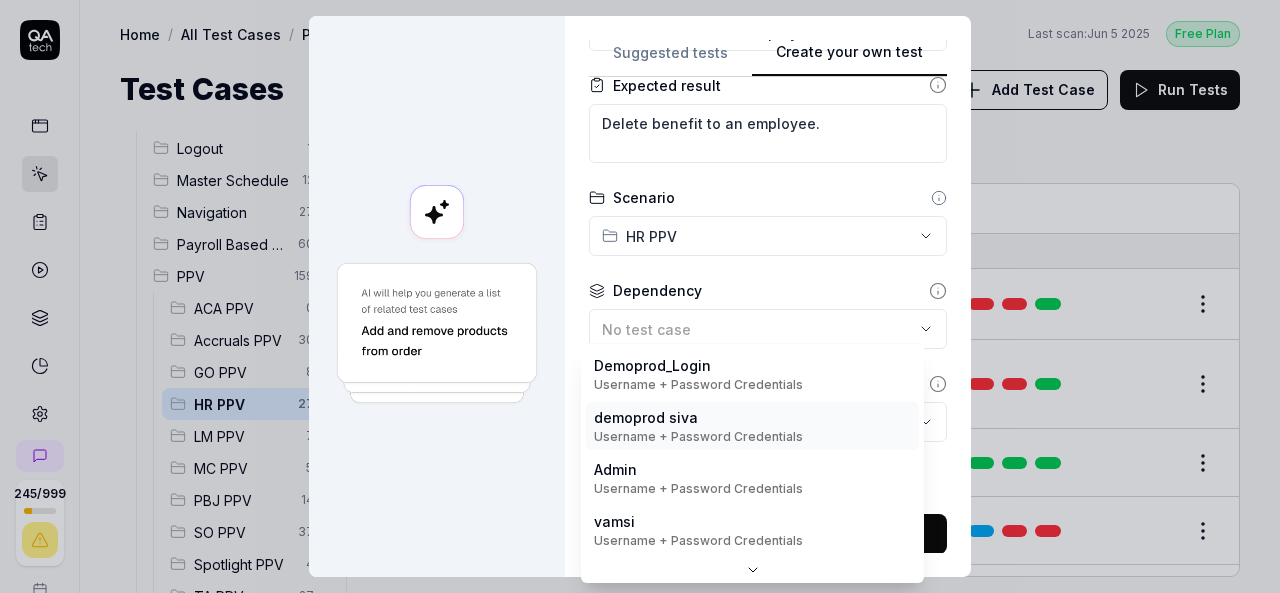 click on "245 / 999 s S Home / All Test Cases / PPV / HR PPV Free Plan Home / All Test Cases / PPV / HR PPV Last scan: Jun 5 2025 Free Plan Test Cases Add Test Case Run Tests All Test Cases 602 Communication 46 Dashboard Management 13 Employee Management 42 Help and Support 19 Login 7 Logout 1 Master Schedule 12 Navigation 27 Payroll Based Journal 60 PPV 159 ACA PPV 0 Accruals PPV 30 GO PPV 8 HR PPV 27 LM PPV 7 MC PPV 5 PBJ PPV 14 SO PPV 37 Spotlight PPV 4 TA PPV 27 Reporting 6 Schedule Optimizer 7 Screen Loads 7 TestPPV 0 Time & Attendance 192 User Profile 1 Filters Name Status Last Run PPV HR PPV Add background check to an employee DemoProd Active Edit Add benefit from benefit console to an employee DemoProd Login Active Edit Add certifications to an employee 01. Login - DemoProduct Active Edit Add custom fields to an employee 01. Login - DemoProduct Active Edit Add documents to an employee 01. Login - DemoProduct Active Edit Add employee DemoProd Login with [USERNAME] credentials on demo prod Active Edit Active Edit" at bounding box center (640, 296) 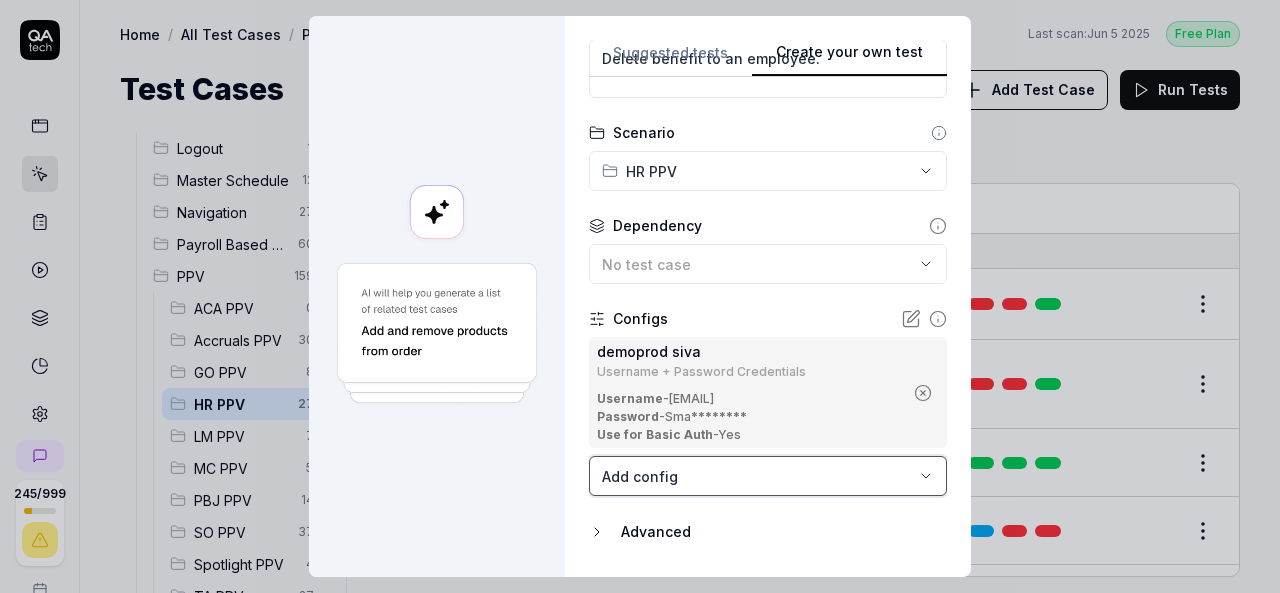 scroll, scrollTop: 548, scrollLeft: 0, axis: vertical 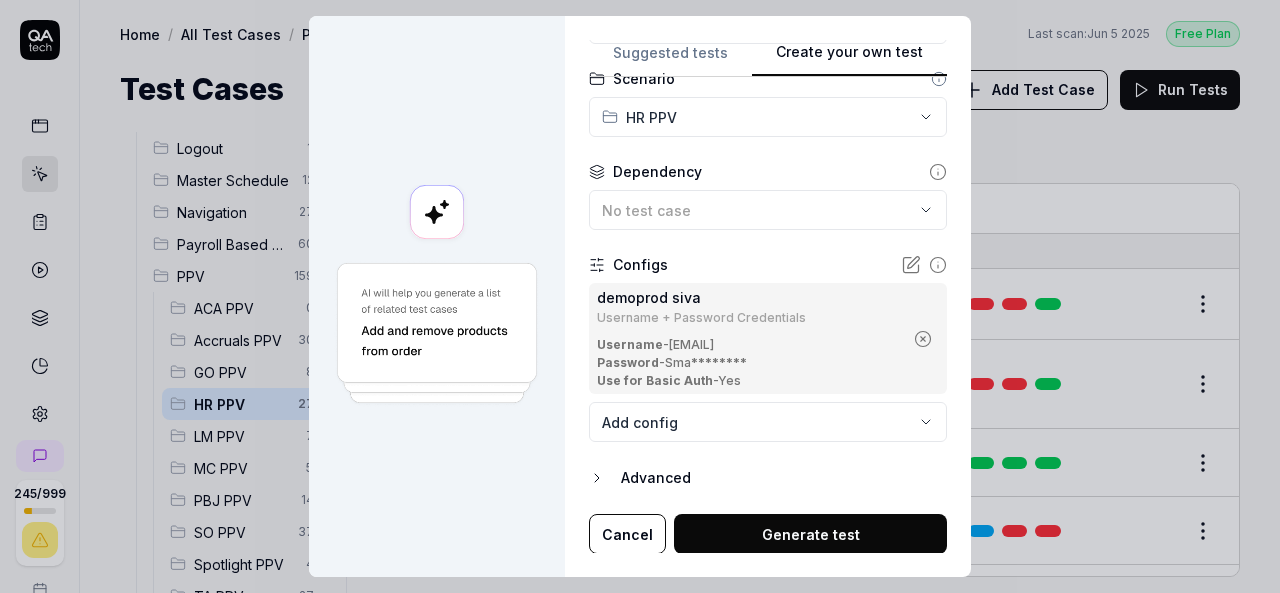 click on "Generate test" at bounding box center (810, 534) 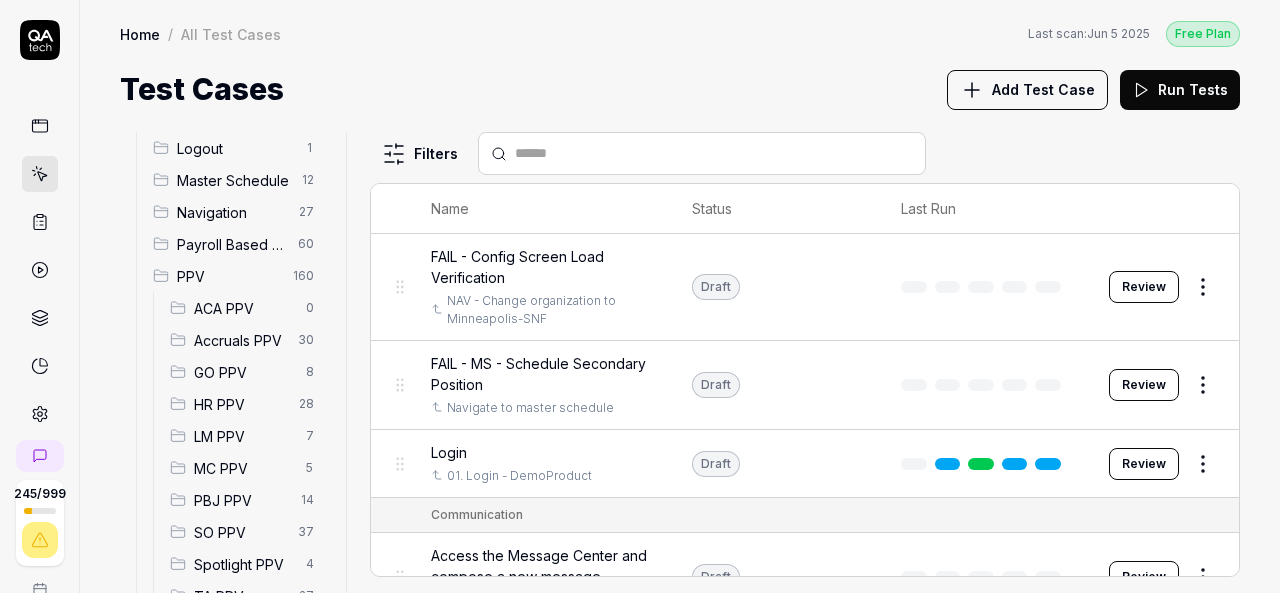 scroll, scrollTop: 300, scrollLeft: 0, axis: vertical 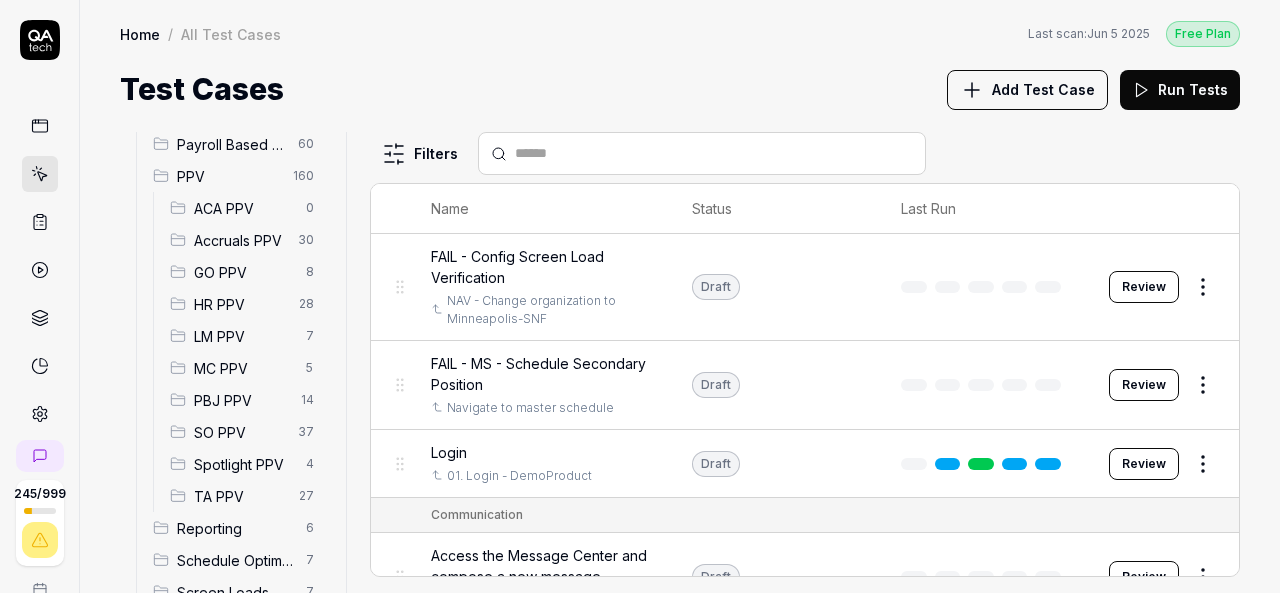 click on "HR PPV" at bounding box center (240, 304) 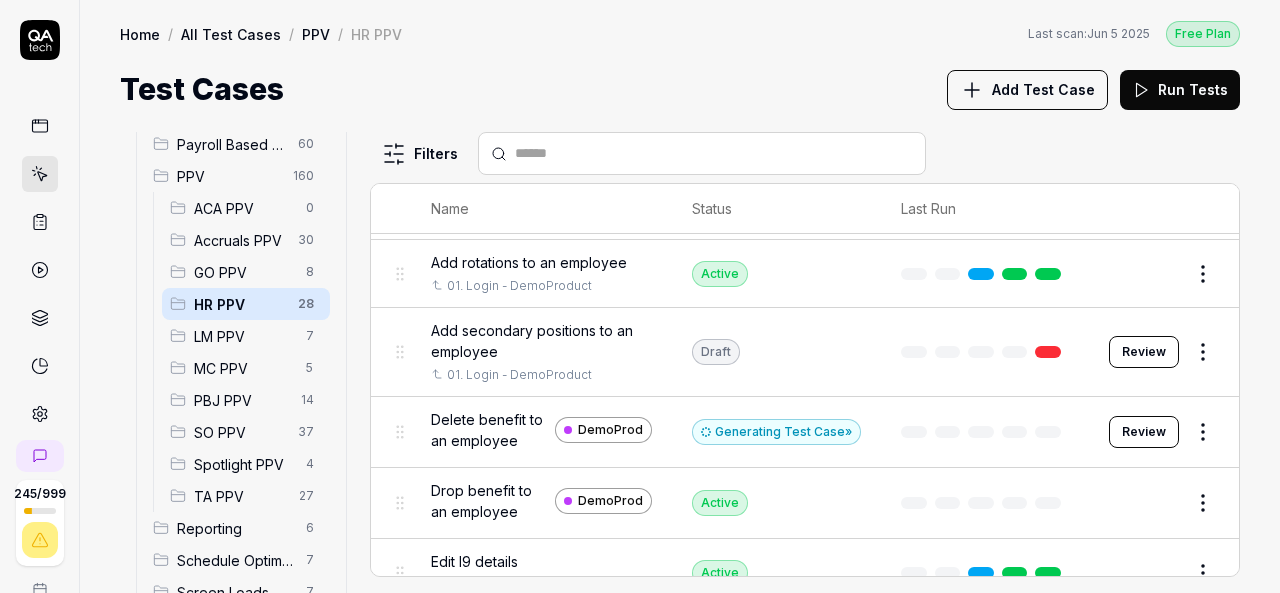 scroll, scrollTop: 800, scrollLeft: 0, axis: vertical 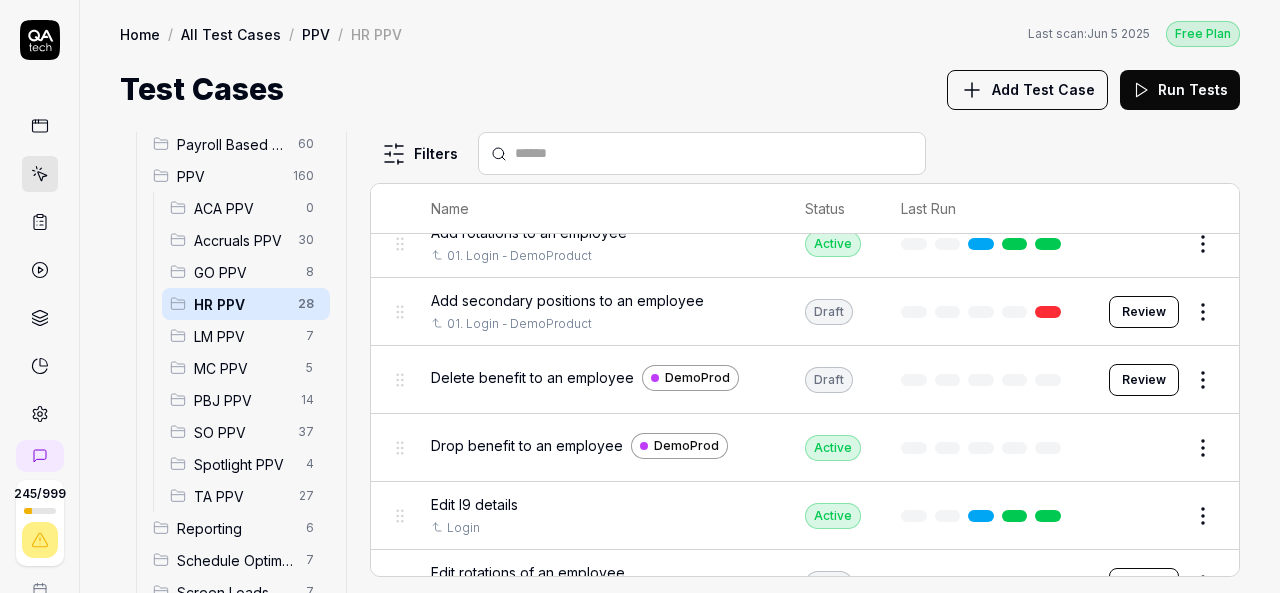 click on "Drop benefit to an employee" at bounding box center [527, 445] 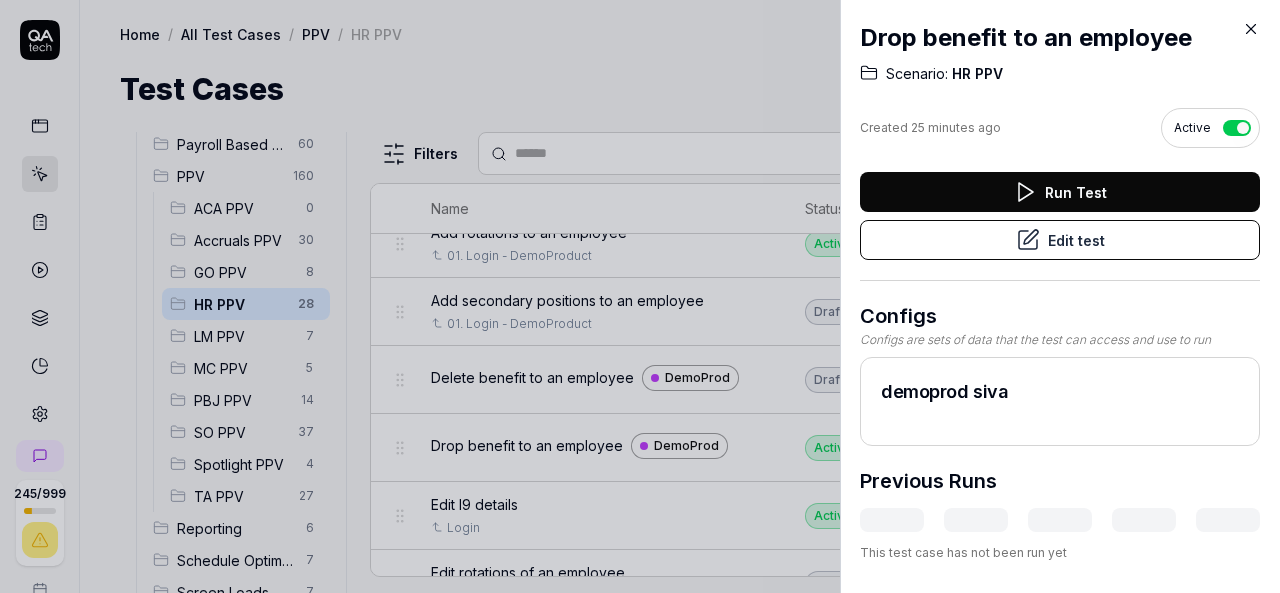 click on "Edit test" at bounding box center [1060, 240] 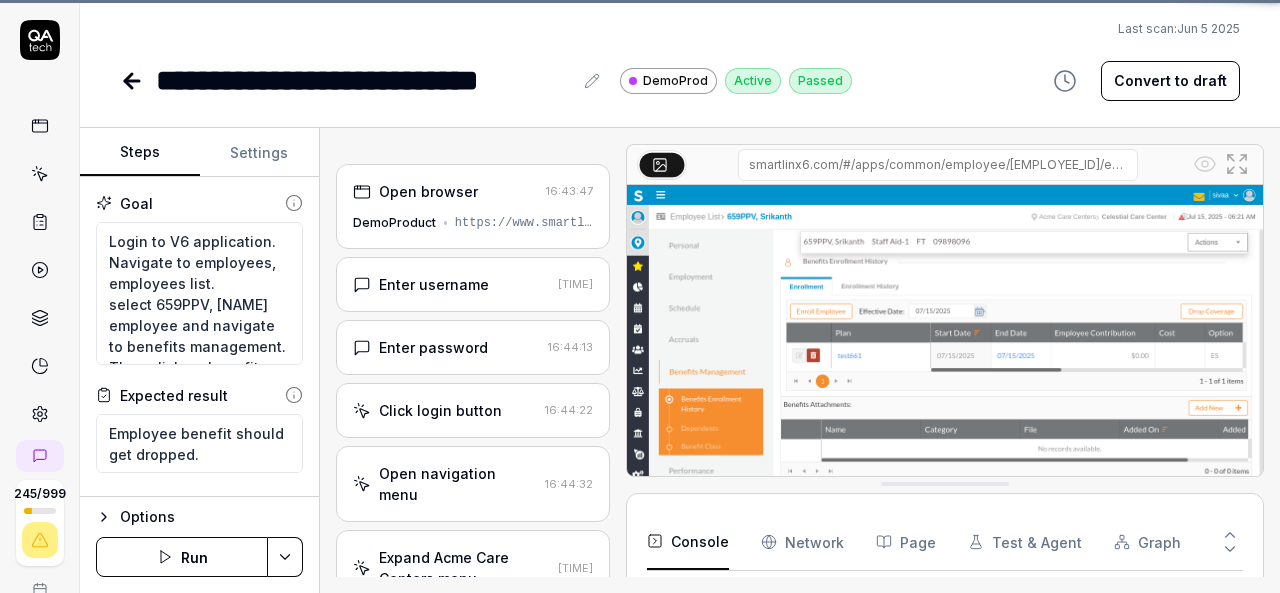 scroll, scrollTop: 479, scrollLeft: 0, axis: vertical 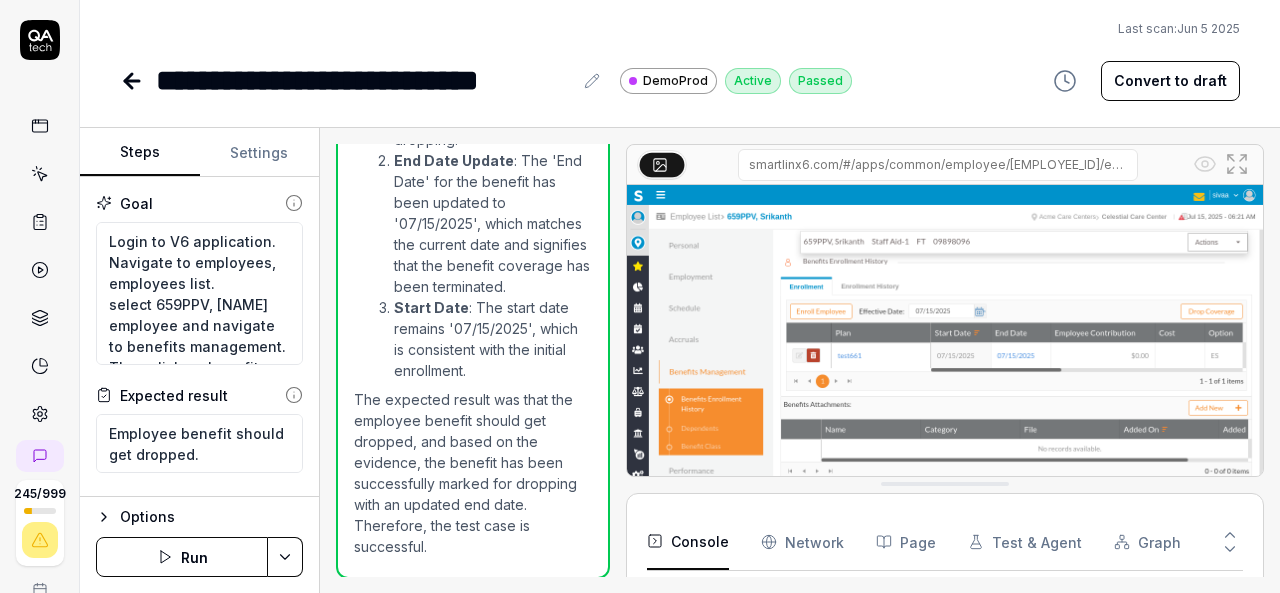 click on "**********" at bounding box center [680, 80] 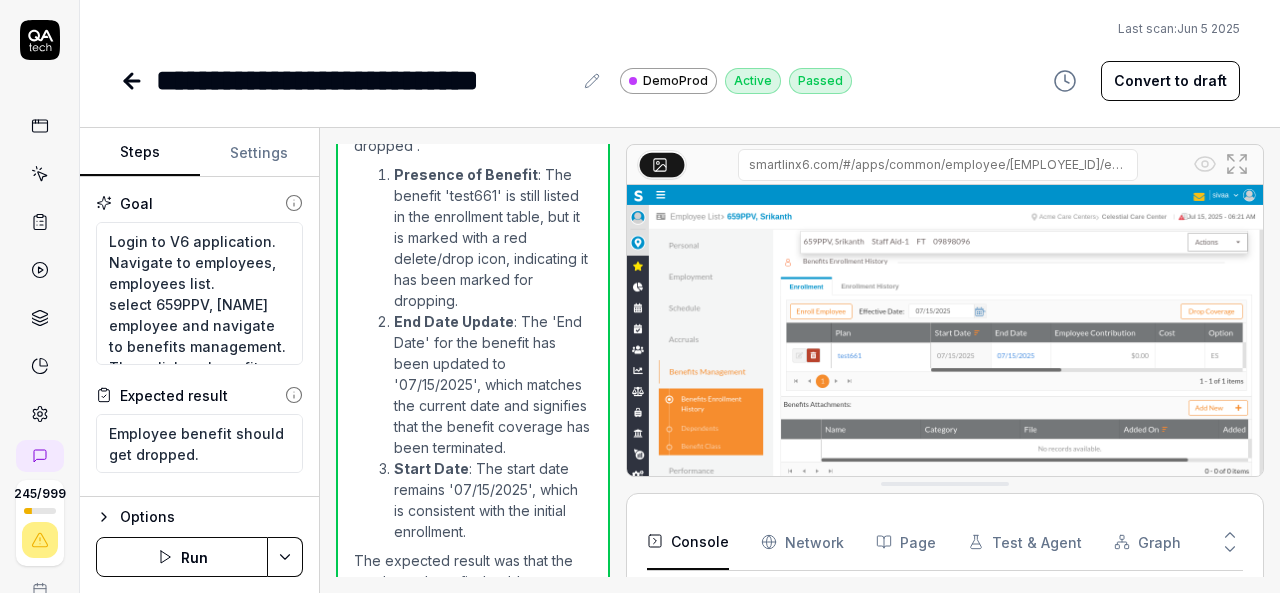 scroll, scrollTop: 2513, scrollLeft: 0, axis: vertical 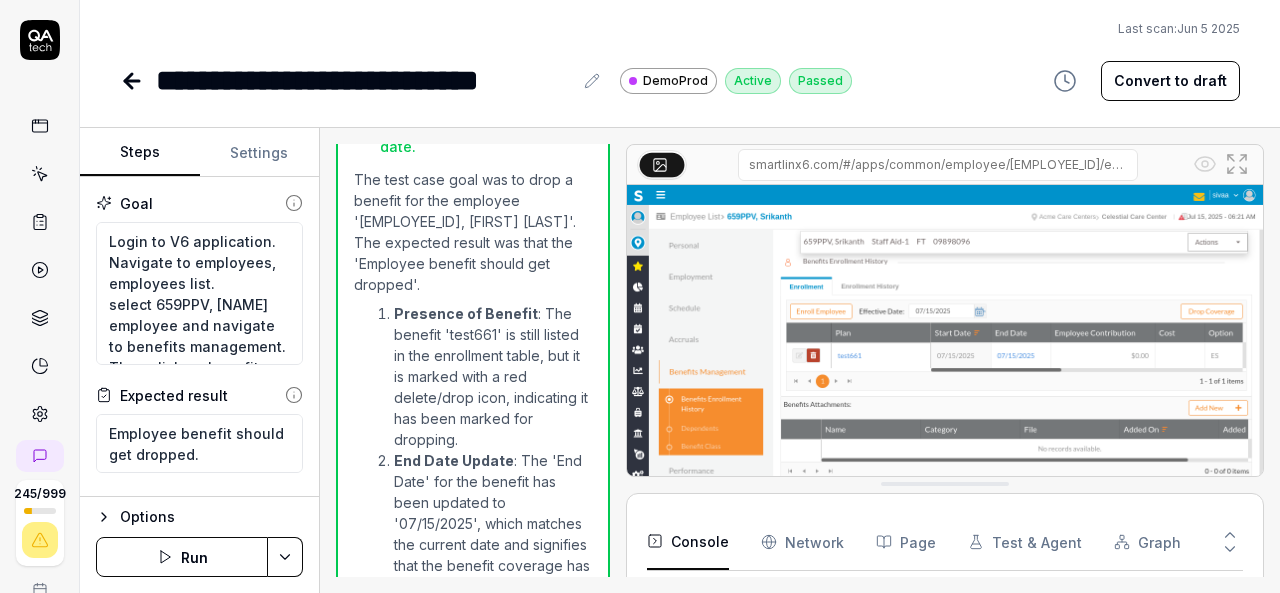 click on "**********" at bounding box center (680, 80) 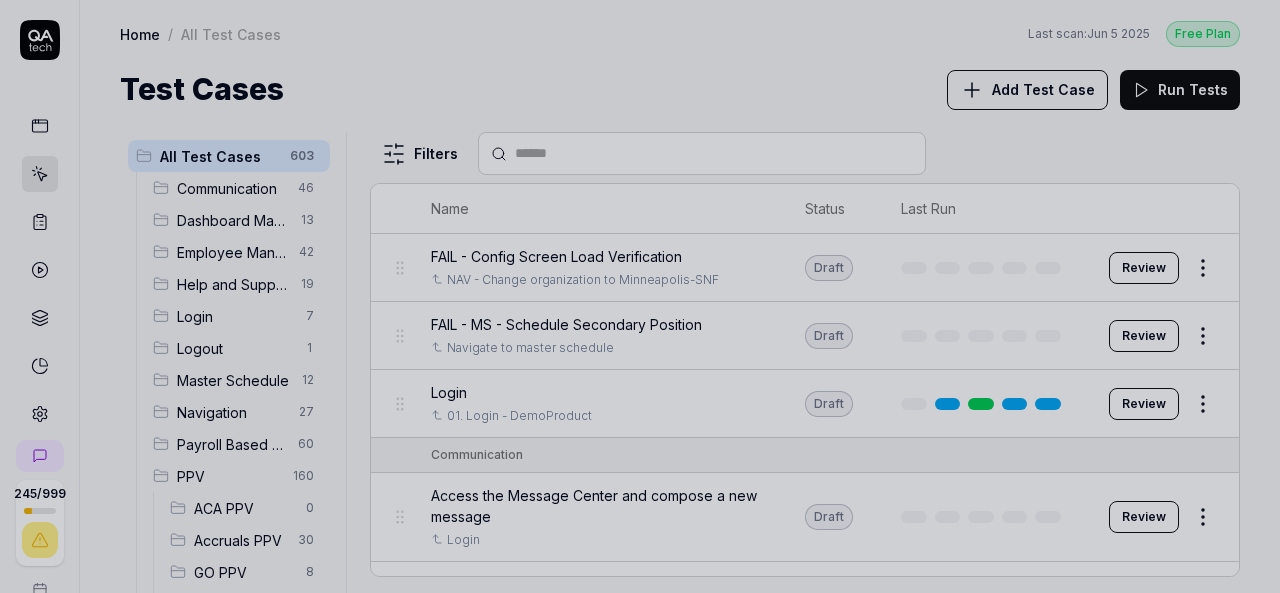 click at bounding box center (640, 296) 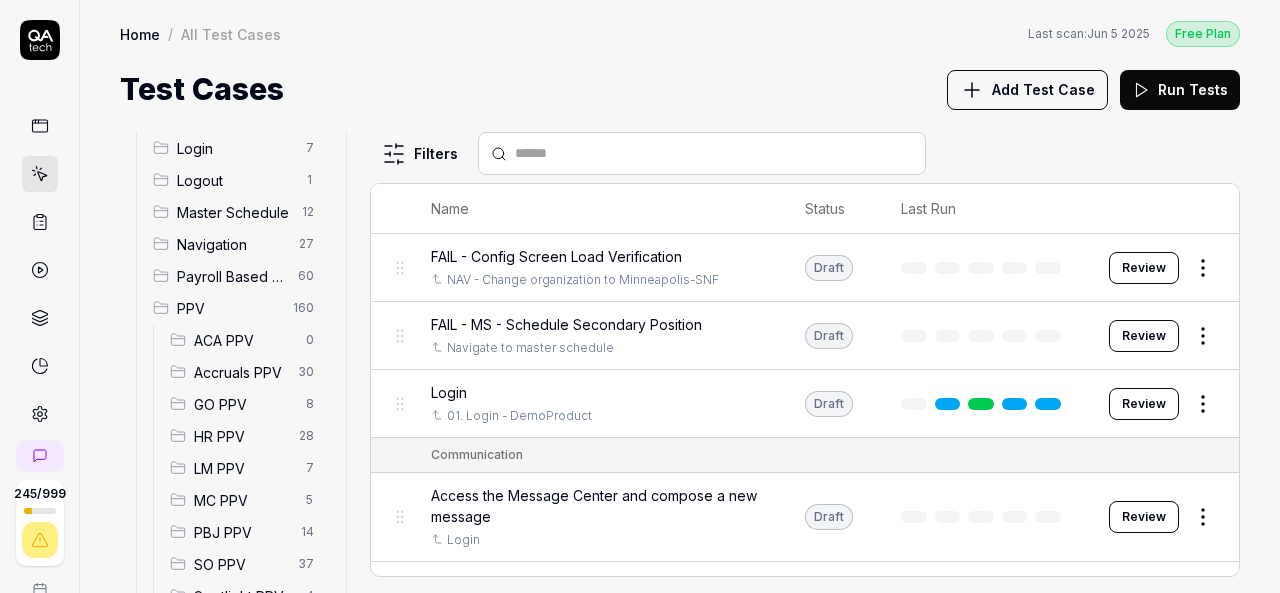 scroll, scrollTop: 200, scrollLeft: 0, axis: vertical 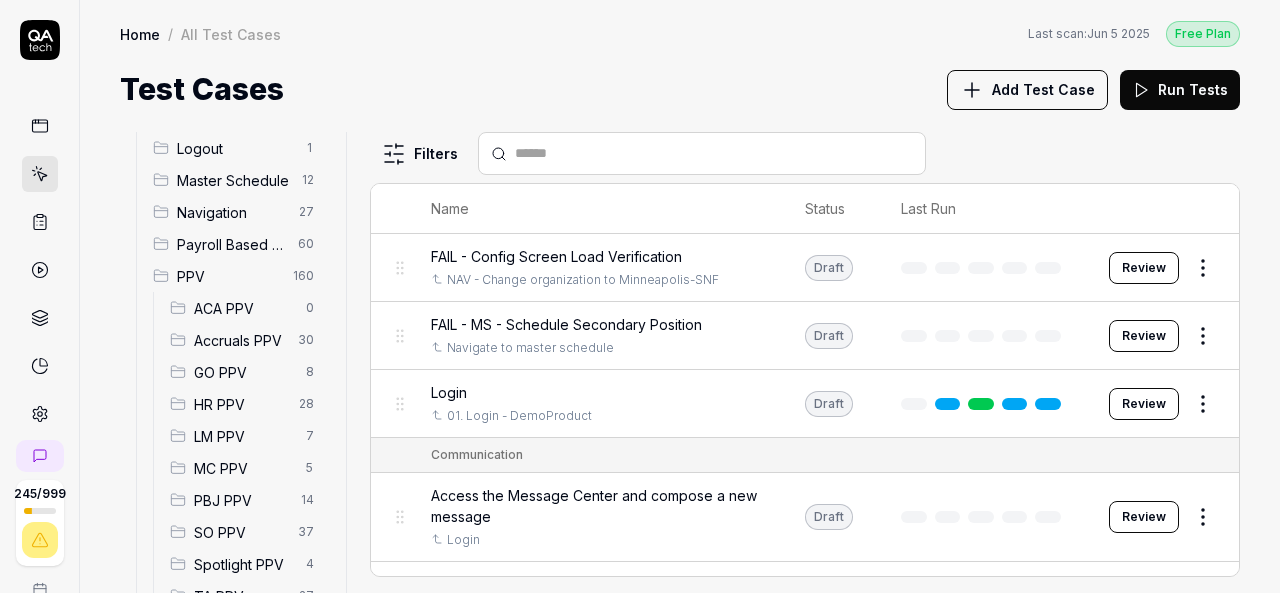 click on "HR PPV" at bounding box center (240, 404) 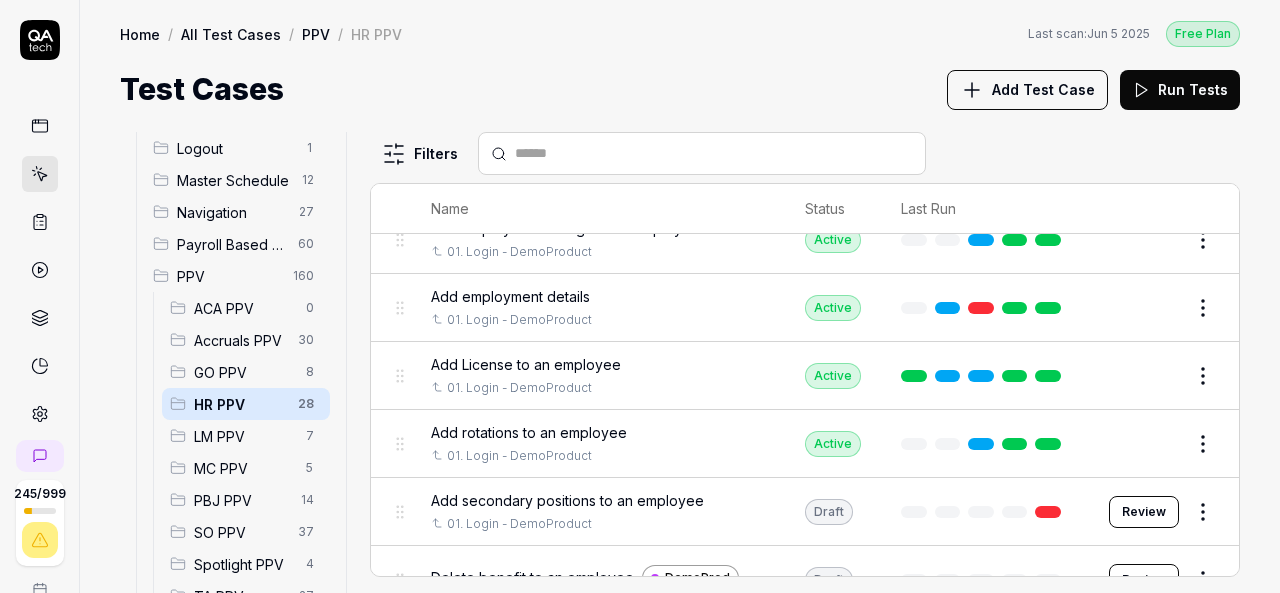 scroll, scrollTop: 600, scrollLeft: 0, axis: vertical 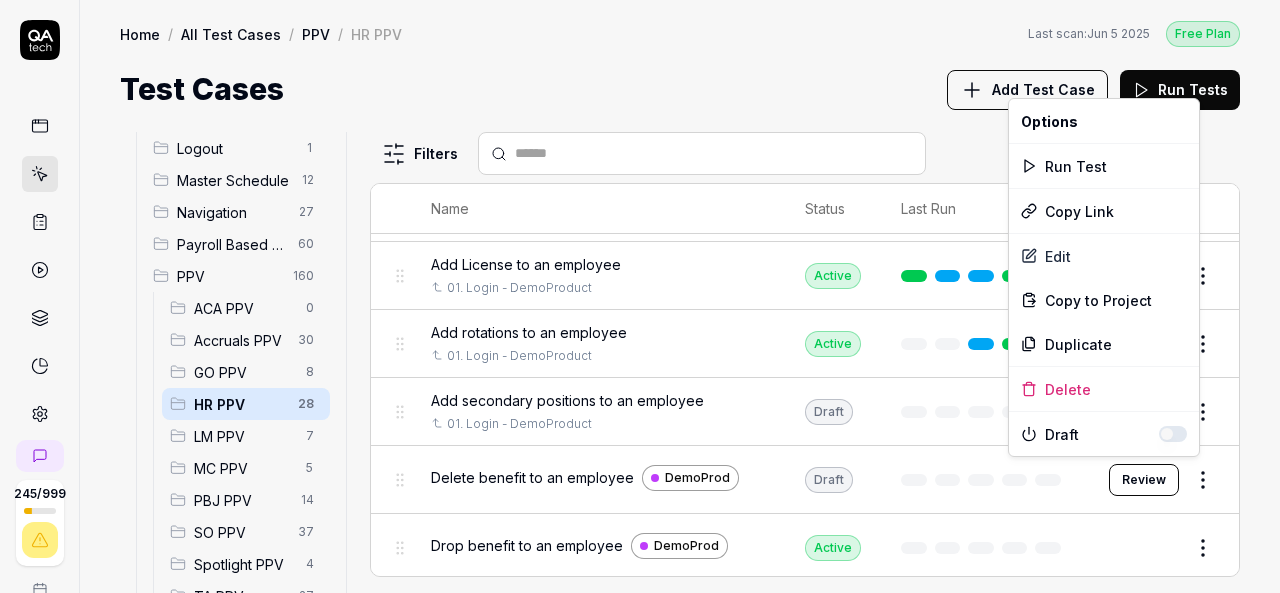 click on "245  /  999 s S Home / All Test Cases / PPV / HR PPV Home / All Test Cases / PPV / HR PPV Last scan:  Jun 5 2025 Free Plan Test Cases Add Test Case Run Tests All Test Cases 603 Communication 46 Dashboard Management 13 Employee Management 42 Help and Support 19 Login 7 Logout 1 Master Schedule 12 Navigation 27 Payroll Based Journal 60 PPV 160 ACA PPV 0 Accruals PPV 30 GO PPV 8 HR PPV 28 LM PPV 7 MC PPV 5 PBJ PPV 14 SO PPV 37 Spotlight PPV 4 TA PPV 27 Reporting 6 Schedule Optimizer 7 Screen Loads 7 TestPPV 0 Time & Attendance 192 User Profile 1 Filters Name Status Last Run PPV HR PPV Add background check to an employee DemoProd Active Edit Add benefit from benefit console to an employee DemoProd Login Active Edit Add certifications to an employee 01. Login - DemoProduct Active Edit Add custom fields to an employee 01. Login - DemoProduct Active Edit Add documents to an employee 01. Login - DemoProduct Active Edit Add employee DemoProd Login with Siva credentials on demo prod Active Edit Active Edit" at bounding box center [640, 296] 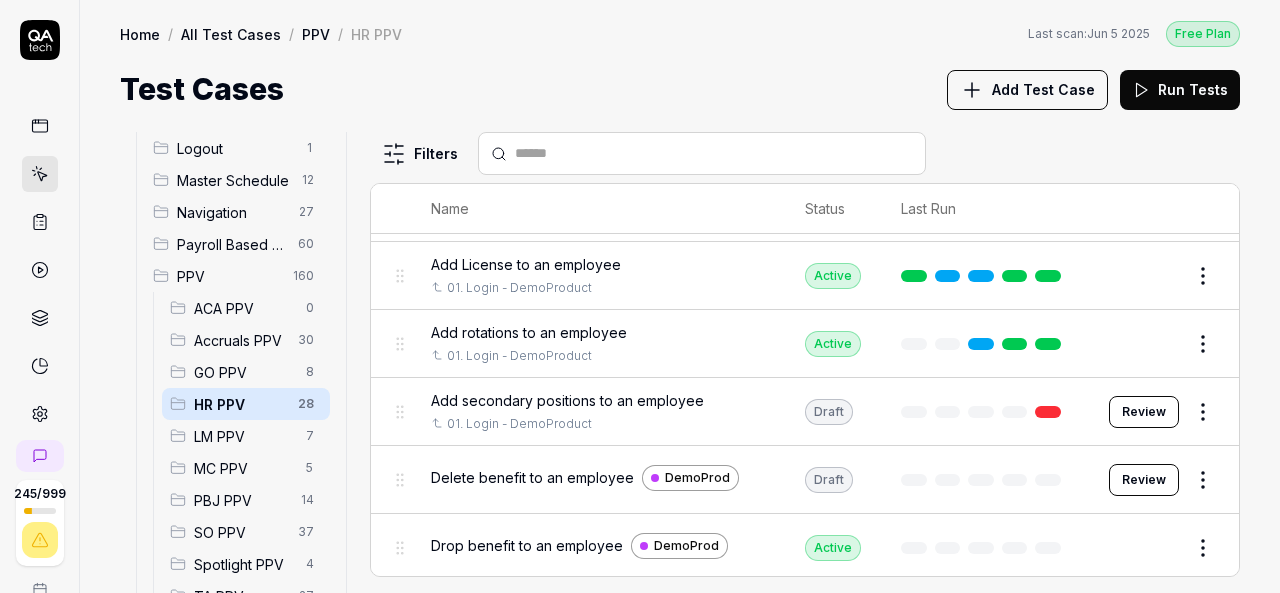 click on "245  /  999 s S Home / All Test Cases / PPV / HR PPV Home / All Test Cases / PPV / HR PPV Last scan:  Jun 5 2025 Free Plan Test Cases Add Test Case Run Tests All Test Cases 603 Communication 46 Dashboard Management 13 Employee Management 42 Help and Support 19 Login 7 Logout 1 Master Schedule 12 Navigation 27 Payroll Based Journal 60 PPV 160 ACA PPV 0 Accruals PPV 30 GO PPV 8 HR PPV 28 LM PPV 7 MC PPV 5 PBJ PPV 14 SO PPV 37 Spotlight PPV 4 TA PPV 27 Reporting 6 Schedule Optimizer 7 Screen Loads 7 TestPPV 0 Time & Attendance 192 User Profile 1 Filters Name Status Last Run PPV HR PPV Add background check to an employee DemoProd Active Edit Add benefit from benefit console to an employee DemoProd Login Active Edit Add certifications to an employee 01. Login - DemoProduct Active Edit Add custom fields to an employee 01. Login - DemoProduct Active Edit Add documents to an employee 01. Login - DemoProduct Active Edit Add employee DemoProd Login with Siva credentials on demo prod Active Edit Active Edit" at bounding box center (640, 296) 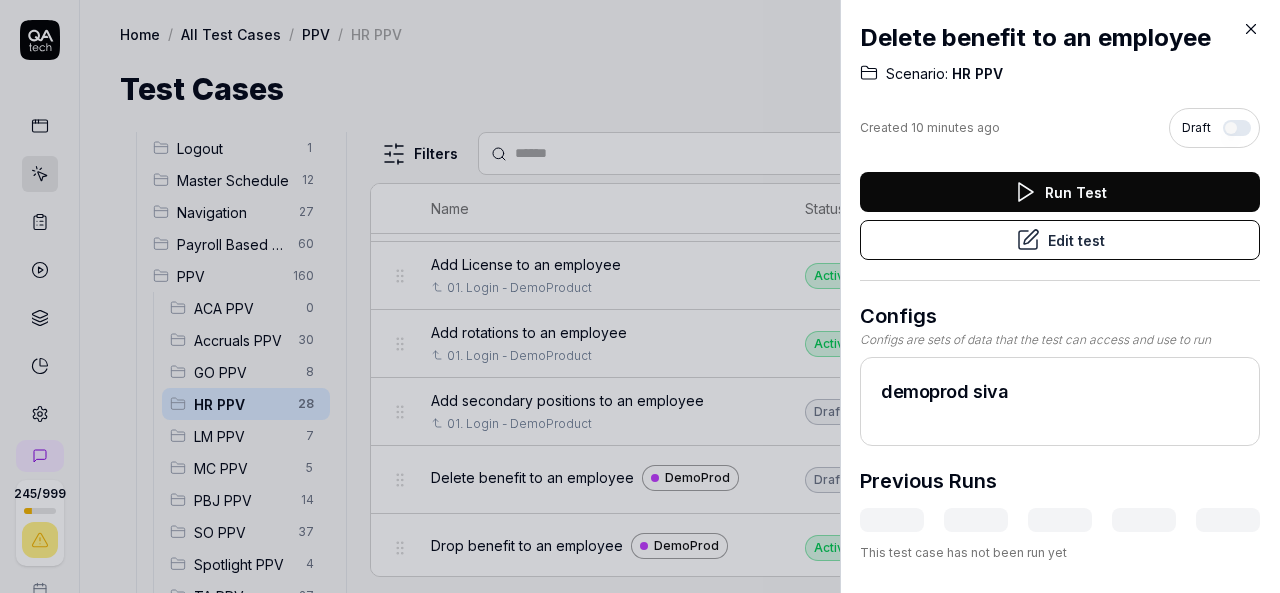 click on "Edit test" at bounding box center [1060, 240] 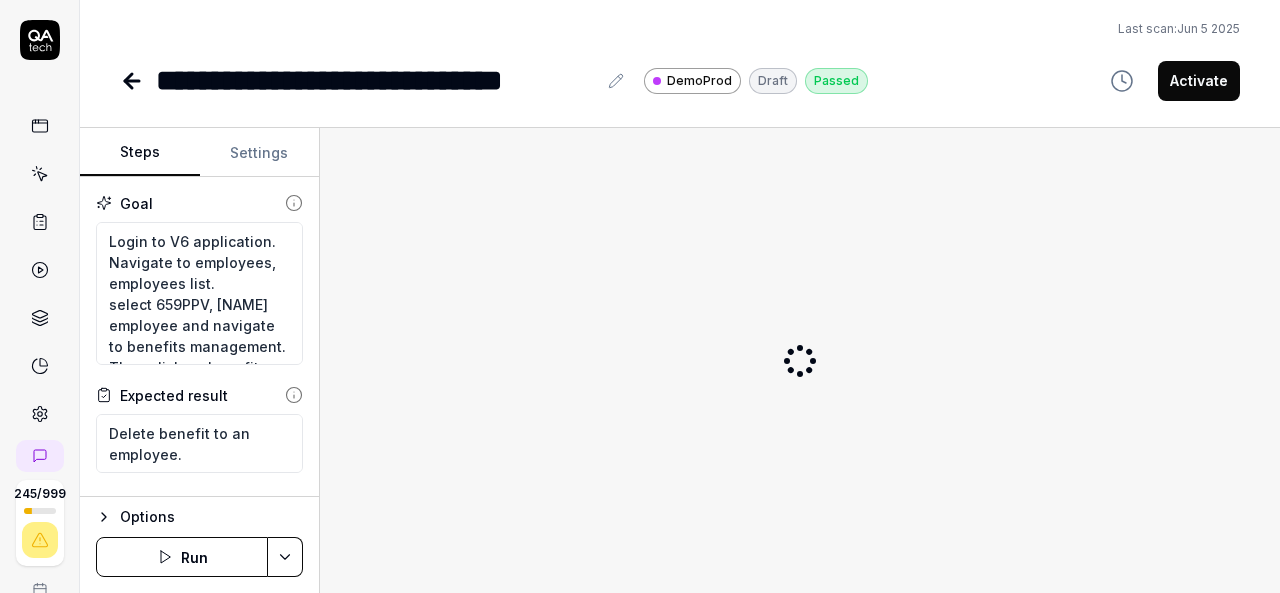 click on "Activate" at bounding box center [1199, 81] 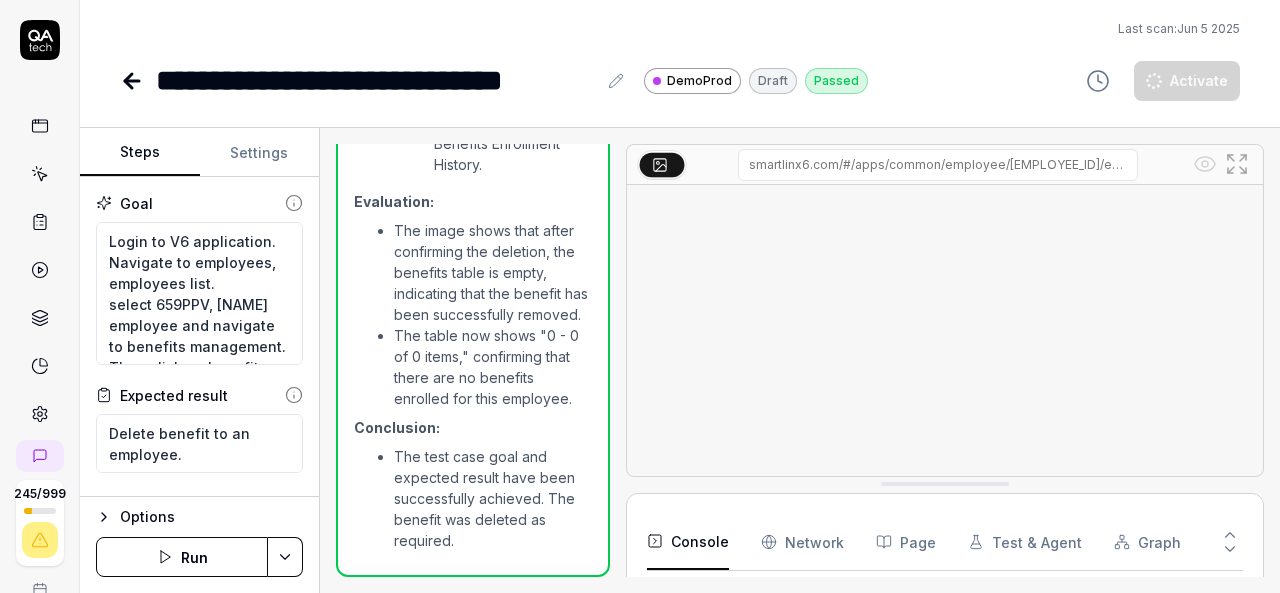 scroll, scrollTop: 2546, scrollLeft: 0, axis: vertical 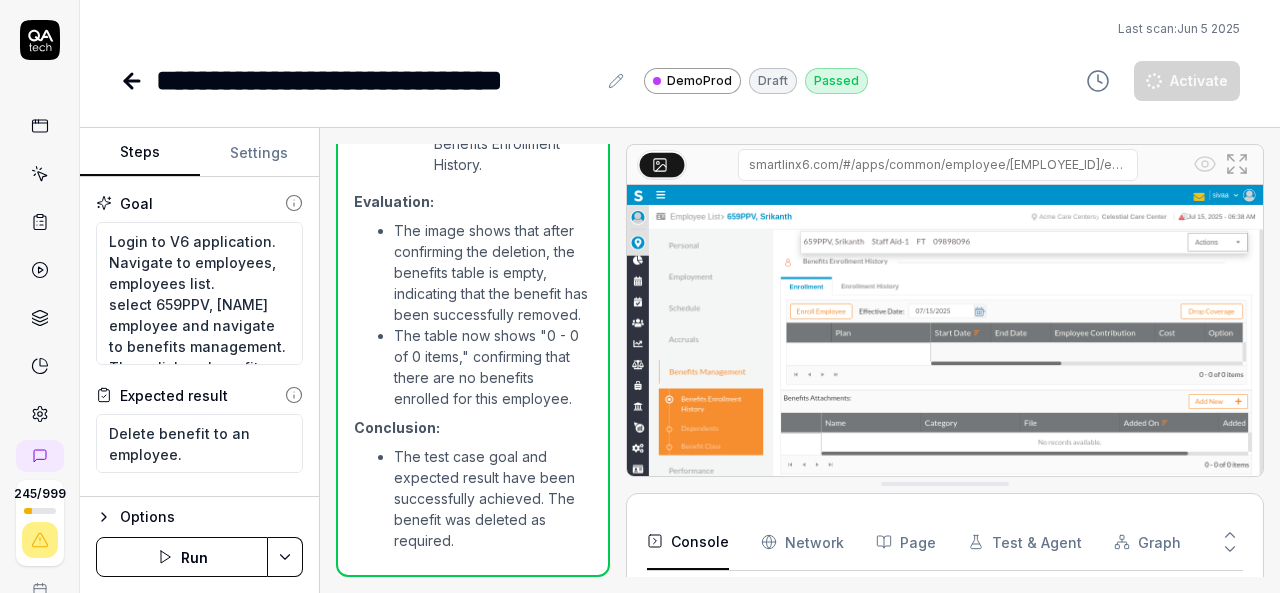 click 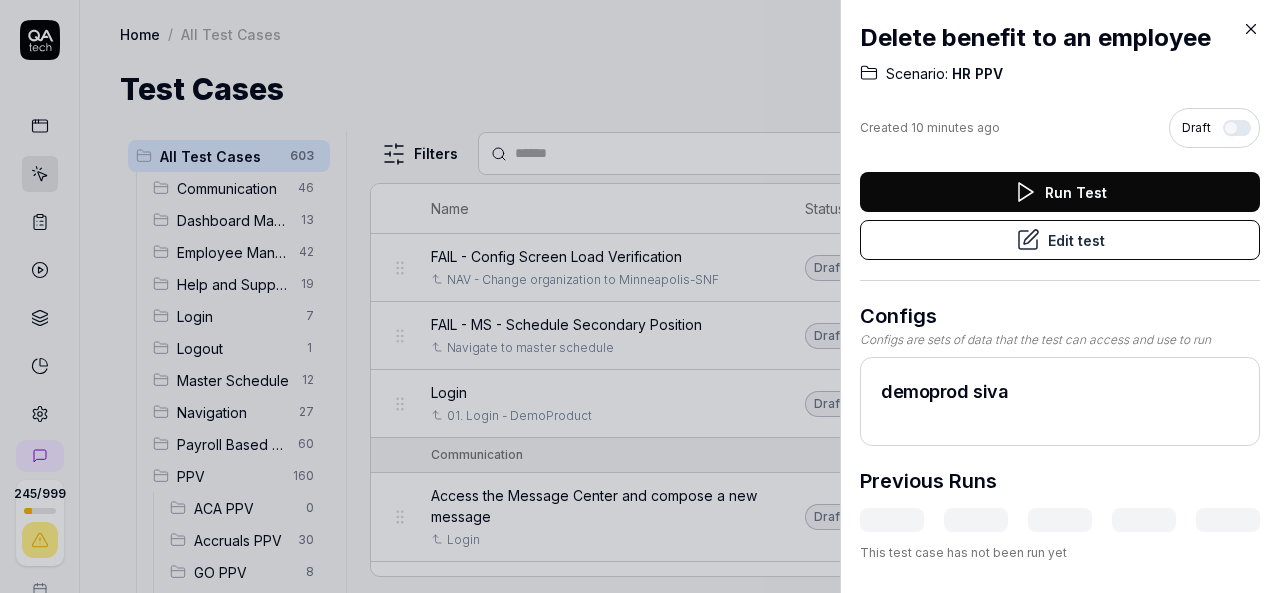 click 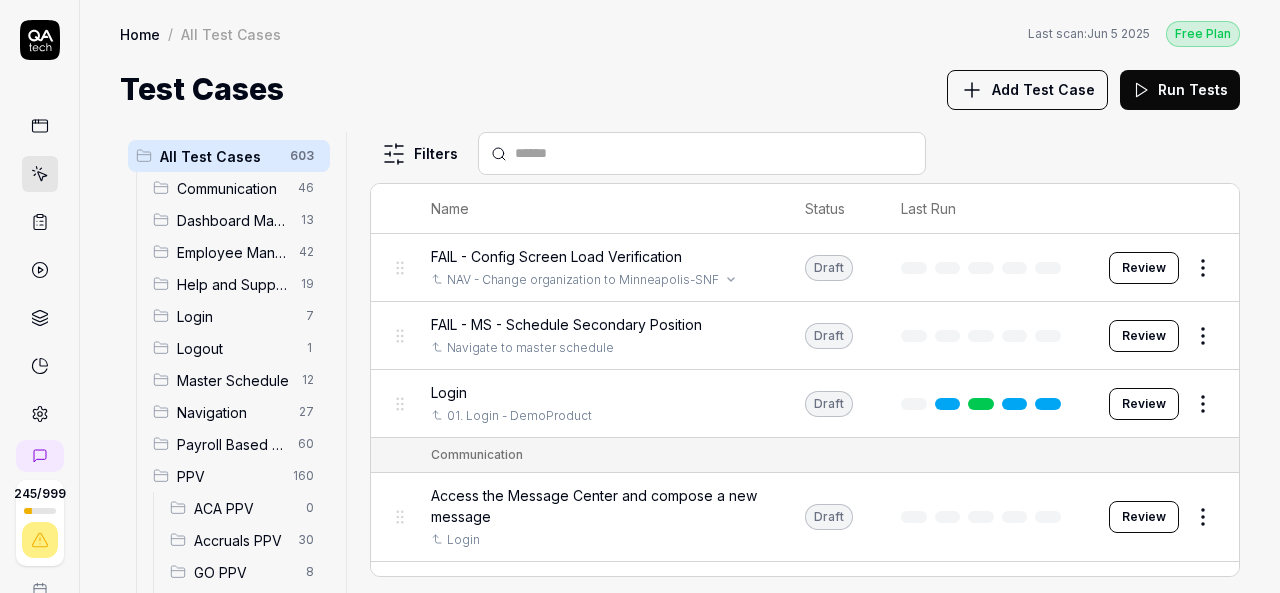 click on "Add Test Case" at bounding box center (1043, 89) 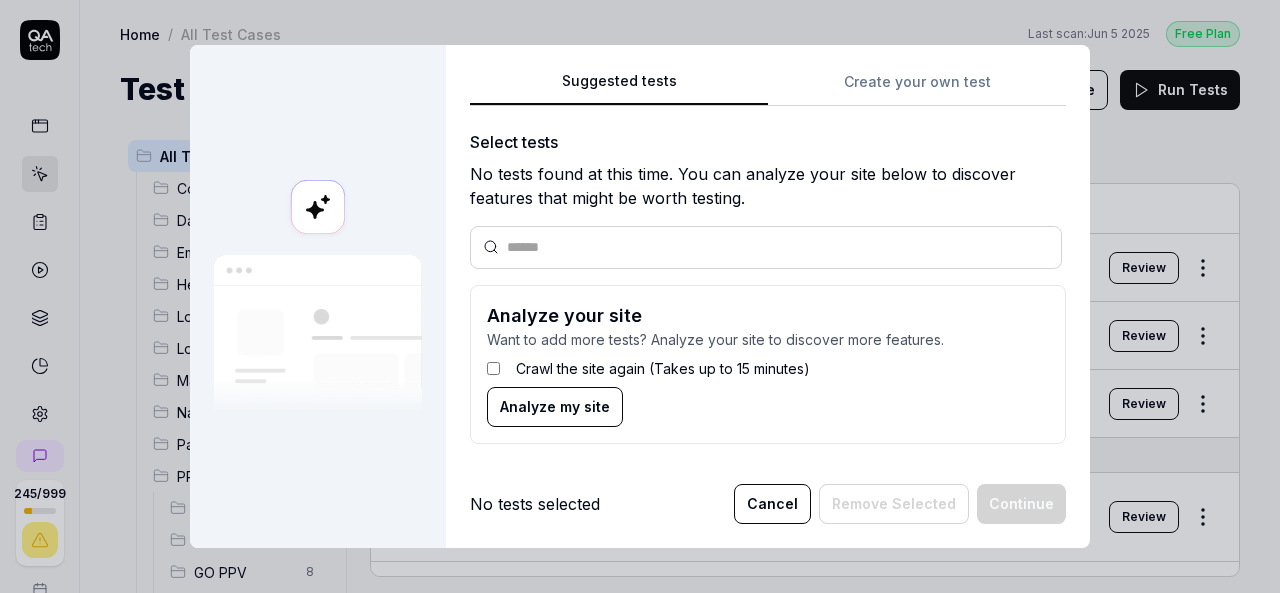 click on "Cancel" at bounding box center [772, 504] 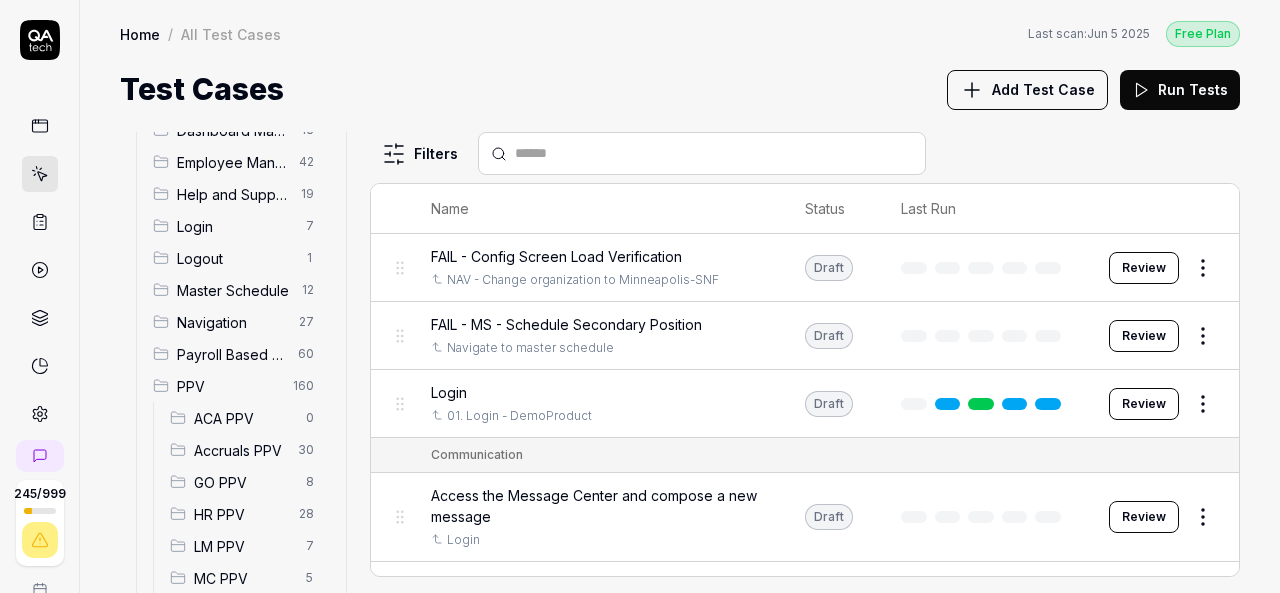 scroll, scrollTop: 200, scrollLeft: 0, axis: vertical 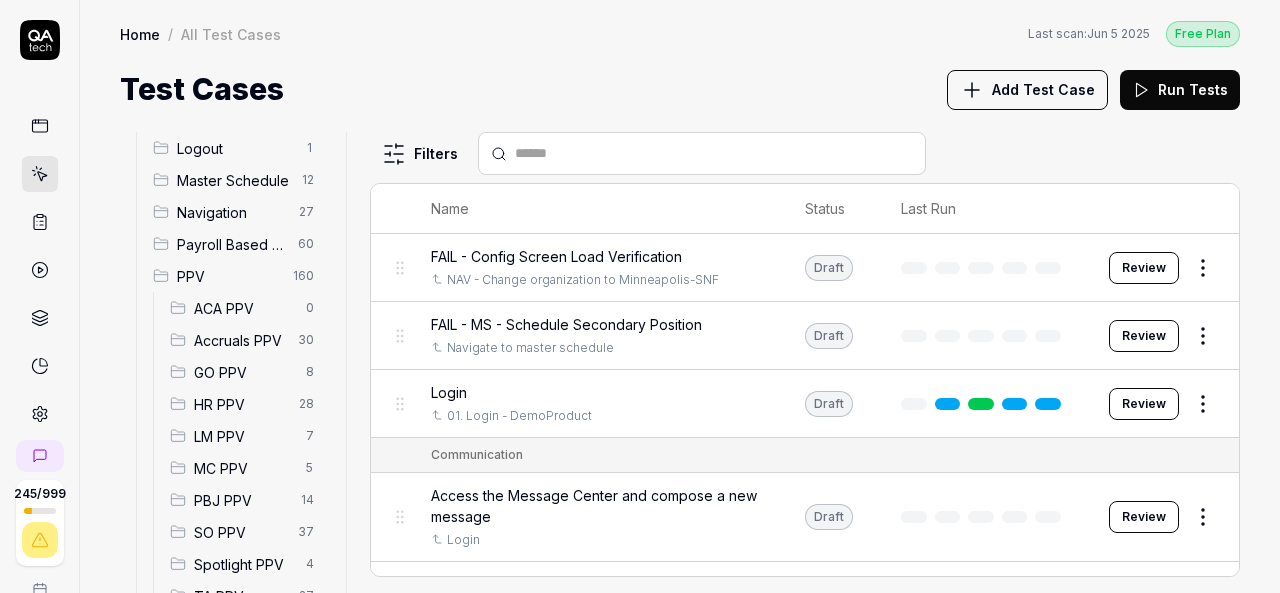 click on "HR PPV" at bounding box center [240, 404] 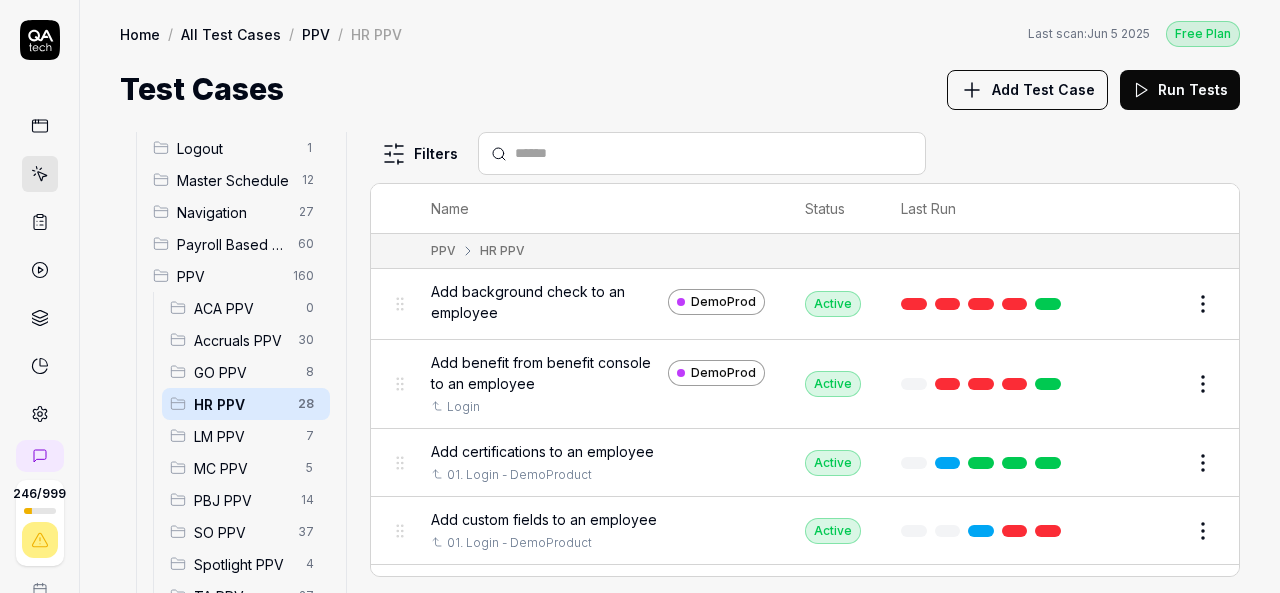 click on "Add Test Case" at bounding box center (1043, 89) 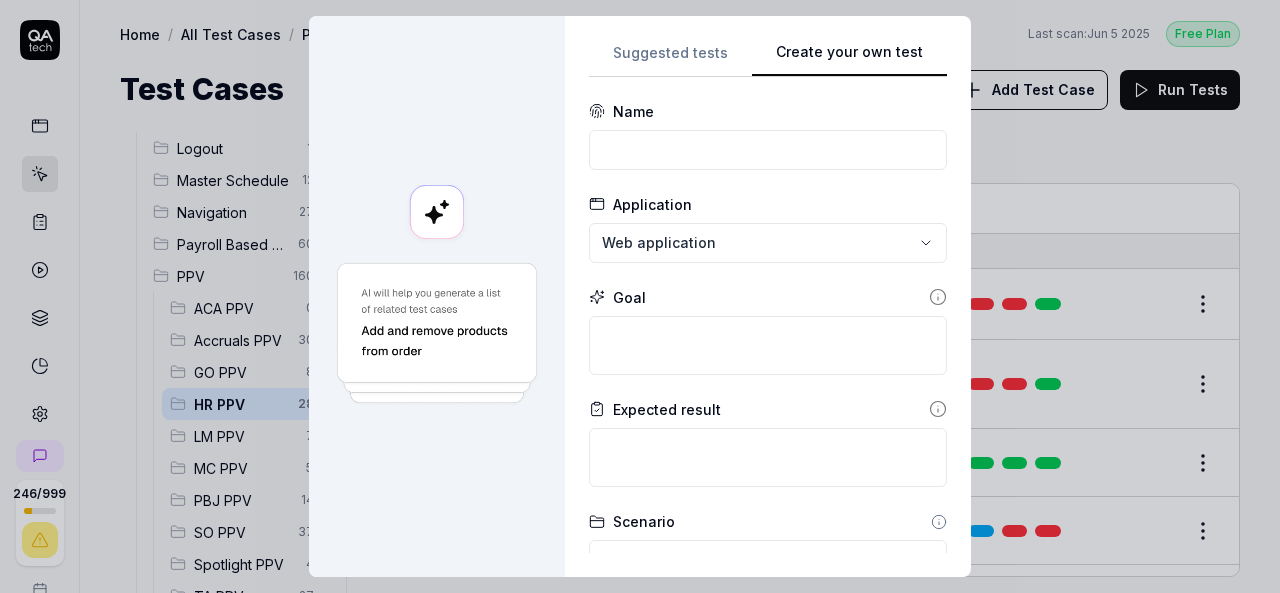 click on "**********" at bounding box center [768, 296] 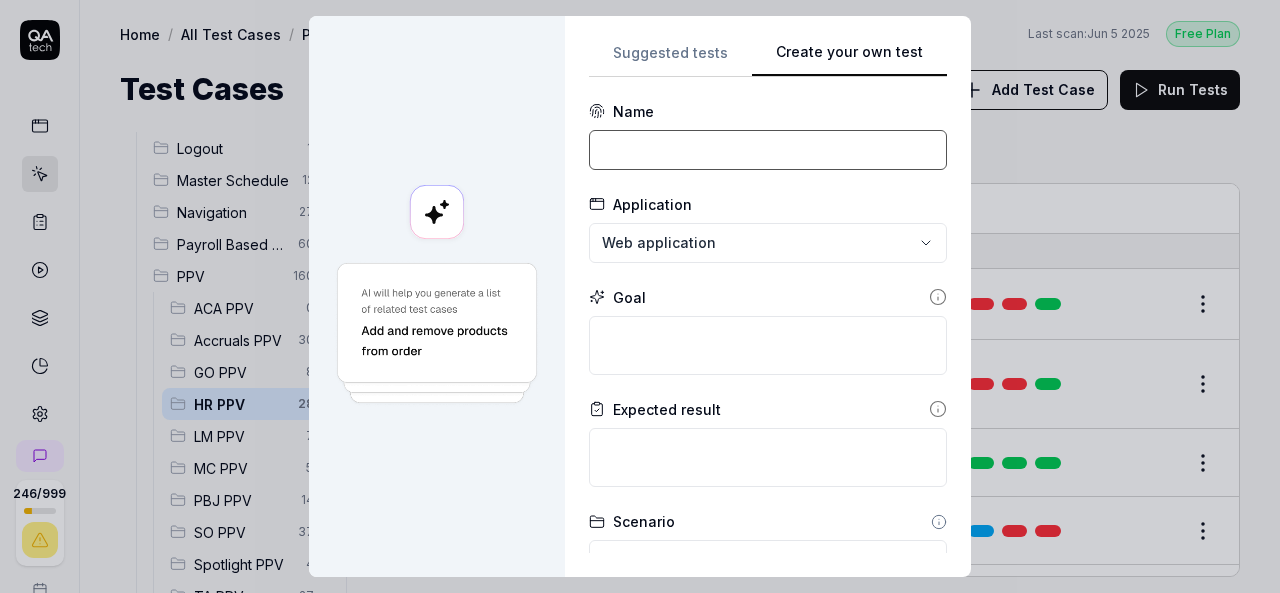 click at bounding box center [768, 150] 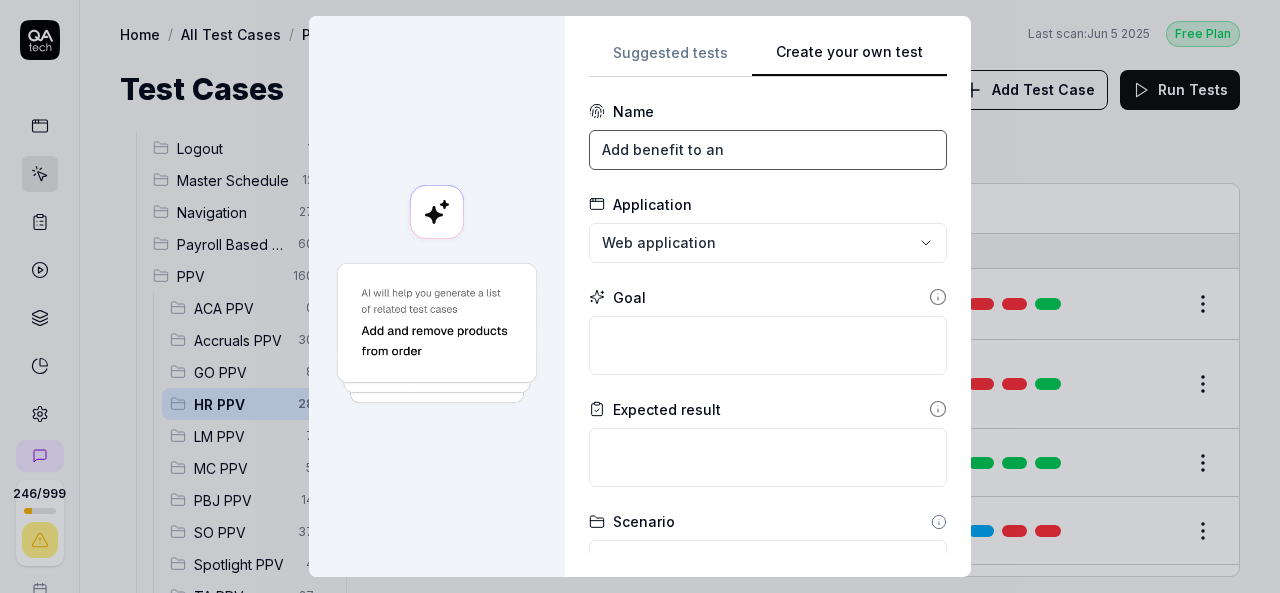 click on "Add benefit to an" at bounding box center [768, 150] 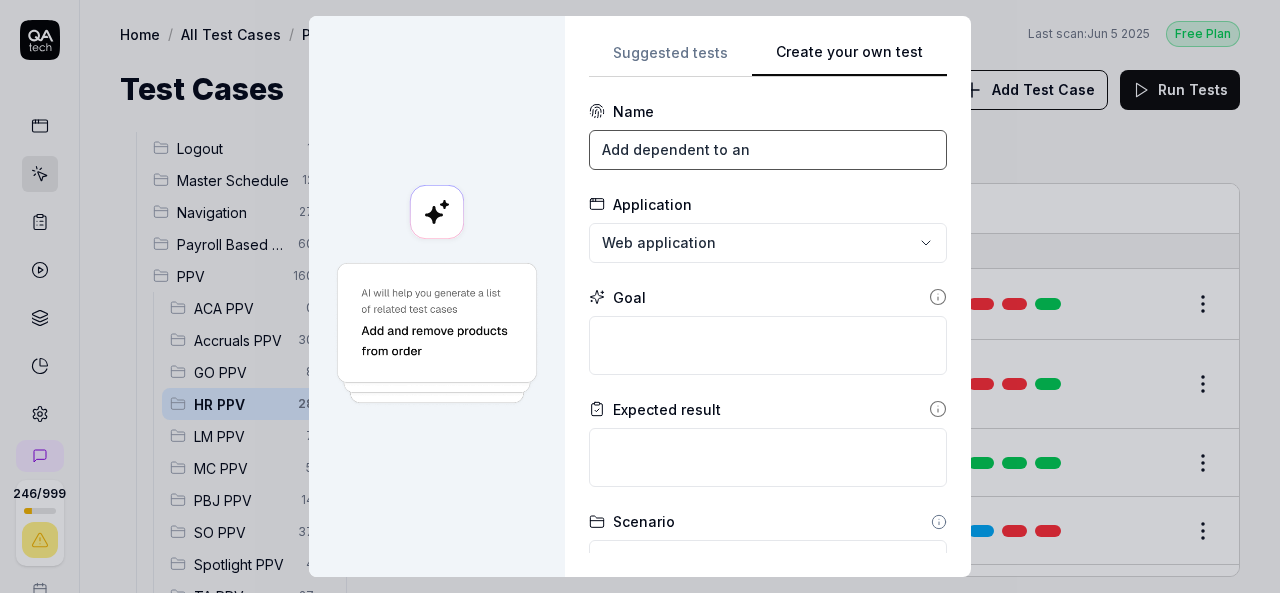 click on "Add dependent to an" at bounding box center (768, 150) 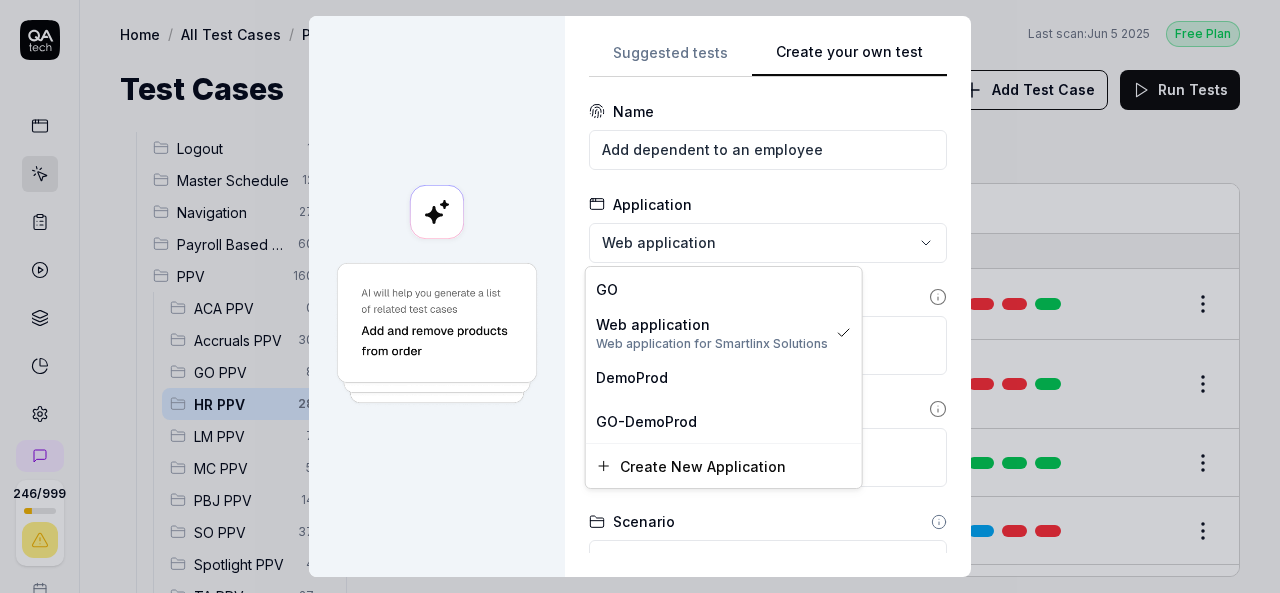 click on "**********" at bounding box center [640, 296] 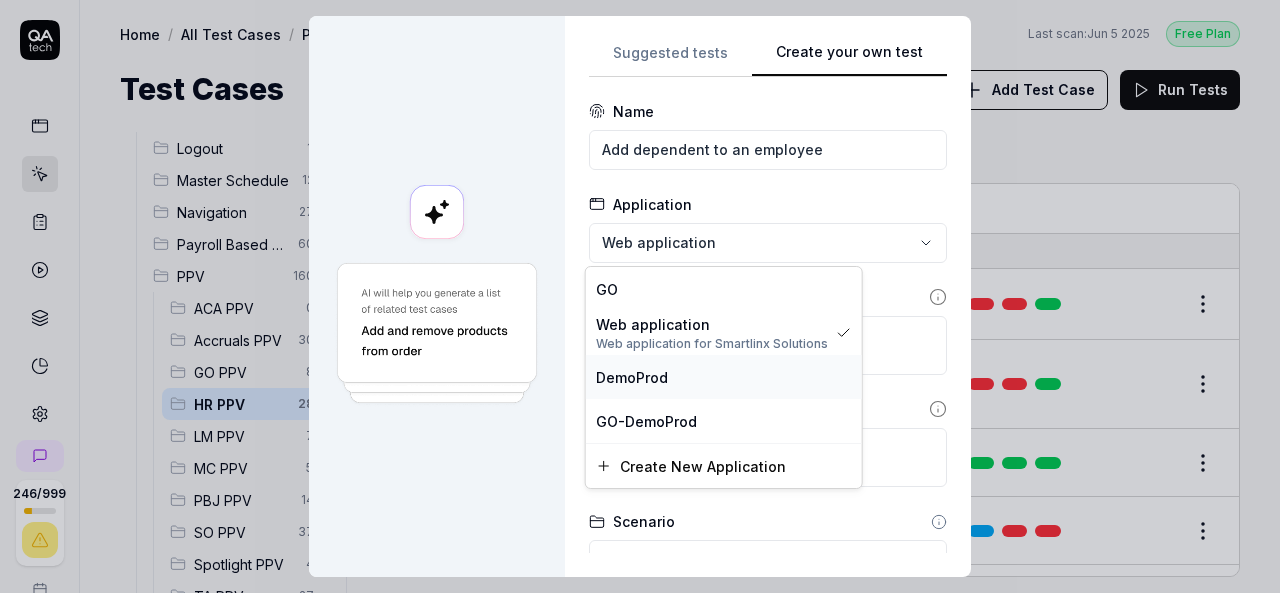 click on "DemoProd" at bounding box center (724, 377) 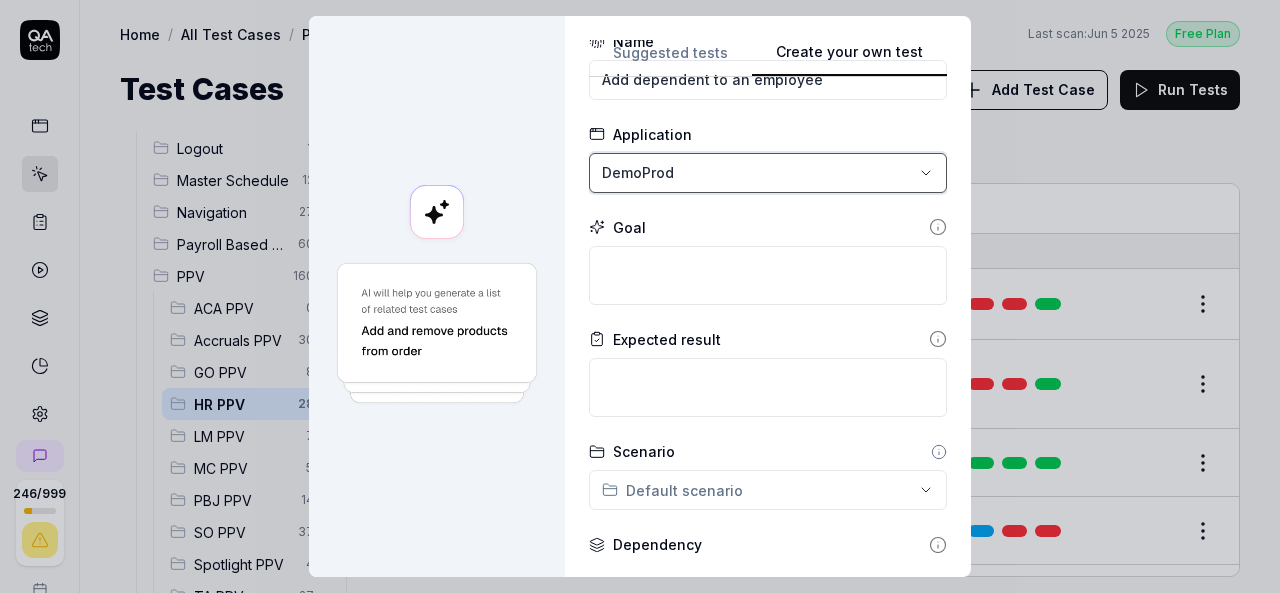 scroll, scrollTop: 100, scrollLeft: 0, axis: vertical 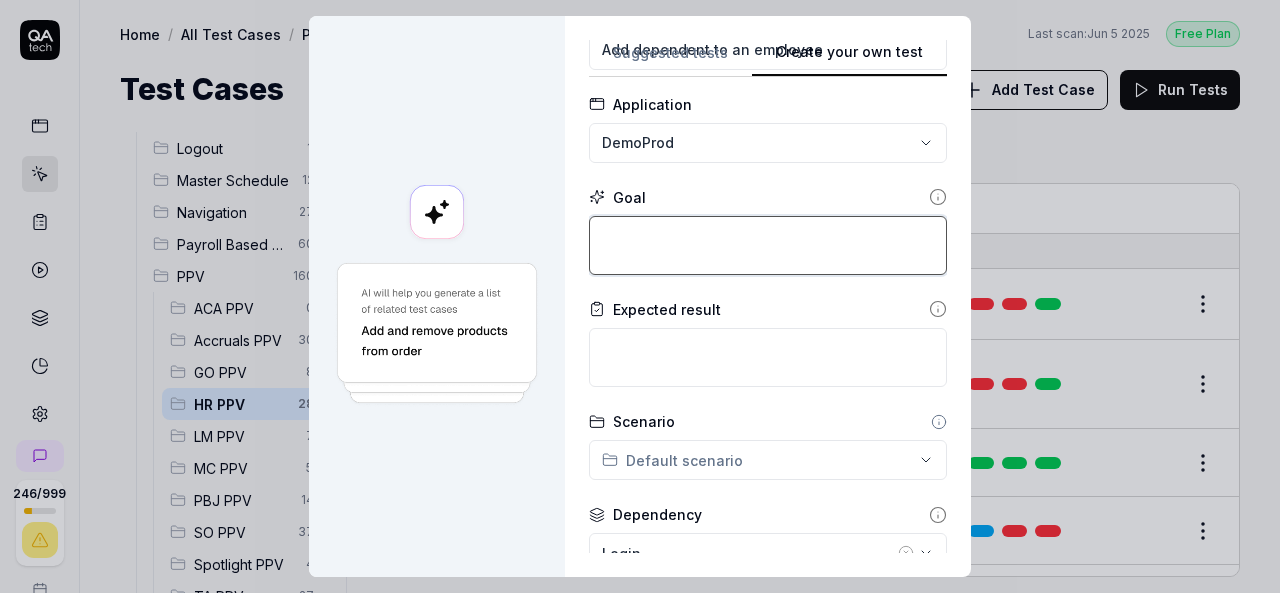 click at bounding box center [768, 245] 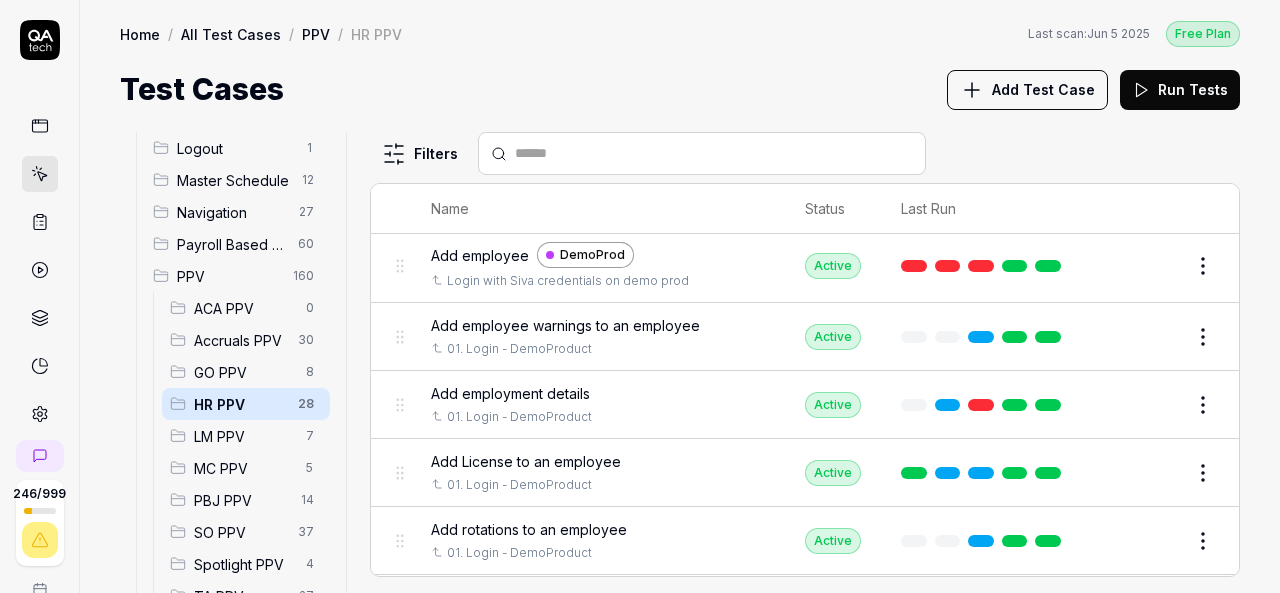 scroll, scrollTop: 500, scrollLeft: 0, axis: vertical 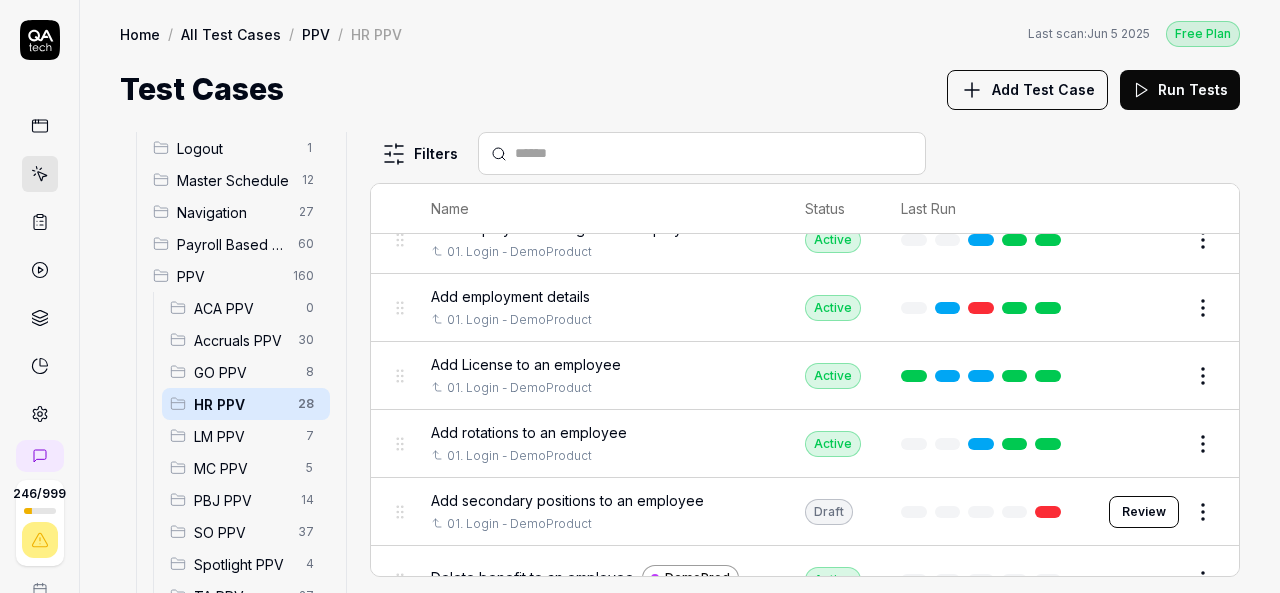 click on "Add Test Case" at bounding box center (1043, 89) 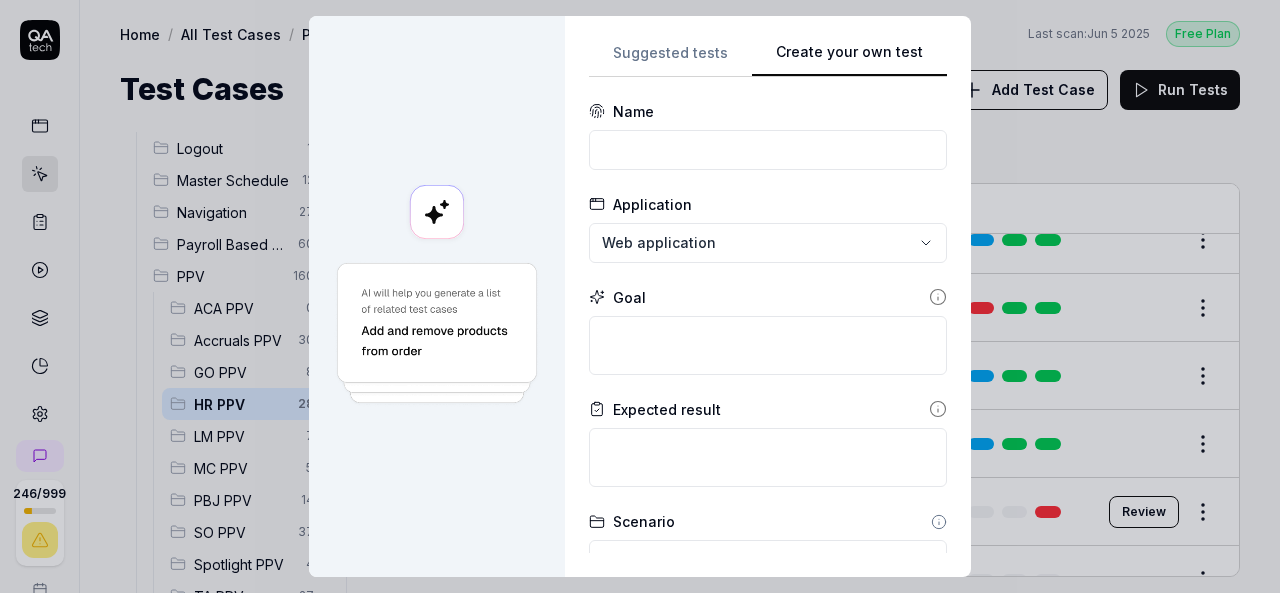 scroll, scrollTop: 0, scrollLeft: 0, axis: both 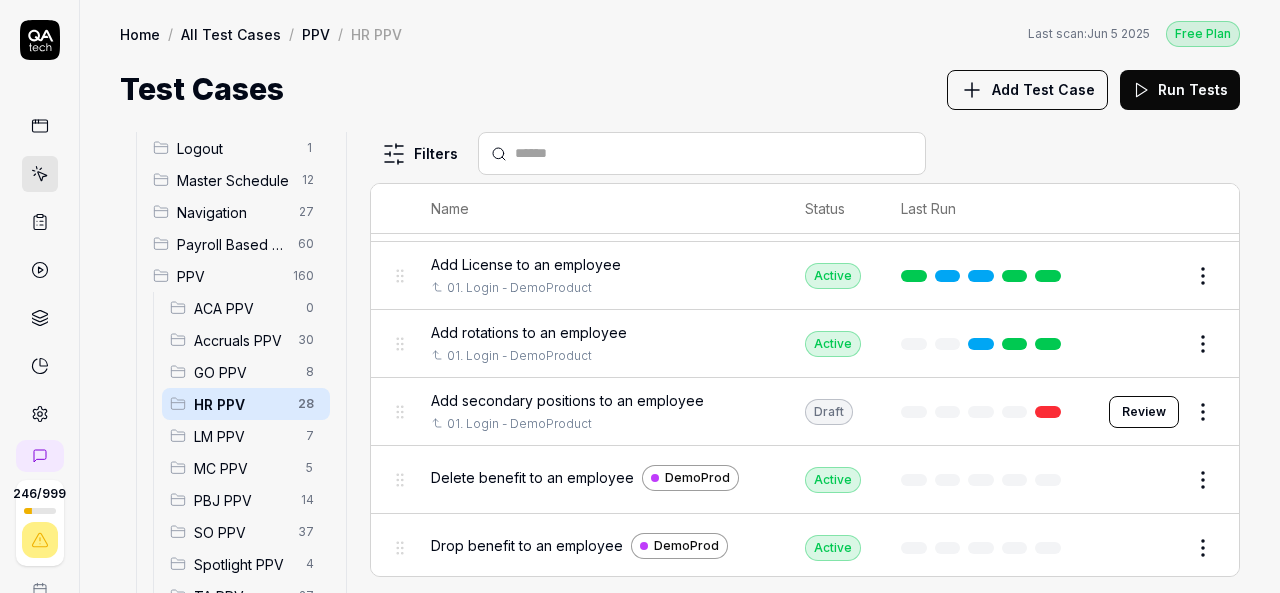 click on "Delete benefit to an employee" at bounding box center (532, 477) 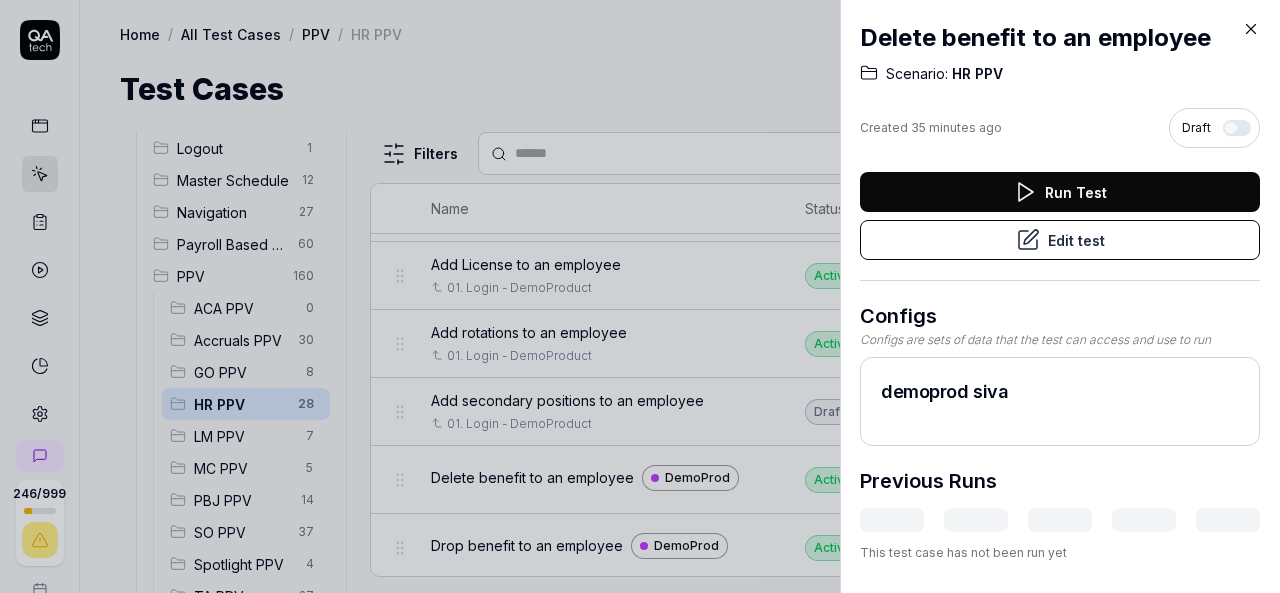 click on "Edit test" at bounding box center (1060, 240) 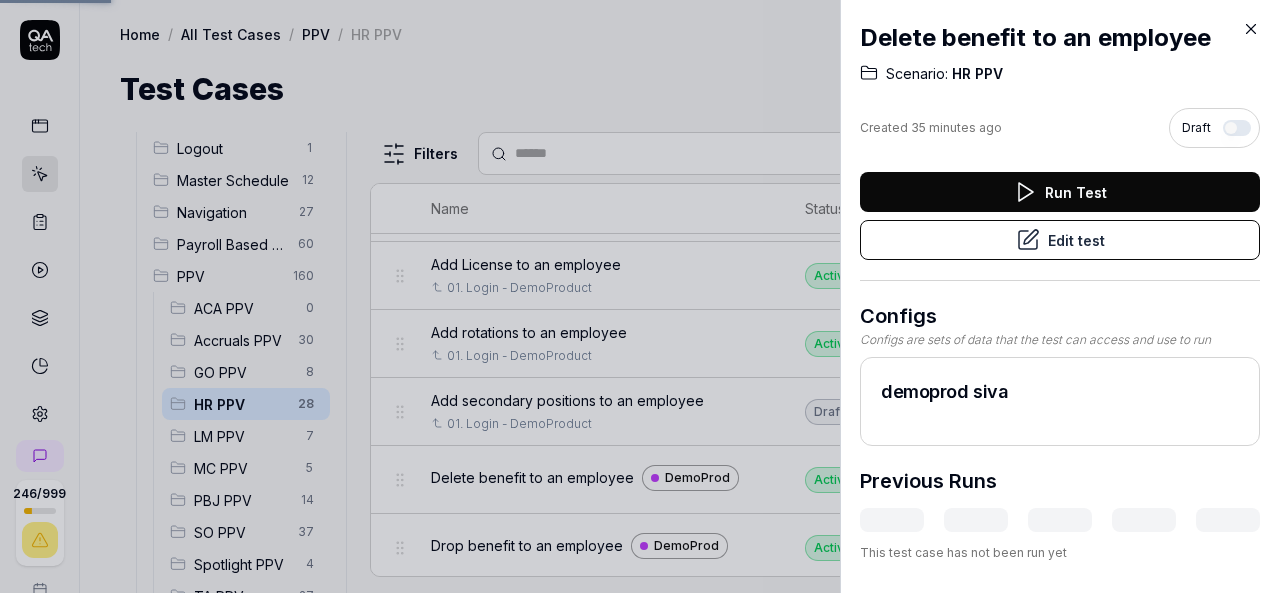 click on "Edit test" at bounding box center [1060, 240] 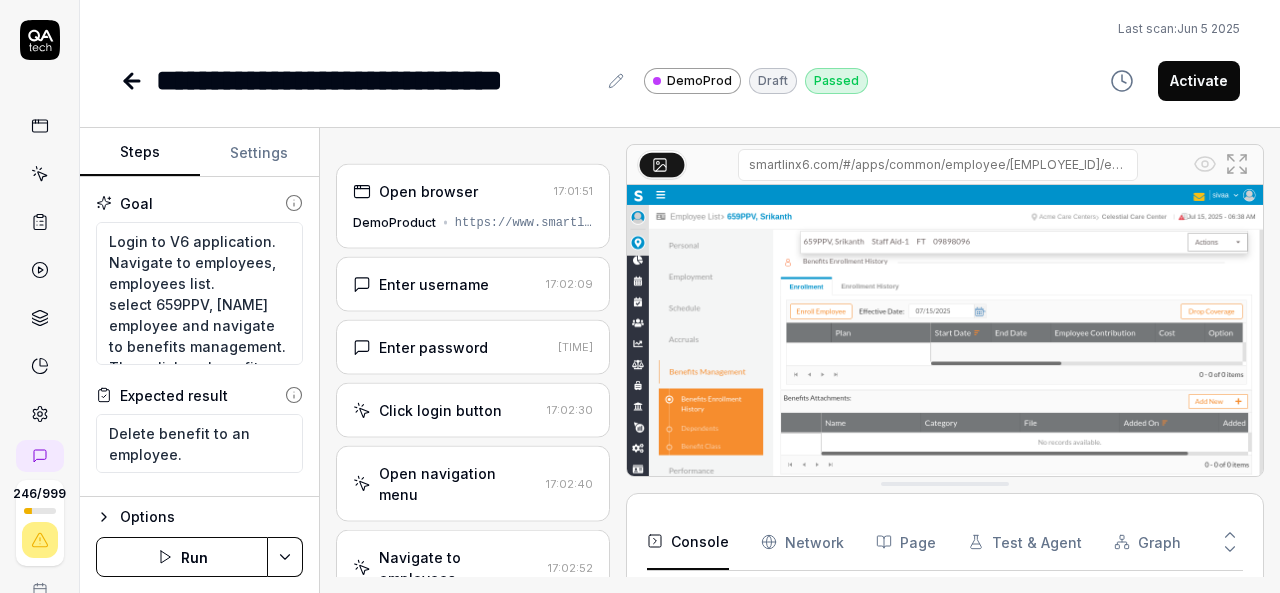 scroll, scrollTop: 242, scrollLeft: 0, axis: vertical 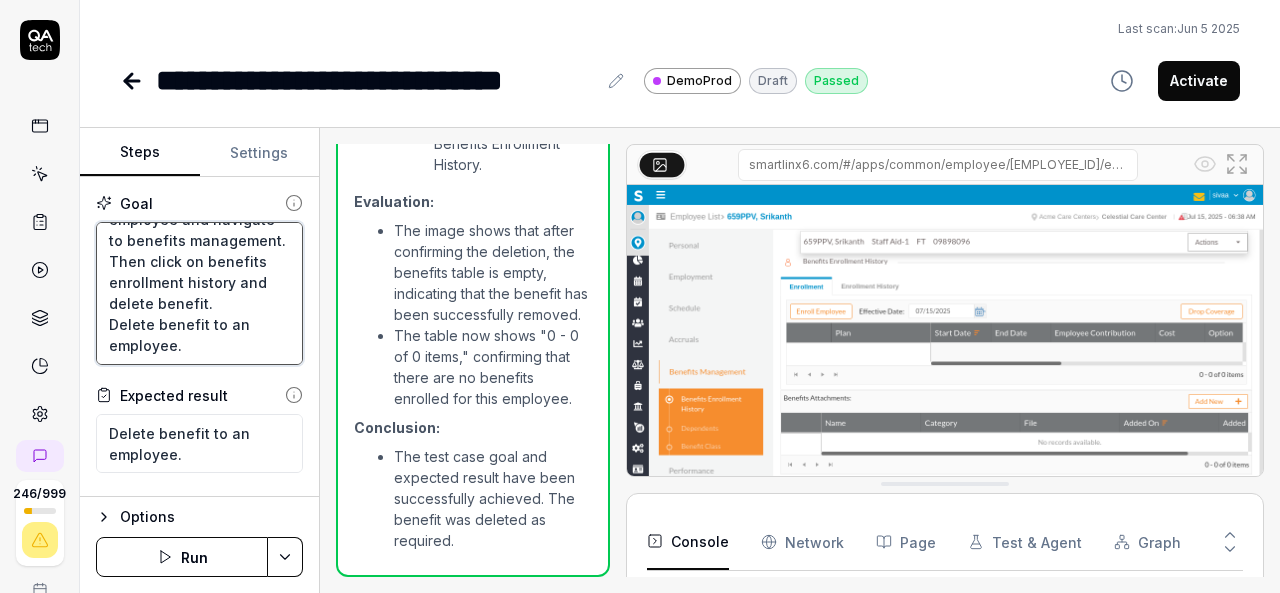 drag, startPoint x: 106, startPoint y: 241, endPoint x: 257, endPoint y: 389, distance: 211.43556 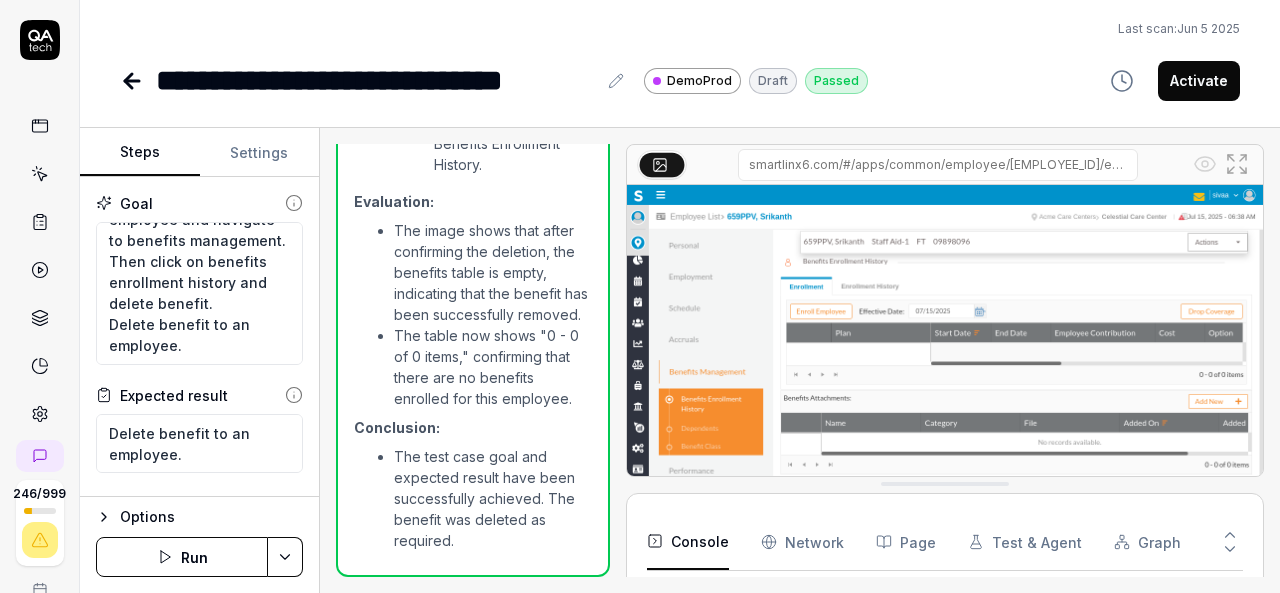 click 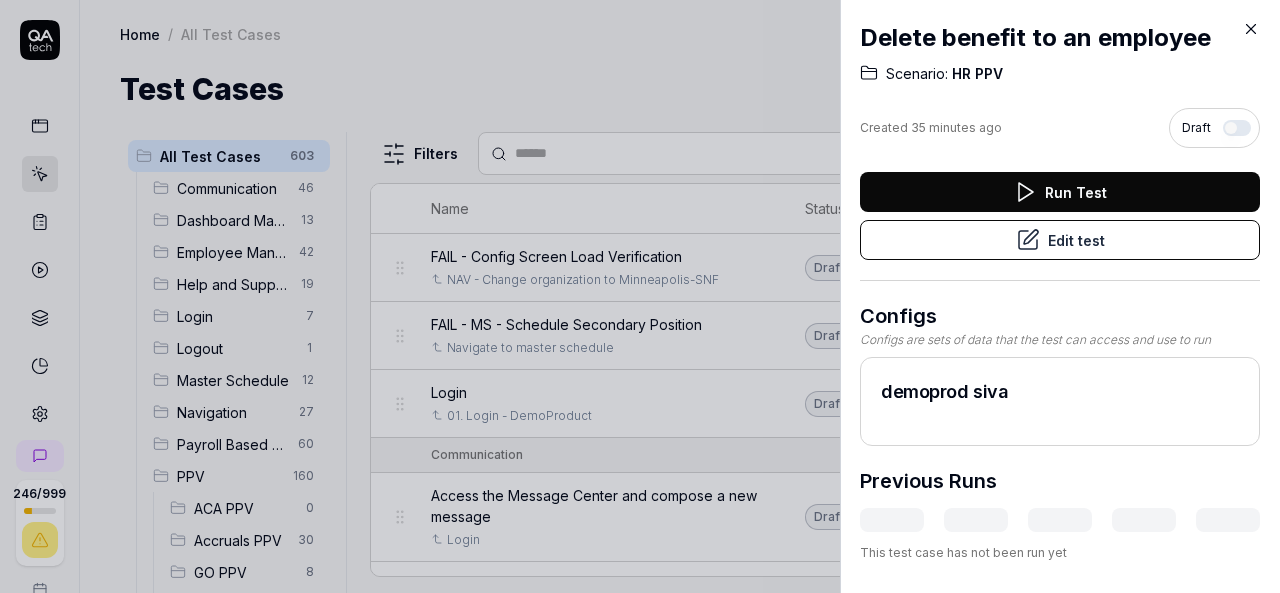 click at bounding box center [640, 296] 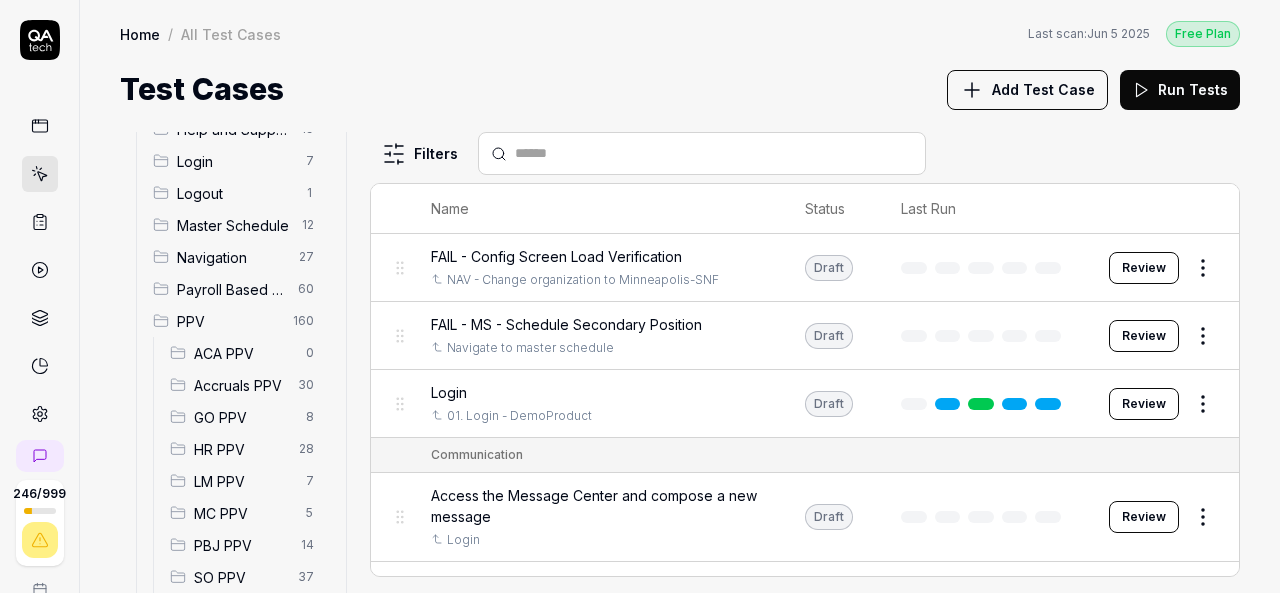 scroll, scrollTop: 300, scrollLeft: 0, axis: vertical 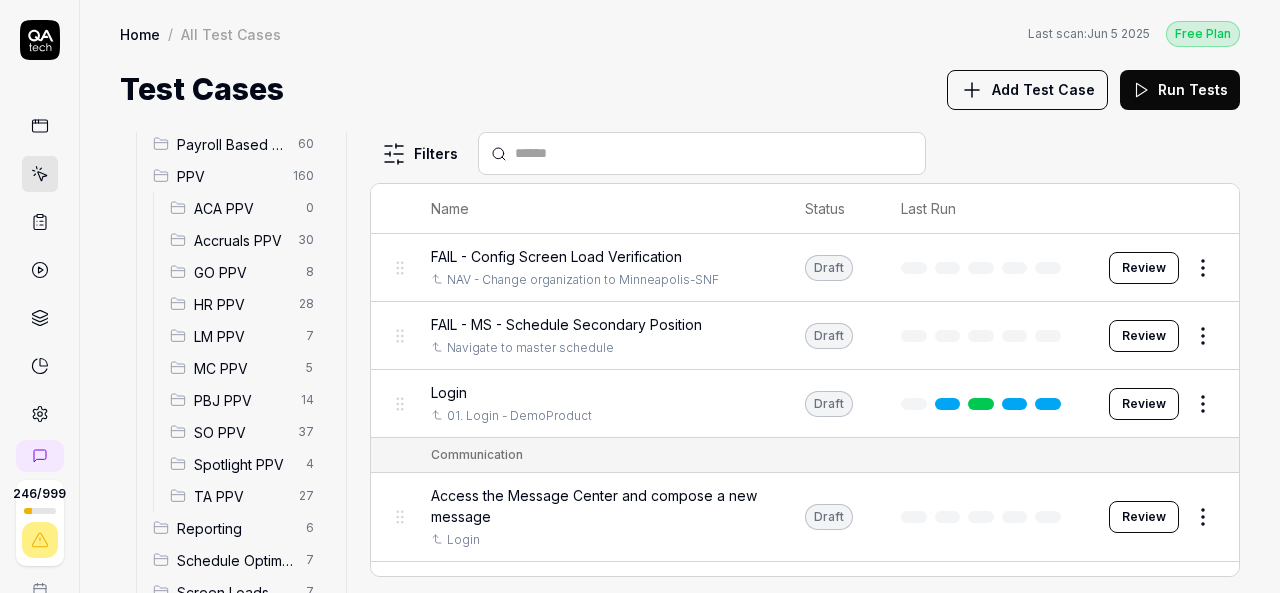 click on "HR PPV" at bounding box center [240, 304] 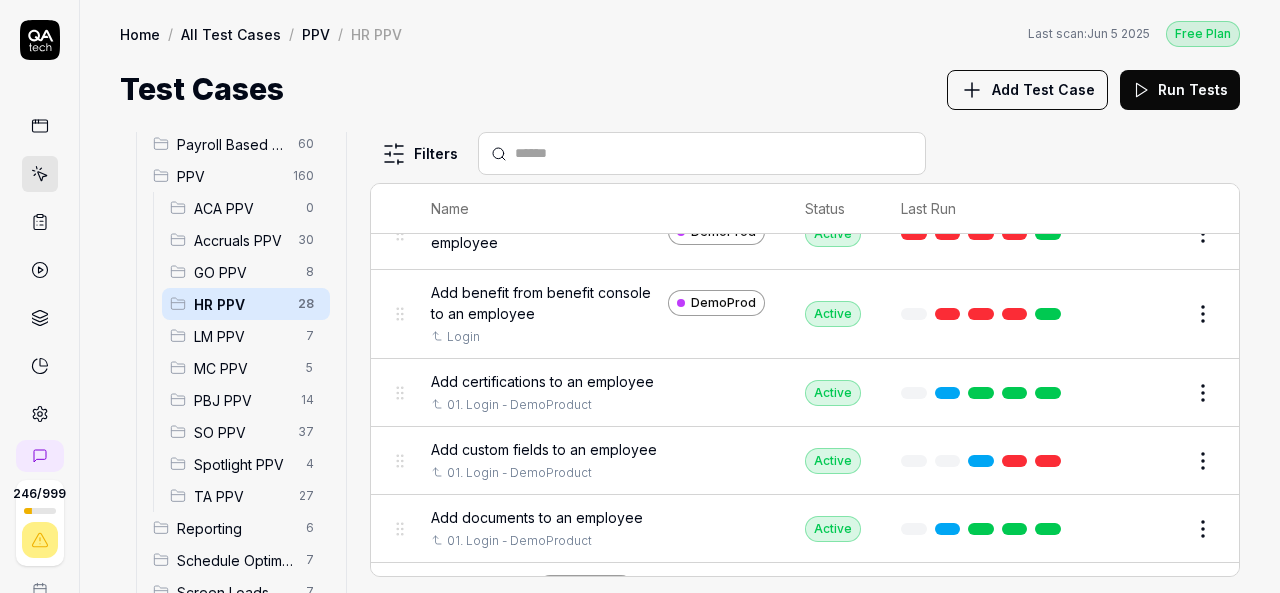 scroll, scrollTop: 0, scrollLeft: 0, axis: both 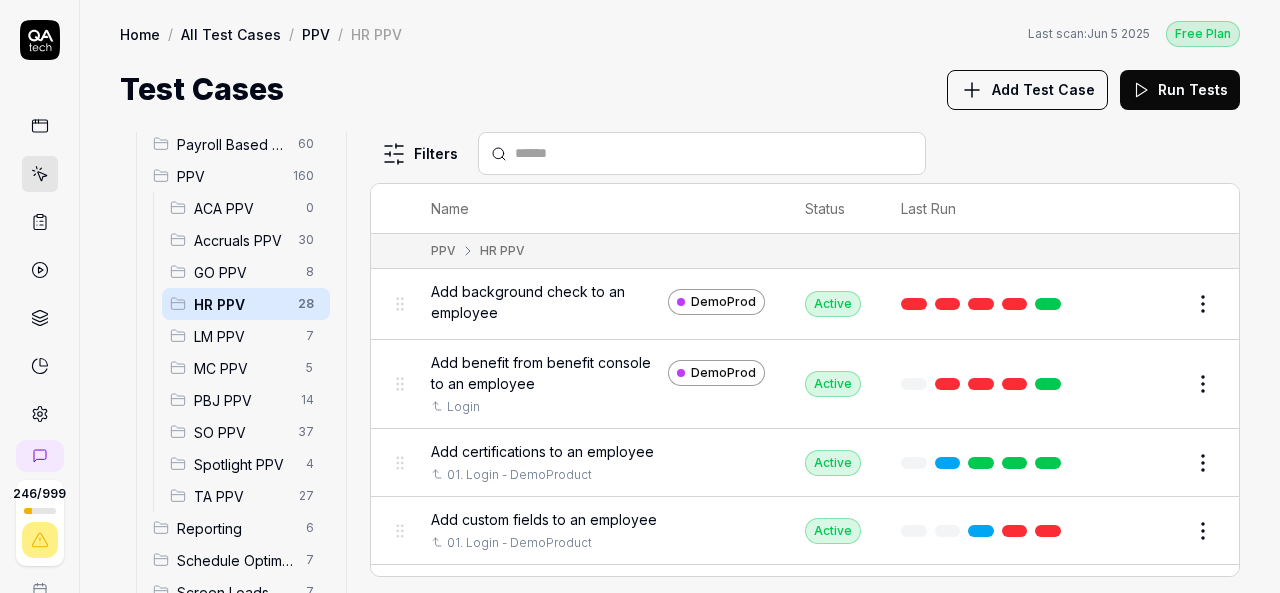 click on "Add Test Case" at bounding box center [1043, 89] 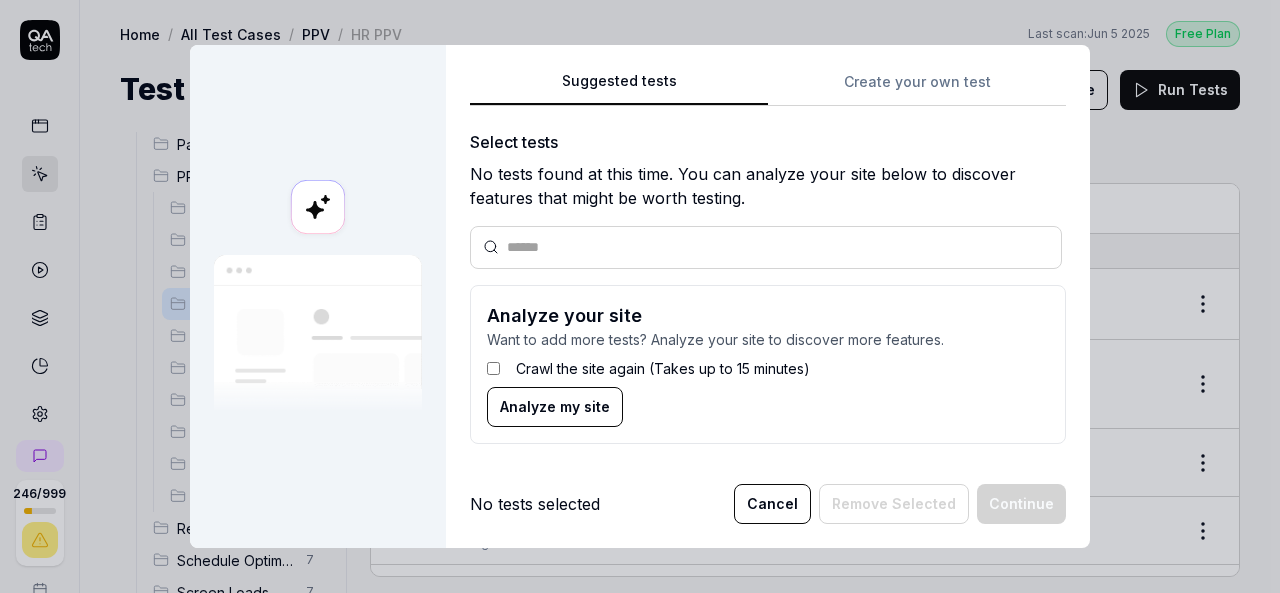 click on "Suggested tests Create your own test Select tests No tests found at this time. You can analyze your site below to discover features that might be worth testing. Analyze your site Want to add more tests? Analyze your site to discover more features. Crawl the site again (Takes up to 15 minutes) Analyze my site" at bounding box center [768, 264] 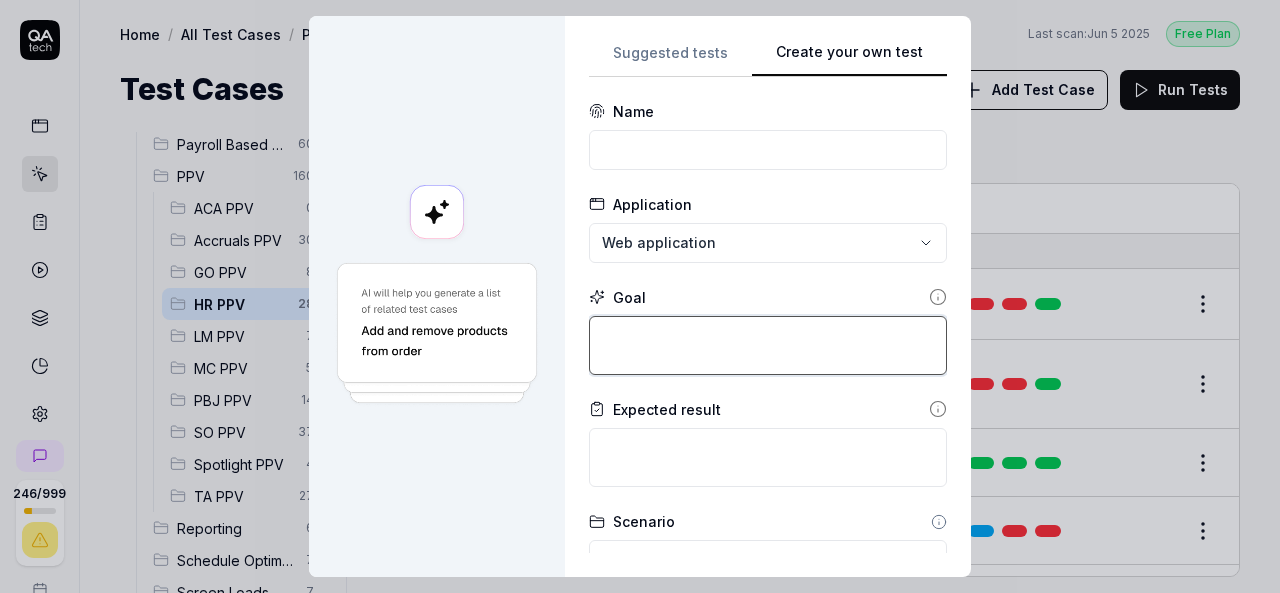 click at bounding box center [768, 345] 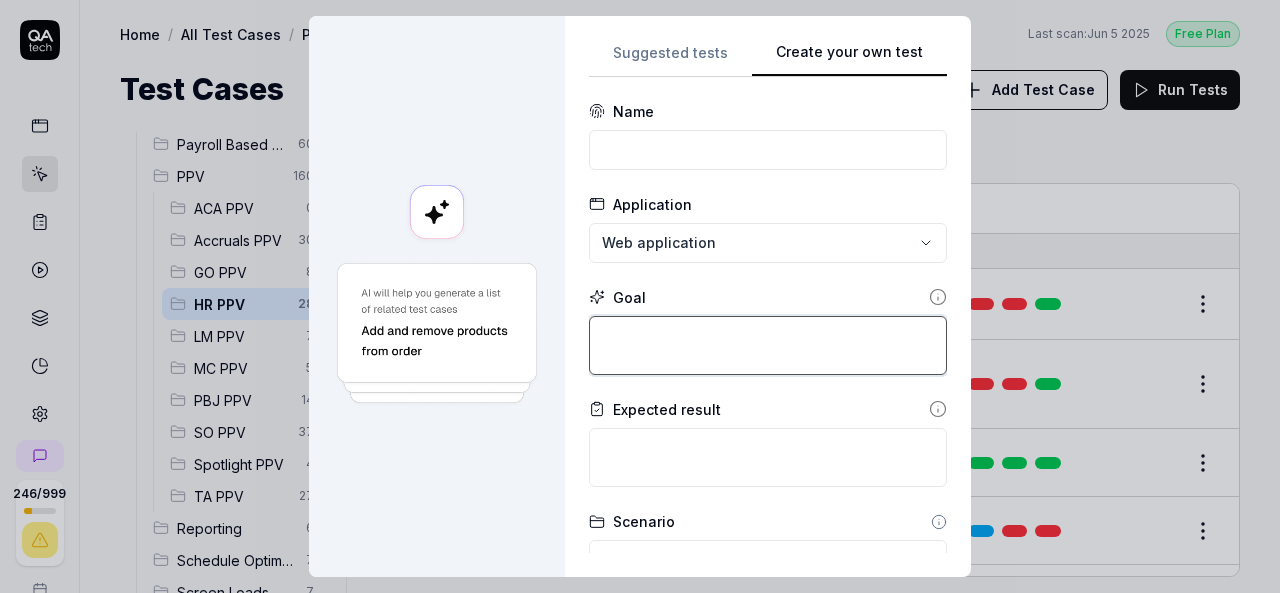 paste on "Login to V6 application.
Navigate to employees, employees list.
select 659PPV, [NAME] employee and navigate to benefits management.
Then click on benefits enrollment history and delete benefit.
Delete benefit to an employee." 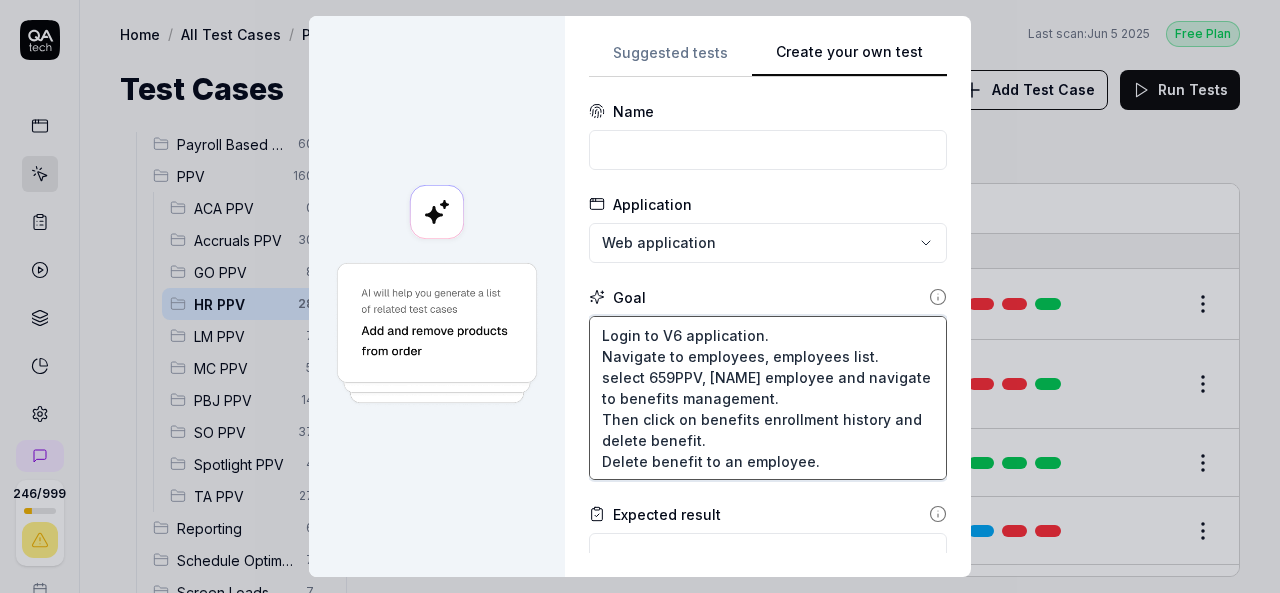 drag, startPoint x: 685, startPoint y: 417, endPoint x: 864, endPoint y: 419, distance: 179.01117 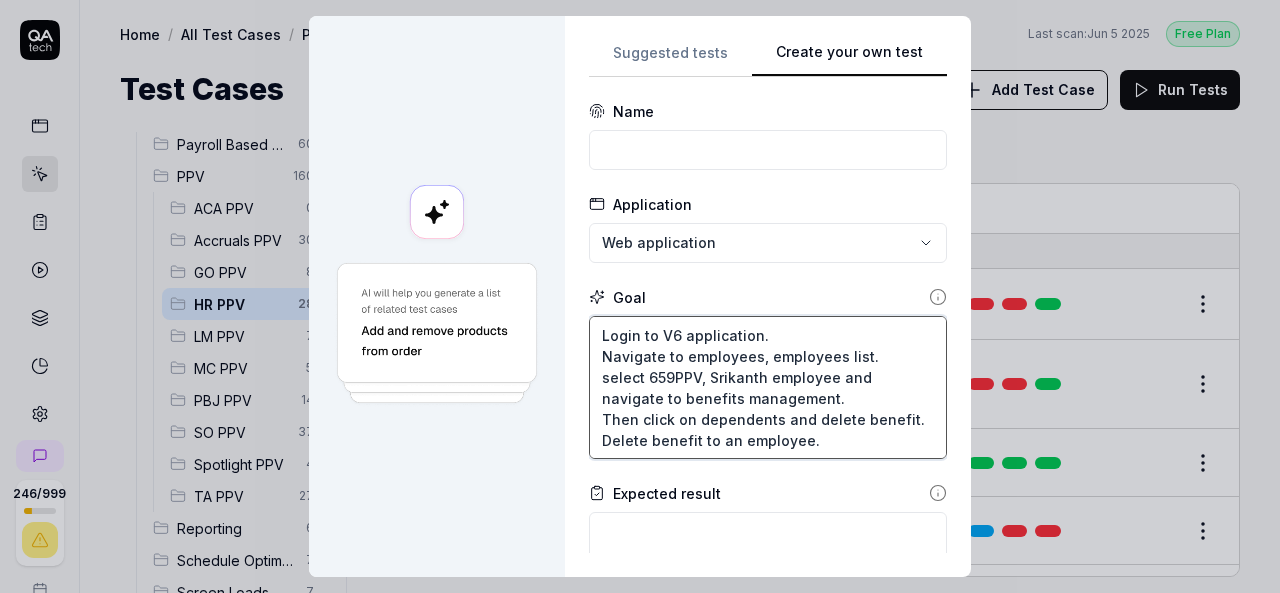 drag, startPoint x: 891, startPoint y: 417, endPoint x: 800, endPoint y: 429, distance: 91.787796 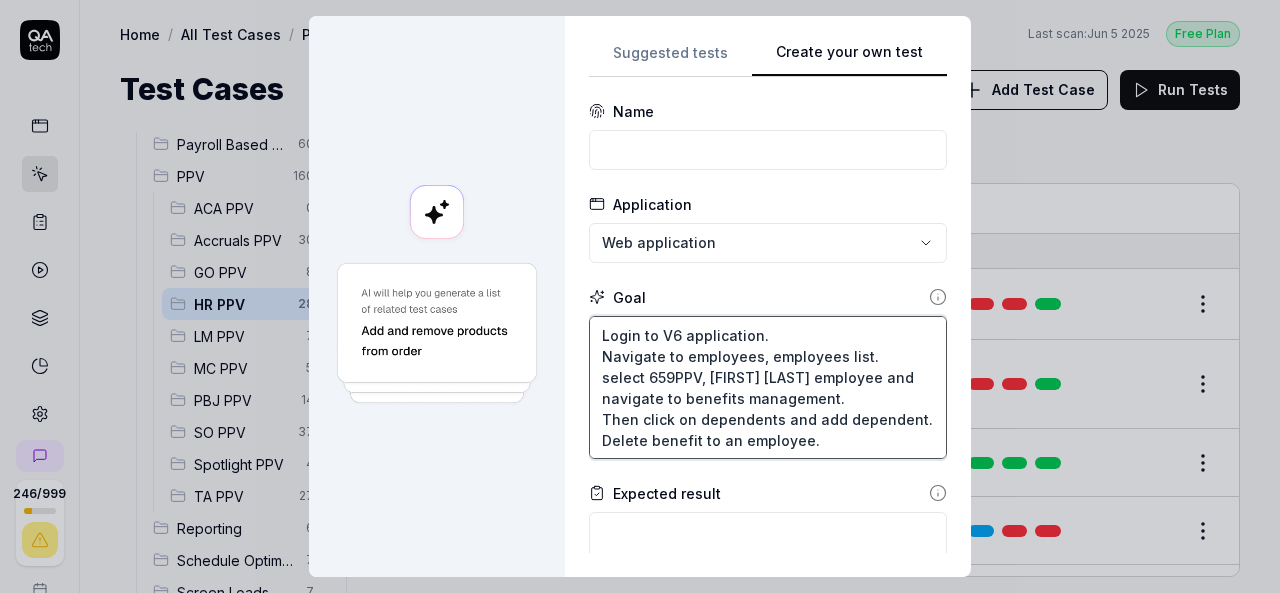 drag, startPoint x: 810, startPoint y: 441, endPoint x: 576, endPoint y: 463, distance: 235.0319 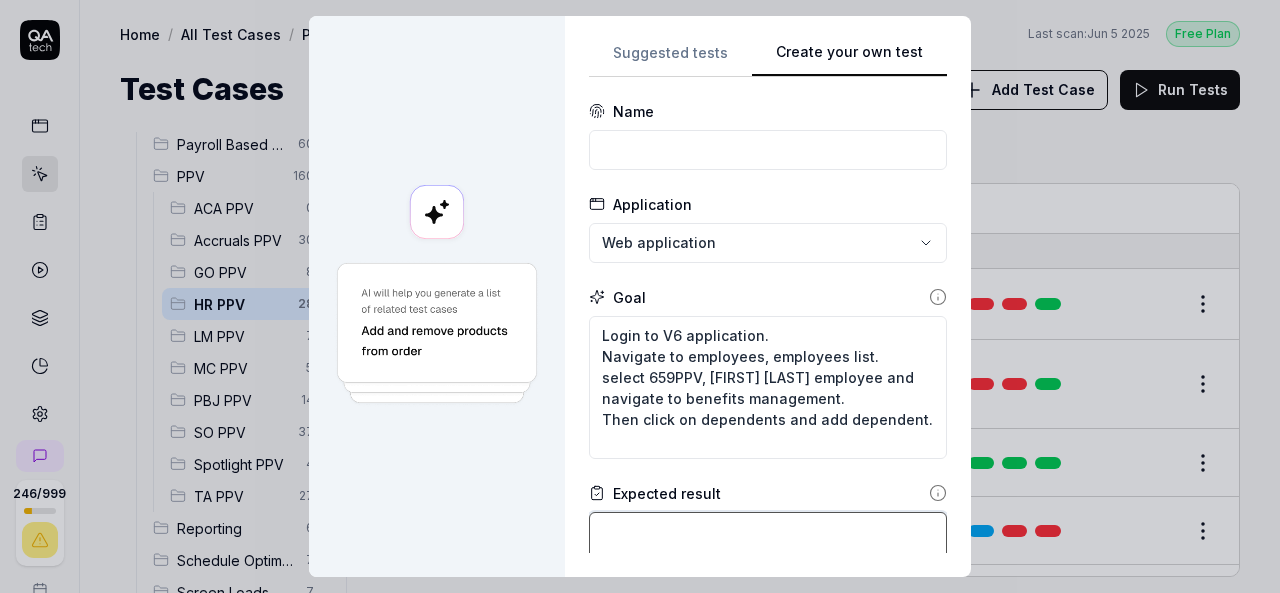 click at bounding box center (768, 541) 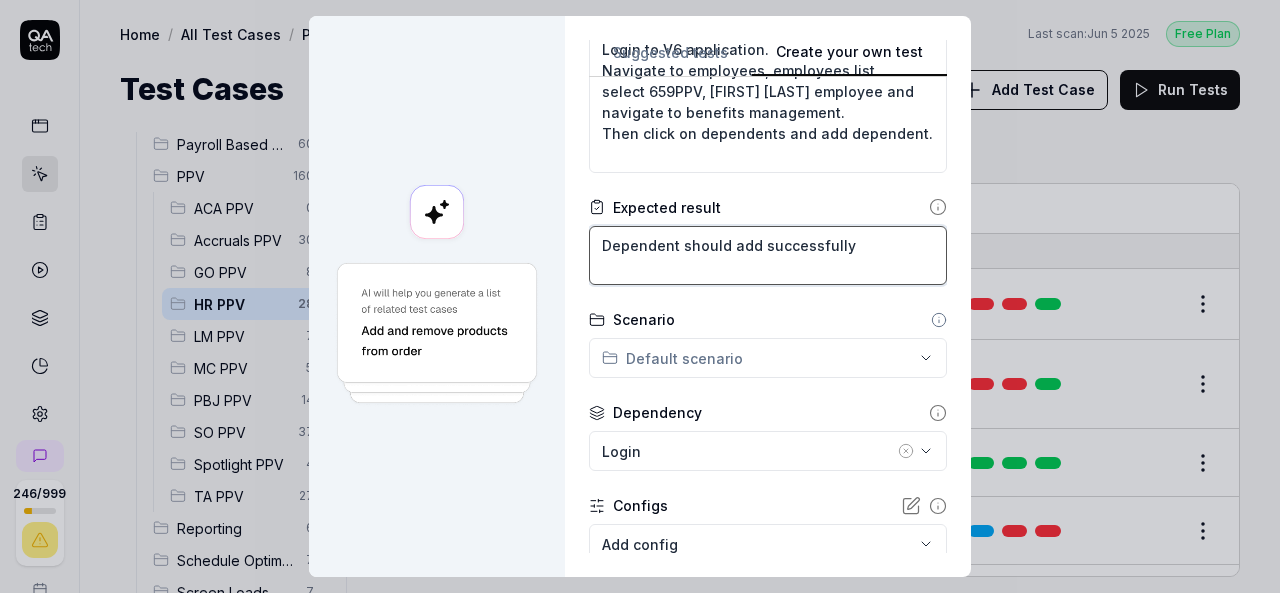 scroll, scrollTop: 300, scrollLeft: 0, axis: vertical 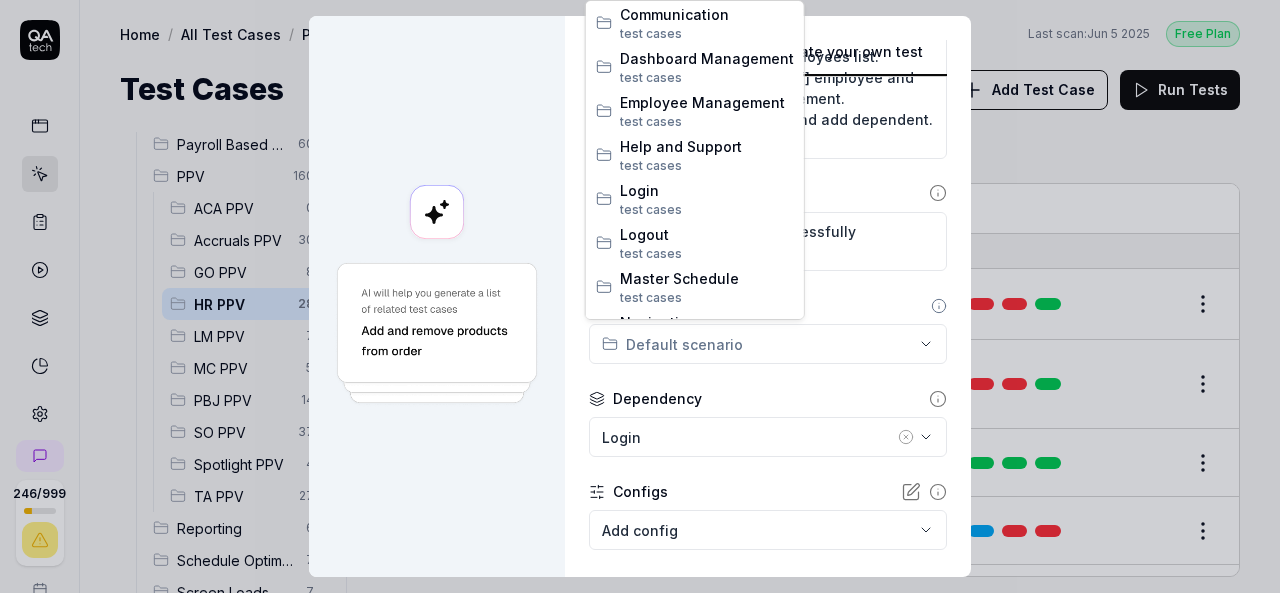click on "**********" at bounding box center [640, 296] 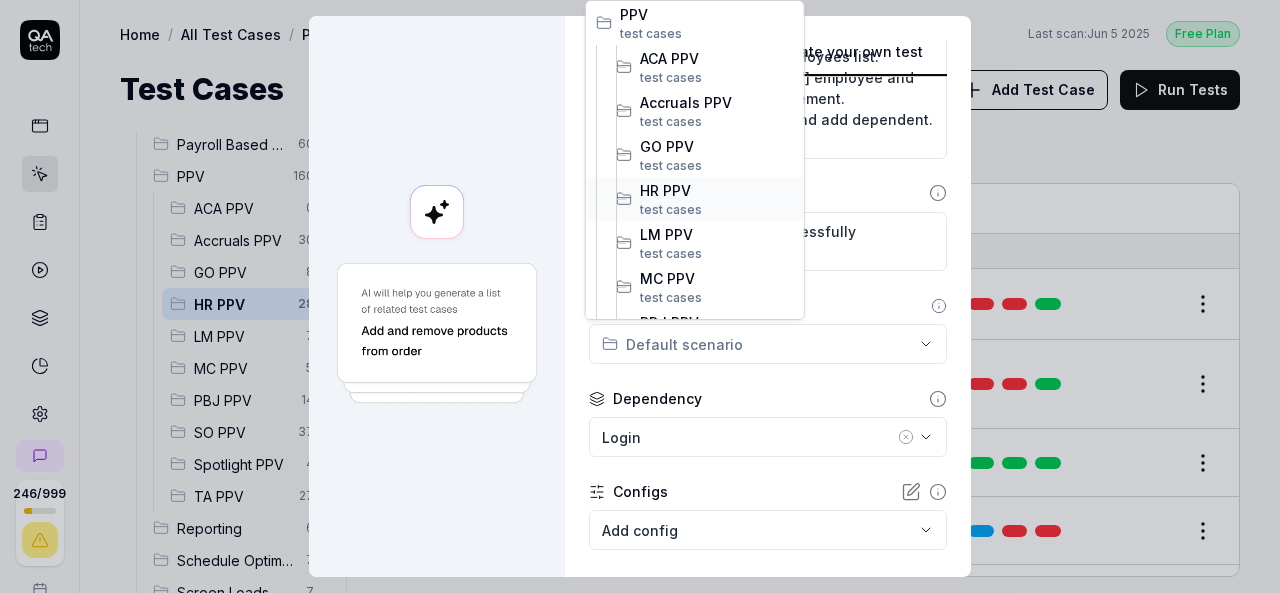scroll, scrollTop: 400, scrollLeft: 0, axis: vertical 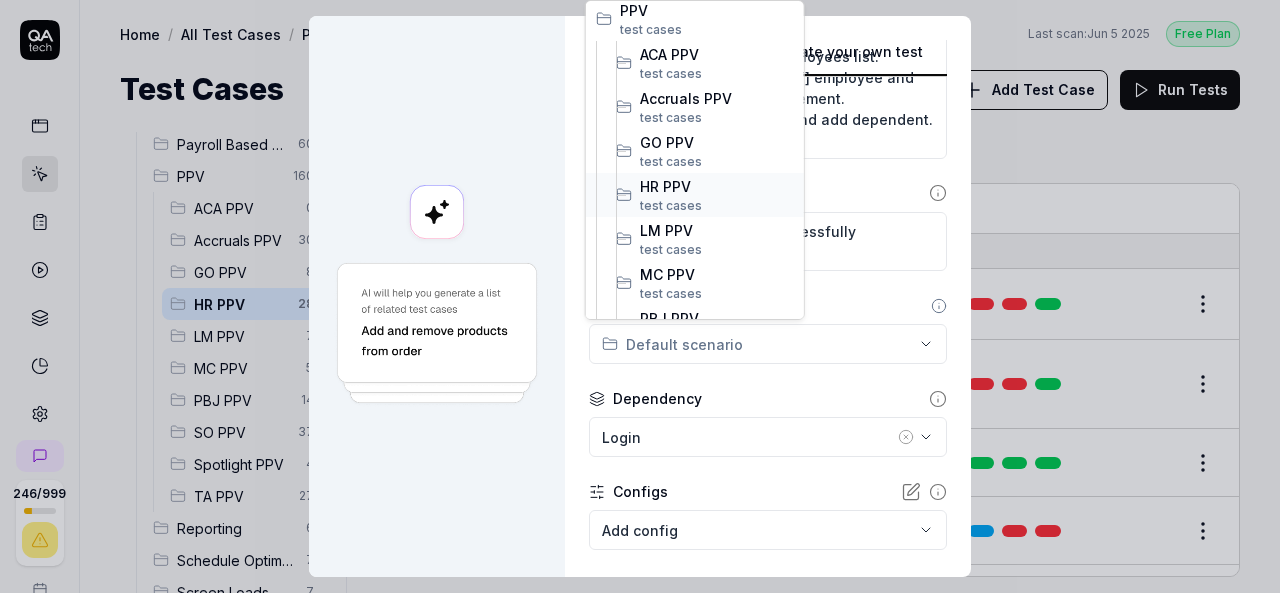 click on "HR PPV" at bounding box center [717, 186] 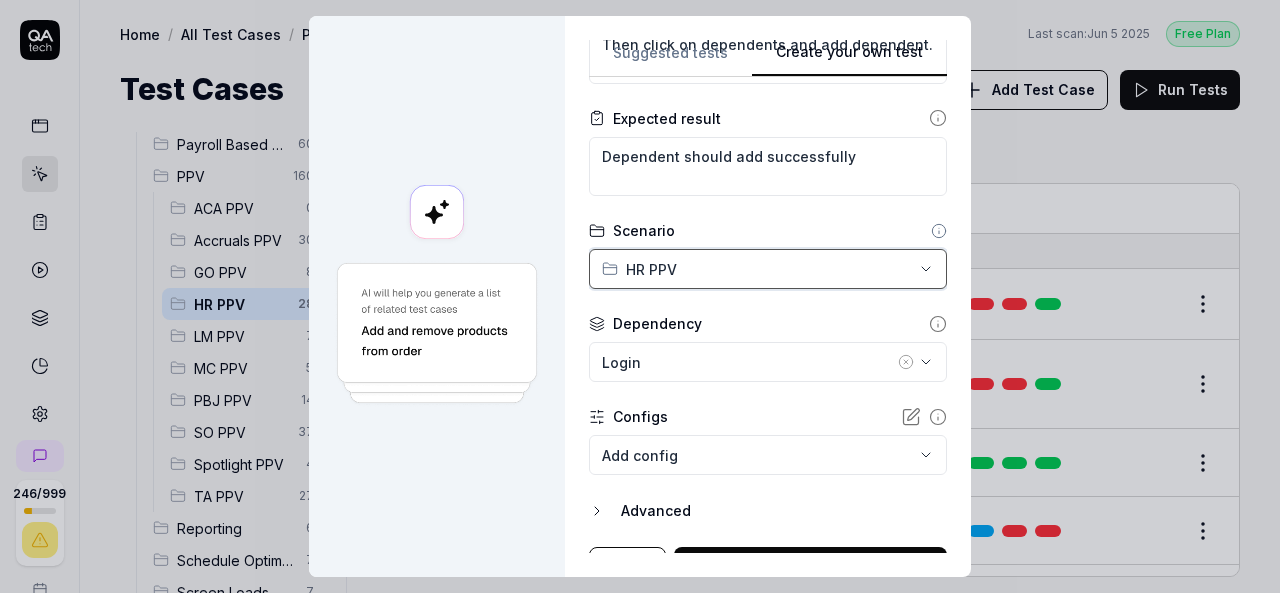 scroll, scrollTop: 400, scrollLeft: 0, axis: vertical 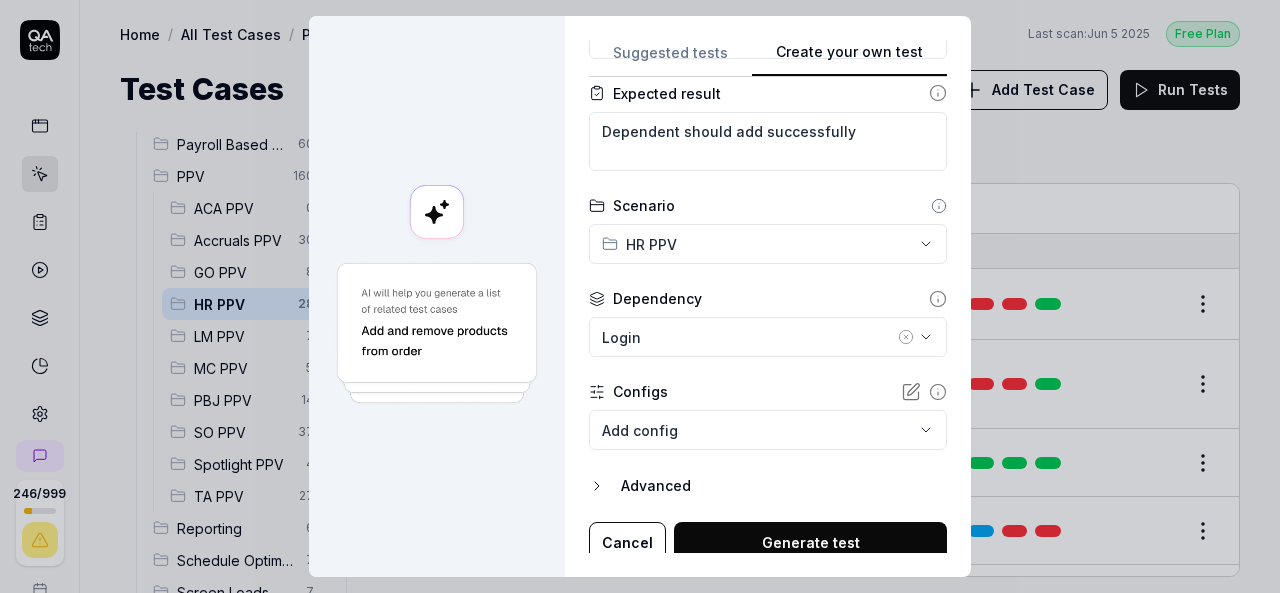 click 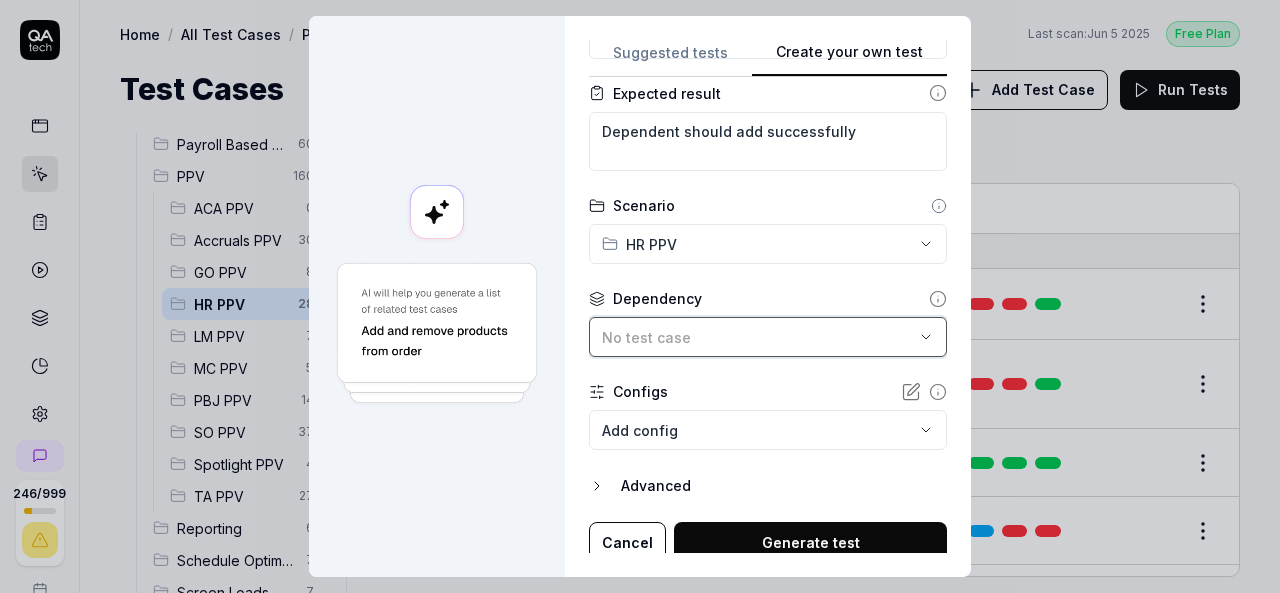 scroll, scrollTop: 408, scrollLeft: 0, axis: vertical 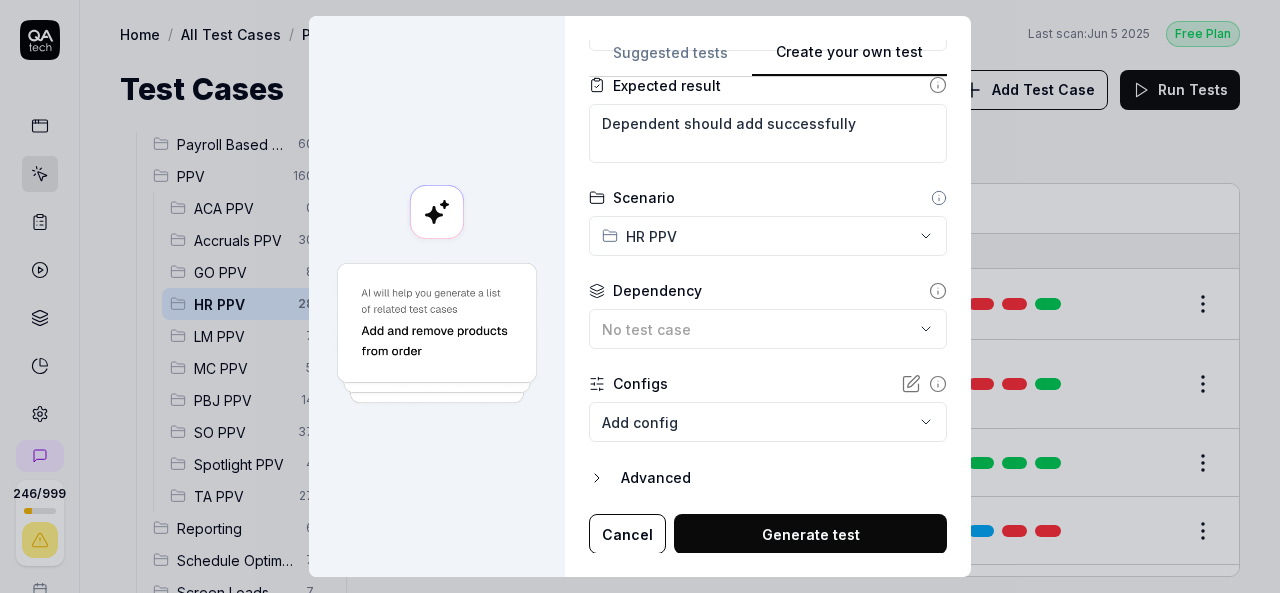 click on "246  /  999 s S Home / All Test Cases / PPV / HR PPV Home / All Test Cases / PPV / HR PPV Last scan:  Jun 5 2025 Free Plan Test Cases Add Test Case Run Tests All Test Cases 603 Communication 46 Dashboard Management 13 Employee Management 42 Help and Support 19 Login 7 Logout 1 Master Schedule 12 Navigation 27 Payroll Based Journal 60 PPV 160 ACA PPV 0 Accruals PPV 30 GO PPV 8 HR PPV 28 LM PPV 7 MC PPV 5 PBJ PPV 14 SO PPV 37 Spotlight PPV 4 TA PPV 27 Reporting 6 Schedule Optimizer 7 Screen Loads 7 TestPPV 0 Time & Attendance 192 User Profile 1 Filters Name Status Last Run PPV HR PPV Add background check to an employee DemoProd Active Edit Add benefit from benefit console to an employee DemoProd Login Active Edit Add certifications to an employee 01. Login - DemoProduct Active Edit Add custom fields to an employee 01. Login - DemoProduct Active Edit Add documents to an employee 01. Login - DemoProduct Active Edit Add employee DemoProd Login with Siva credentials on demo prod Active Edit Active Edit" at bounding box center (640, 296) 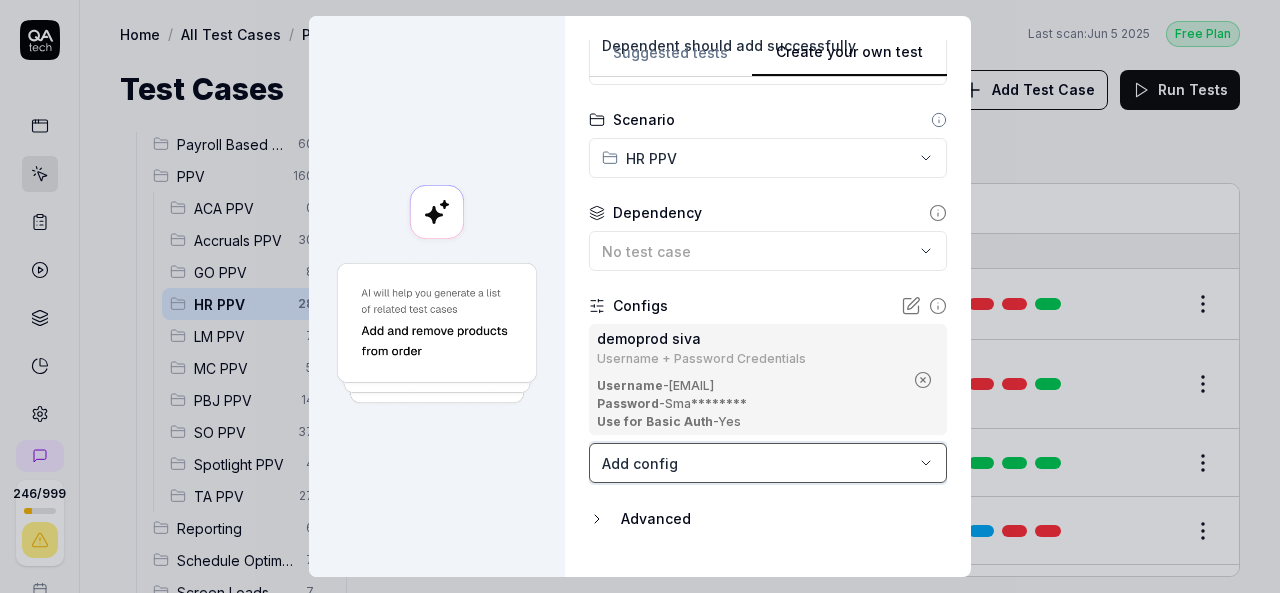 scroll, scrollTop: 527, scrollLeft: 0, axis: vertical 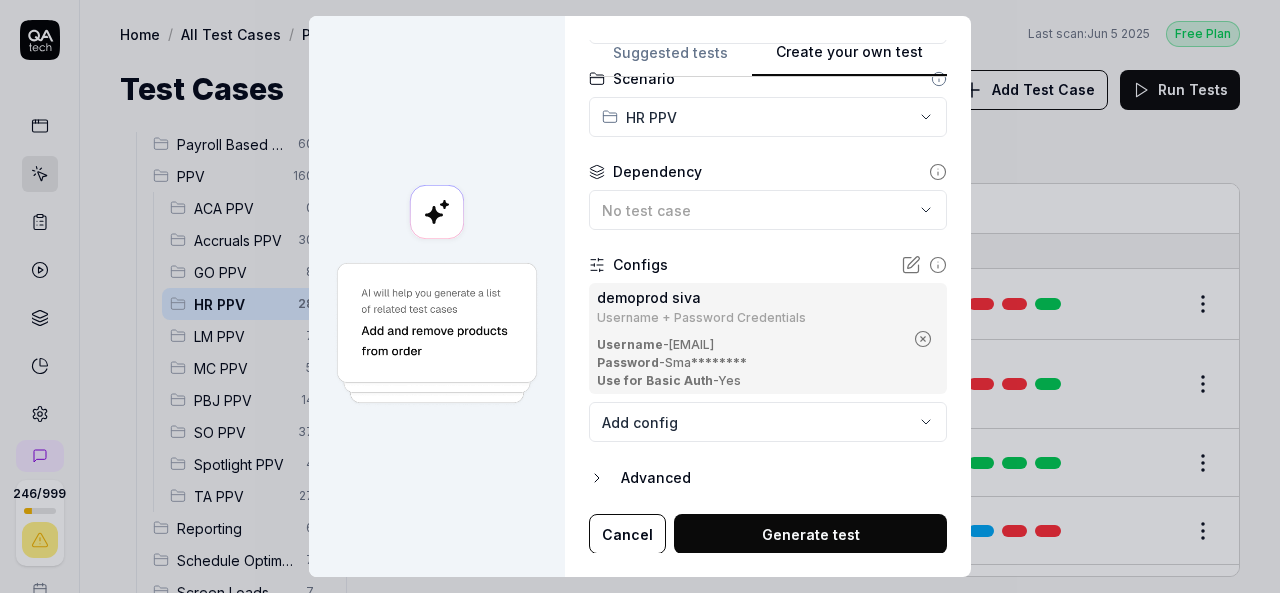 click on "Generate test" at bounding box center (810, 534) 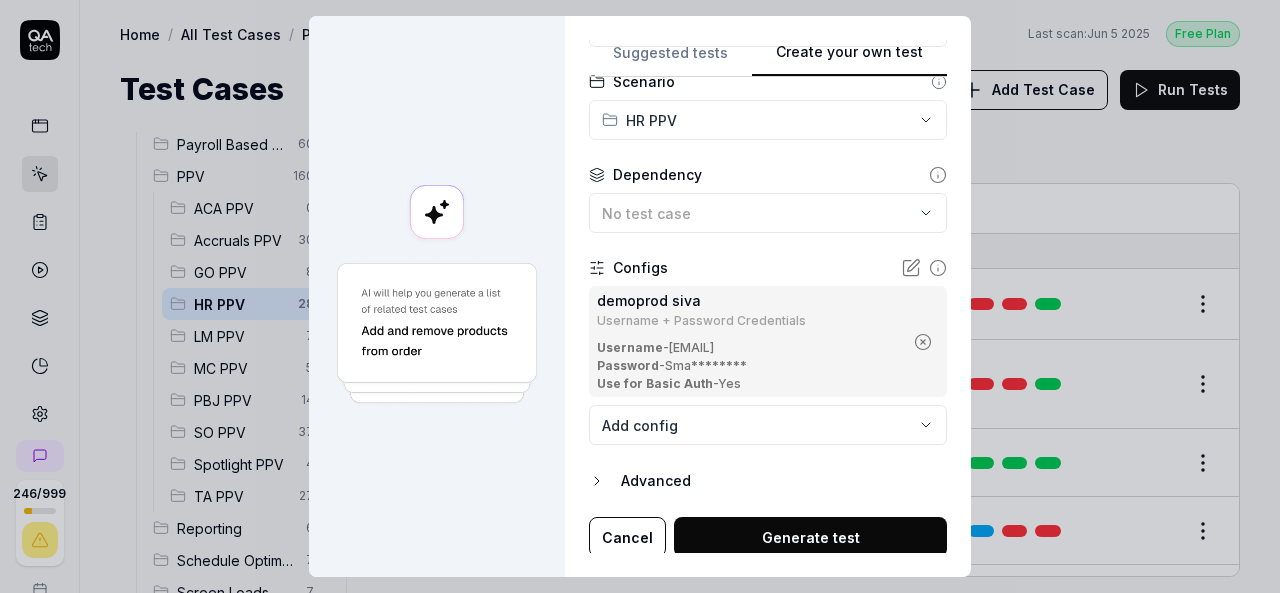 scroll, scrollTop: 527, scrollLeft: 0, axis: vertical 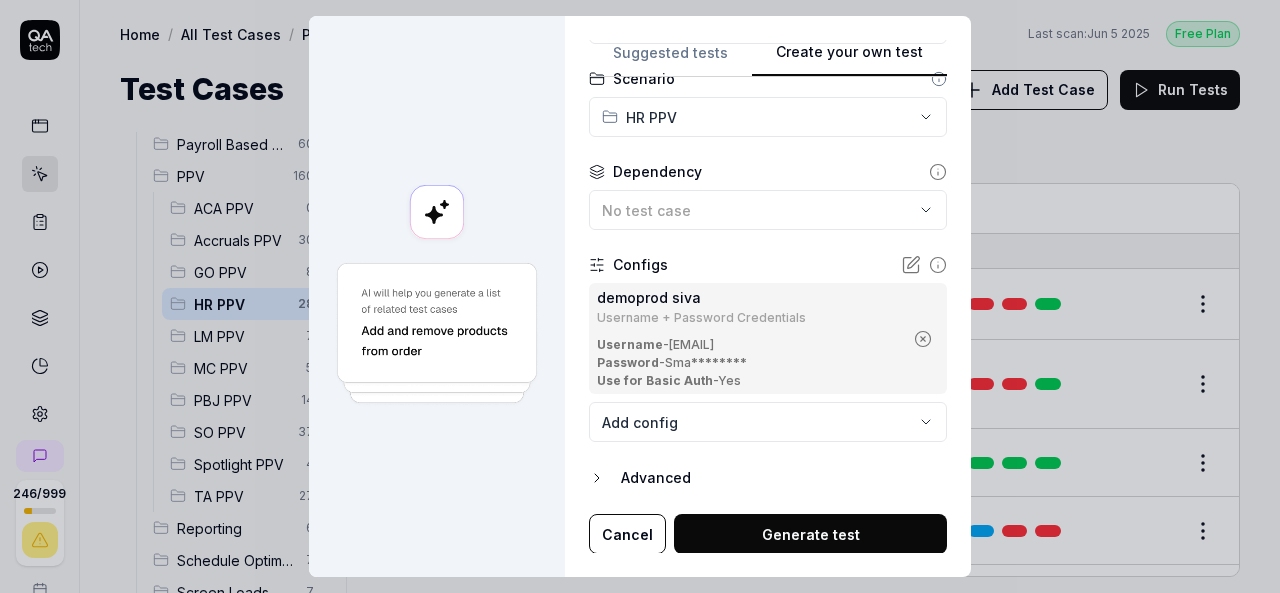click on "Generate test" at bounding box center [810, 534] 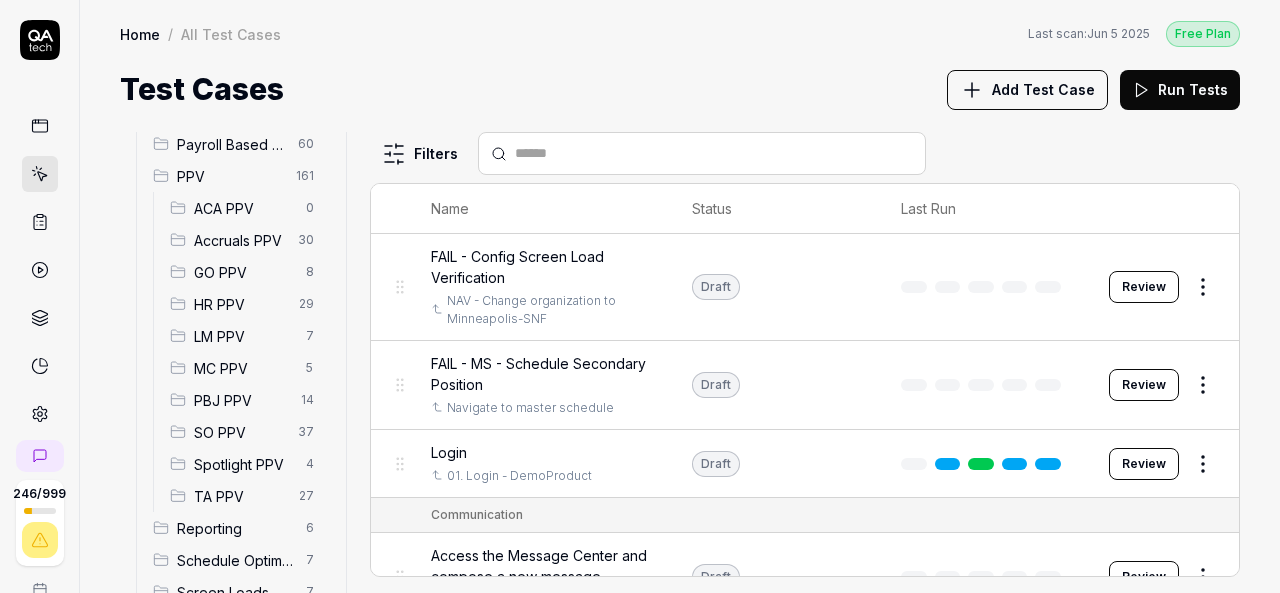 click on "HR PPV" at bounding box center (240, 304) 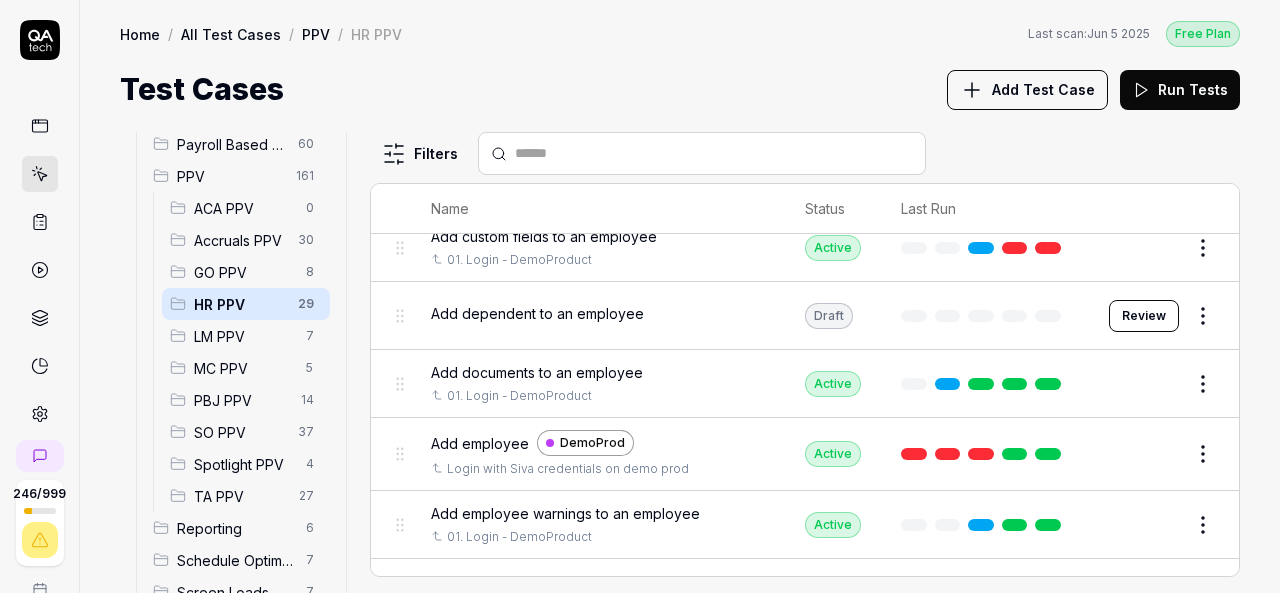 scroll, scrollTop: 300, scrollLeft: 0, axis: vertical 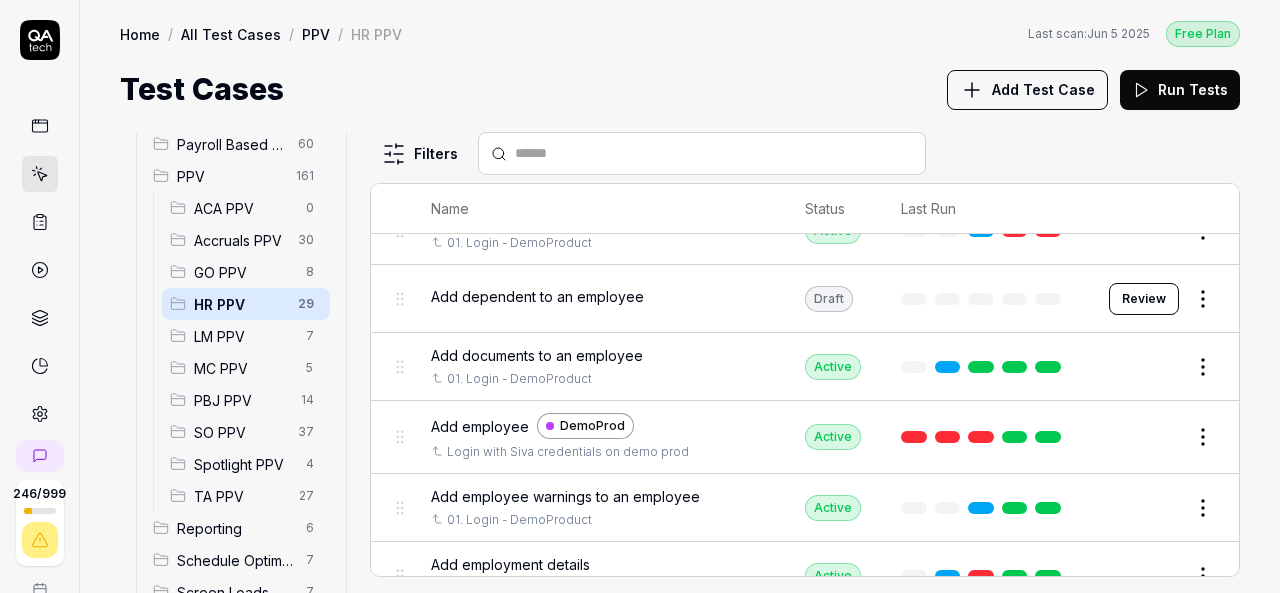 click on "Review" at bounding box center [1144, 299] 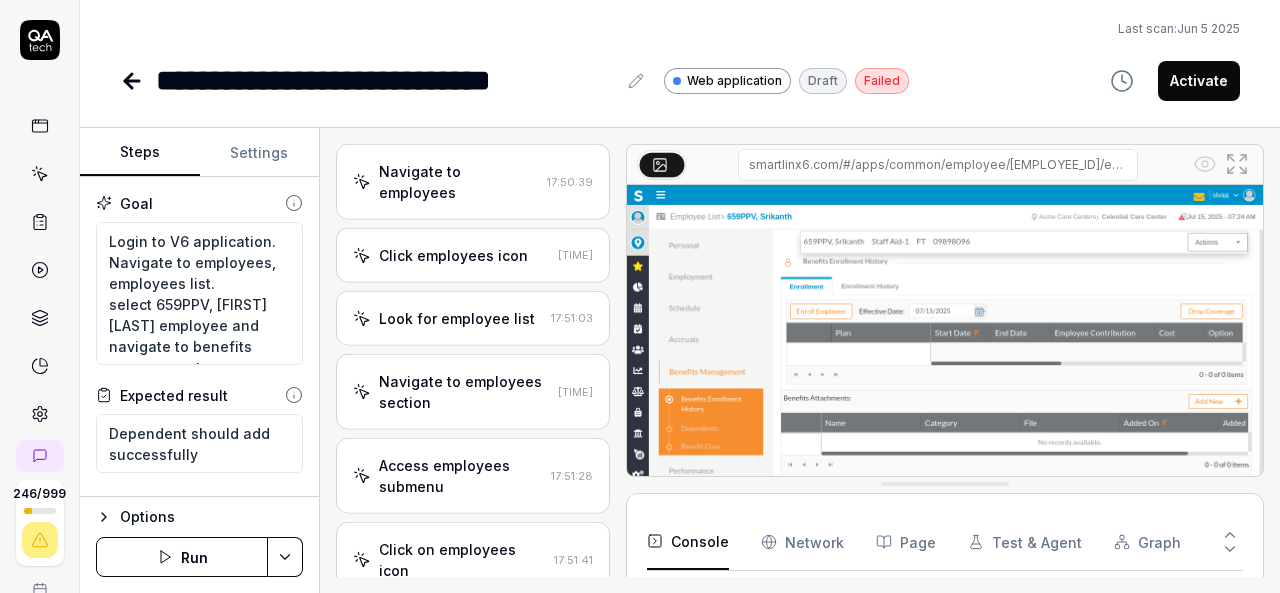 scroll, scrollTop: 827, scrollLeft: 0, axis: vertical 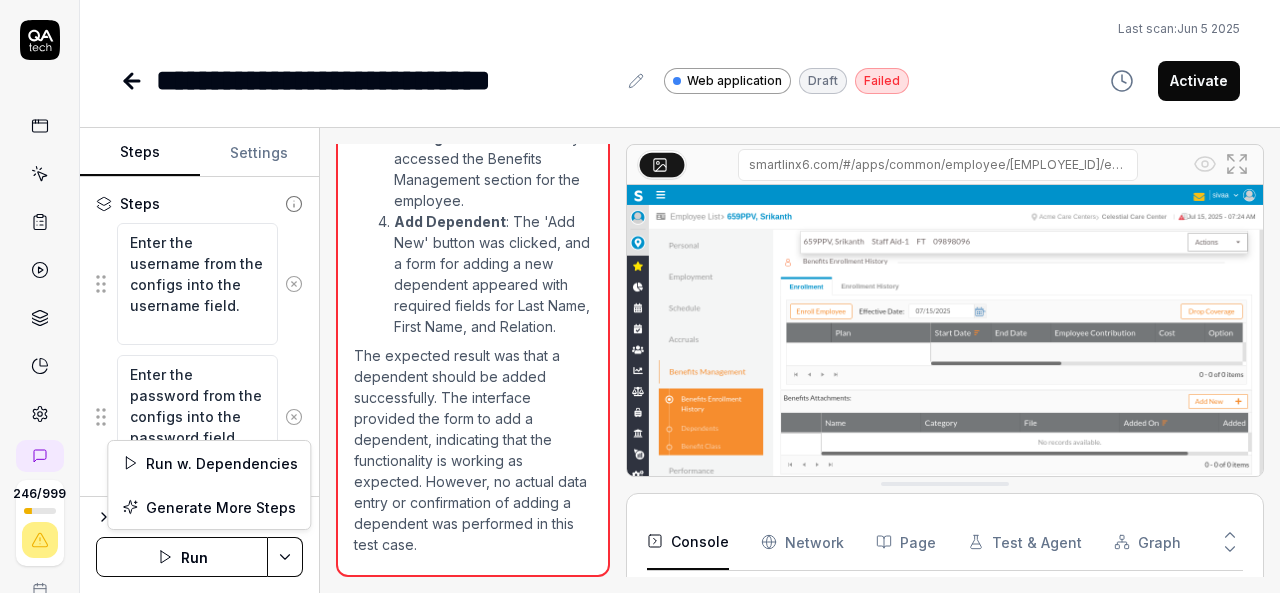 click on "**********" at bounding box center [640, 296] 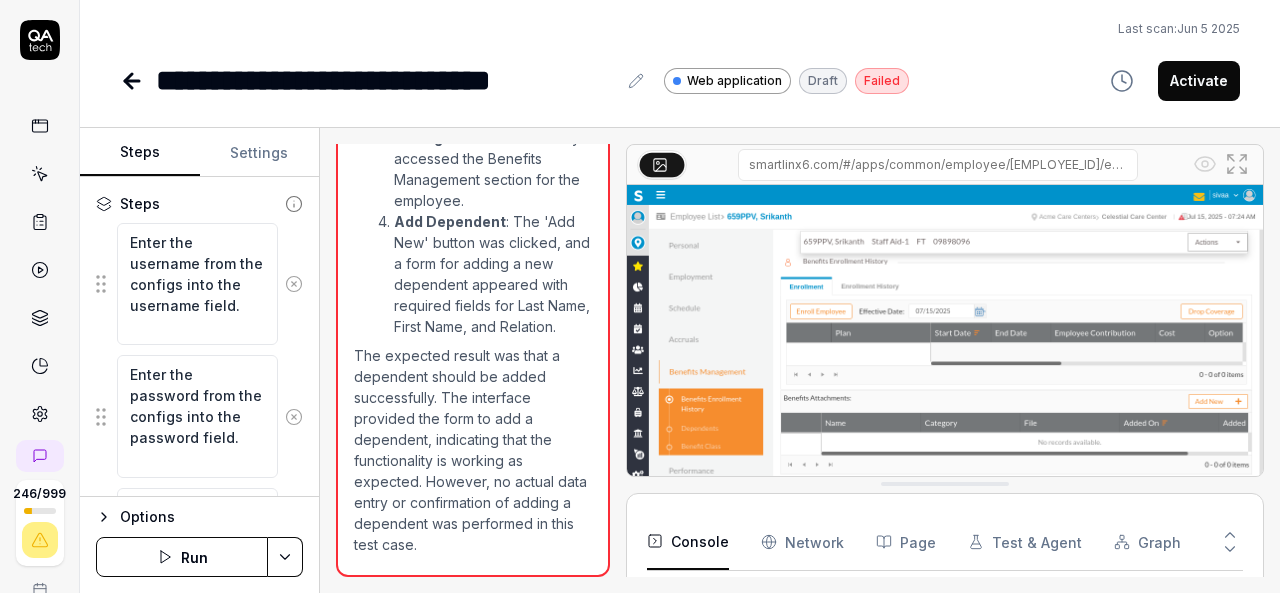 drag, startPoint x: 39, startPoint y: 187, endPoint x: 33, endPoint y: 175, distance: 13.416408 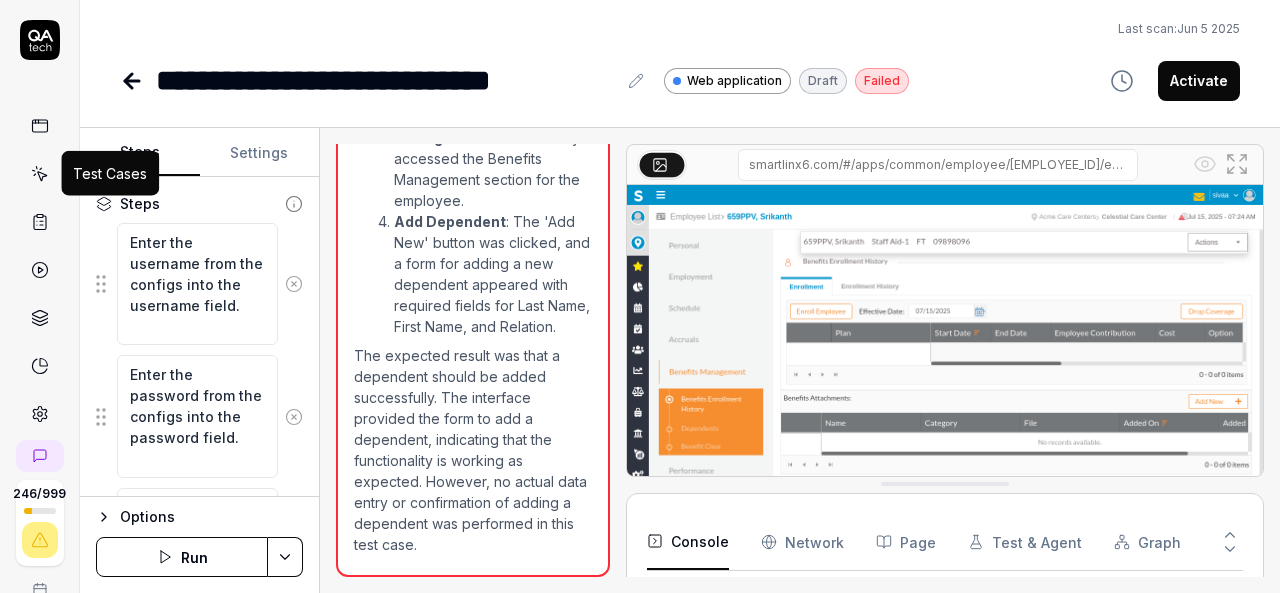 click 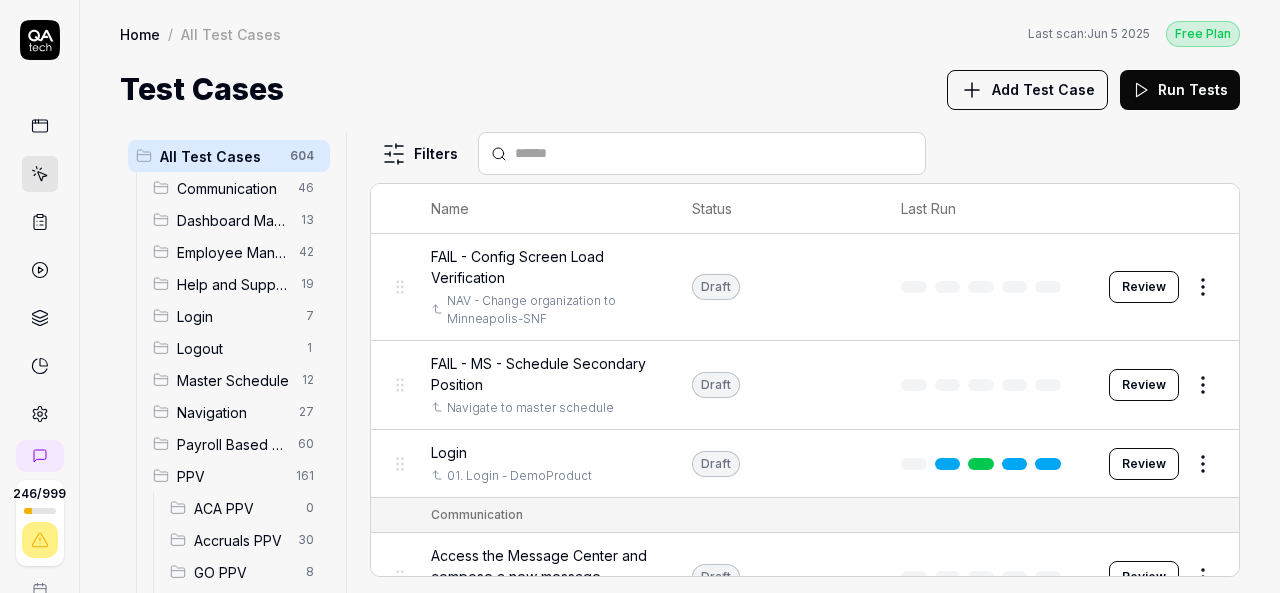 scroll, scrollTop: 200, scrollLeft: 0, axis: vertical 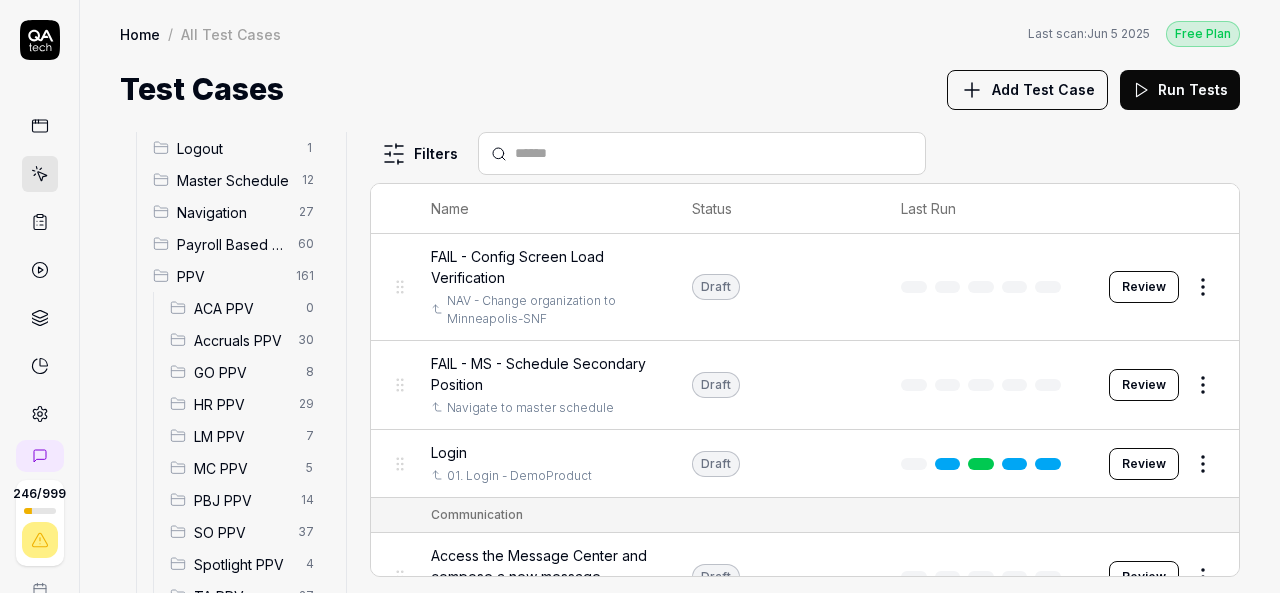 click on "HR PPV" at bounding box center (240, 404) 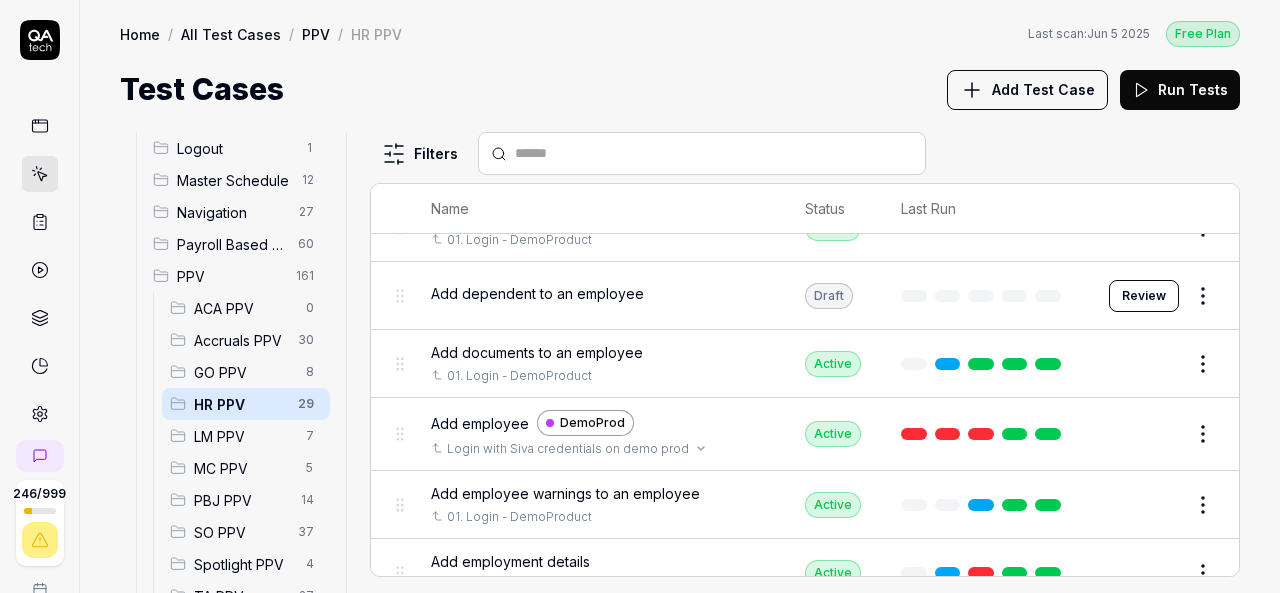 scroll, scrollTop: 203, scrollLeft: 0, axis: vertical 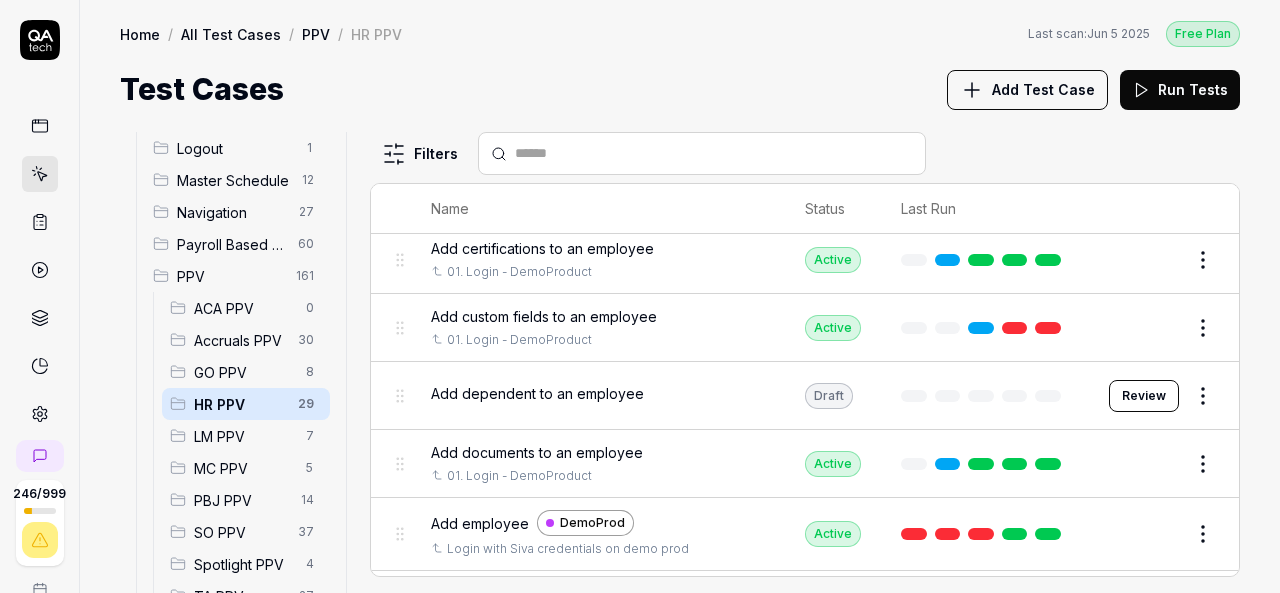 click on "Add dependent to an employee" at bounding box center [537, 393] 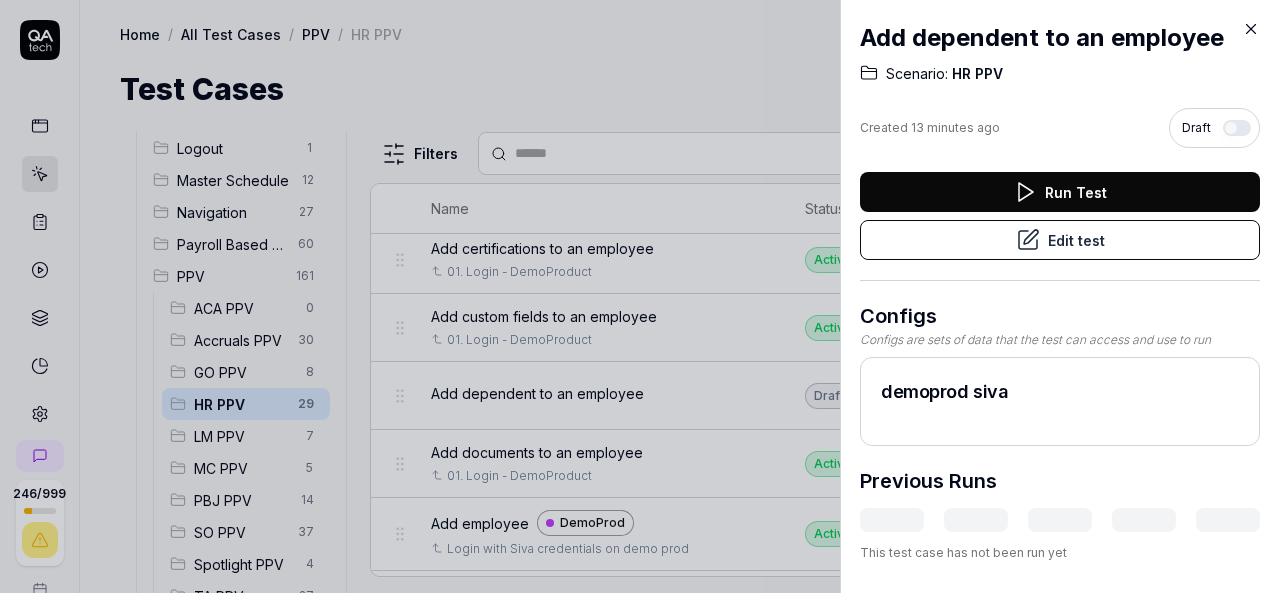 click on "Run Test" at bounding box center [1060, 192] 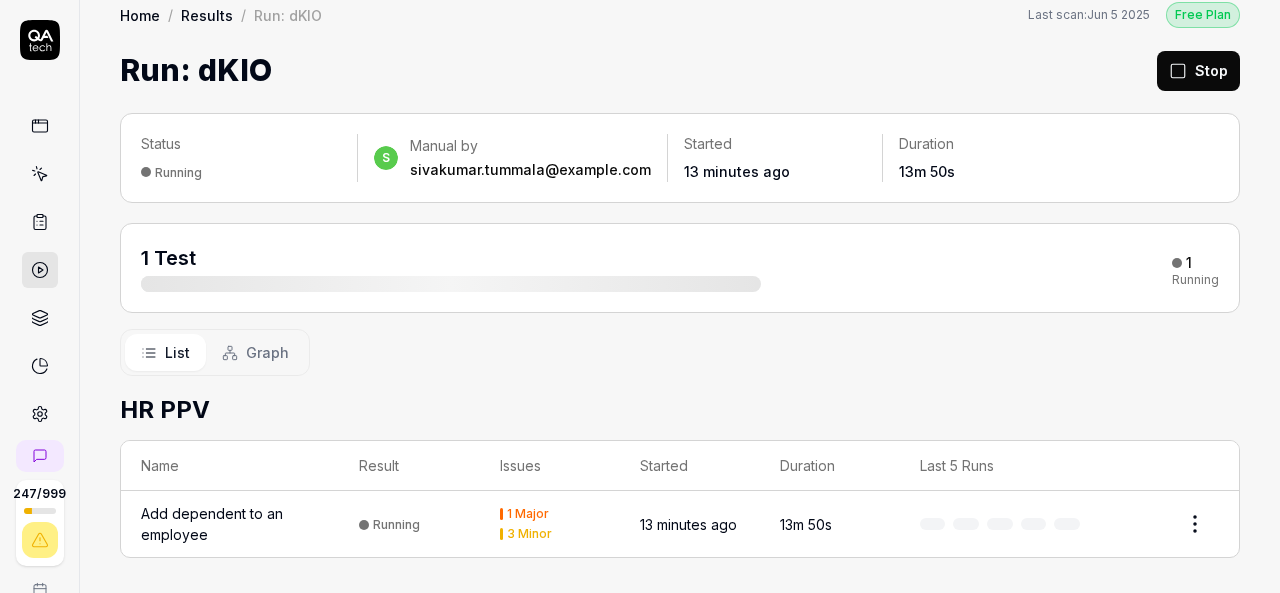 scroll, scrollTop: 0, scrollLeft: 0, axis: both 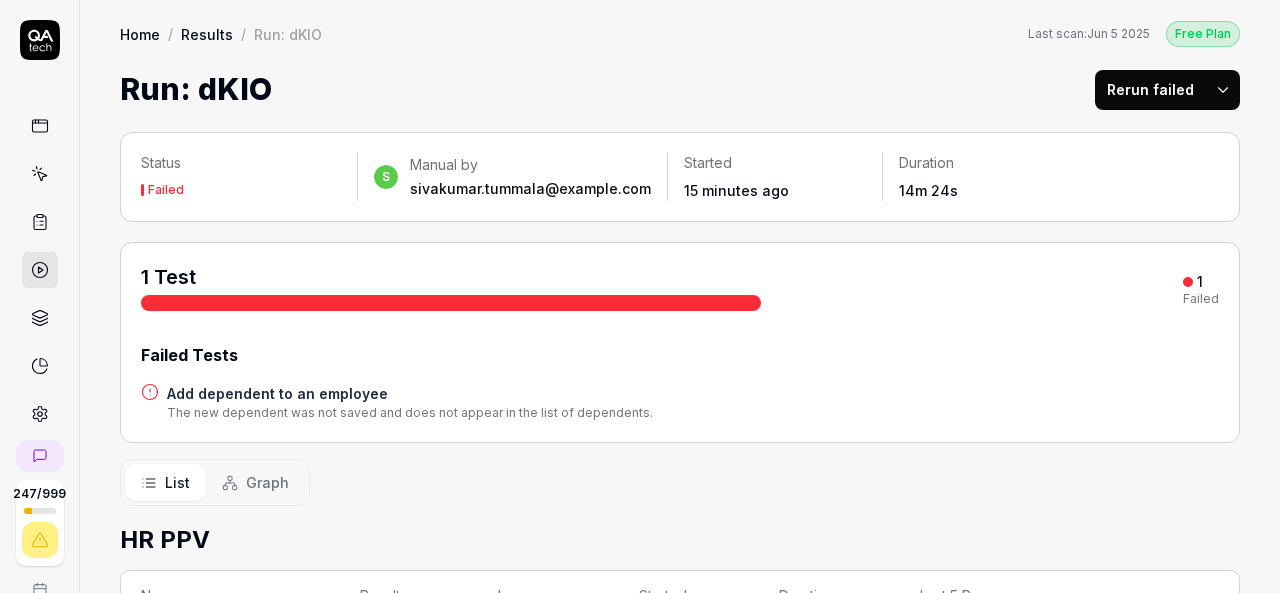 click on "Add dependent to an employee" at bounding box center [410, 393] 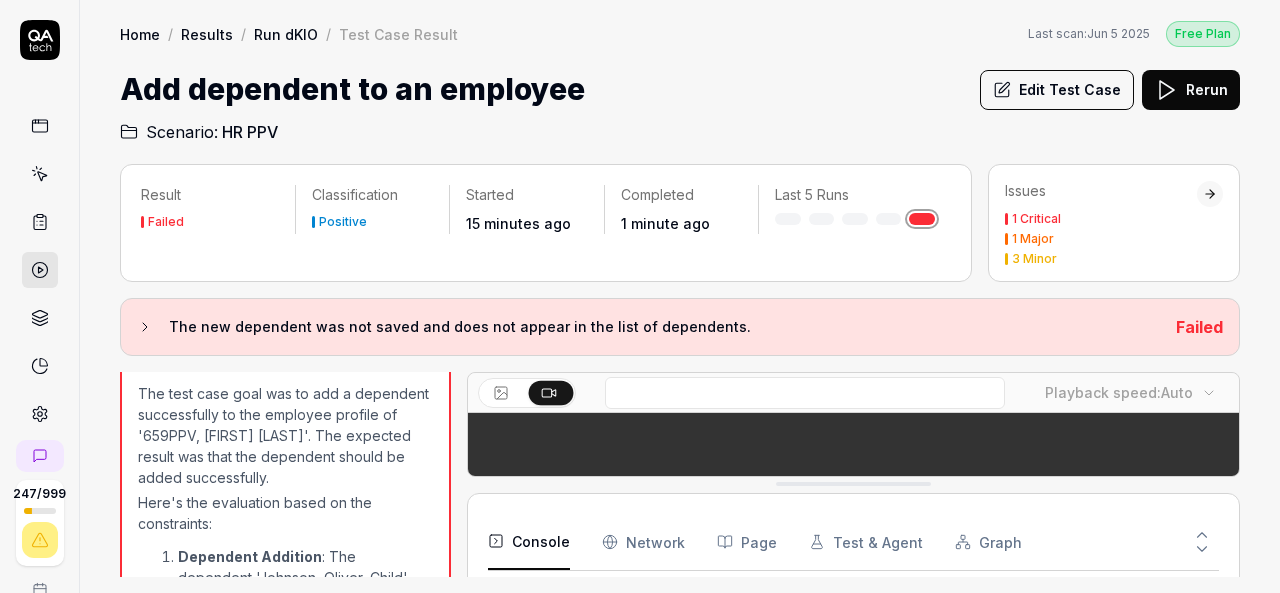 scroll, scrollTop: 2893, scrollLeft: 0, axis: vertical 